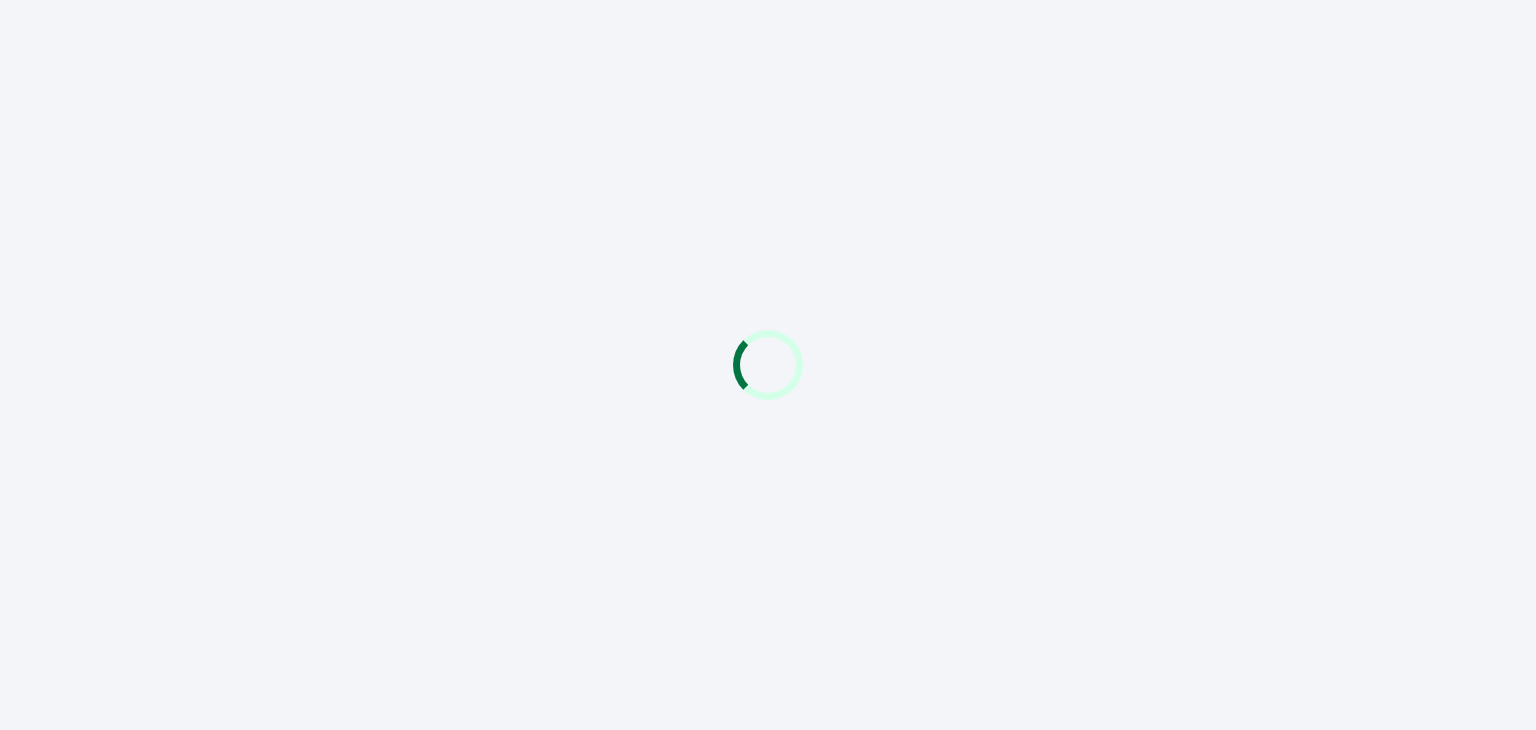 scroll, scrollTop: 0, scrollLeft: 0, axis: both 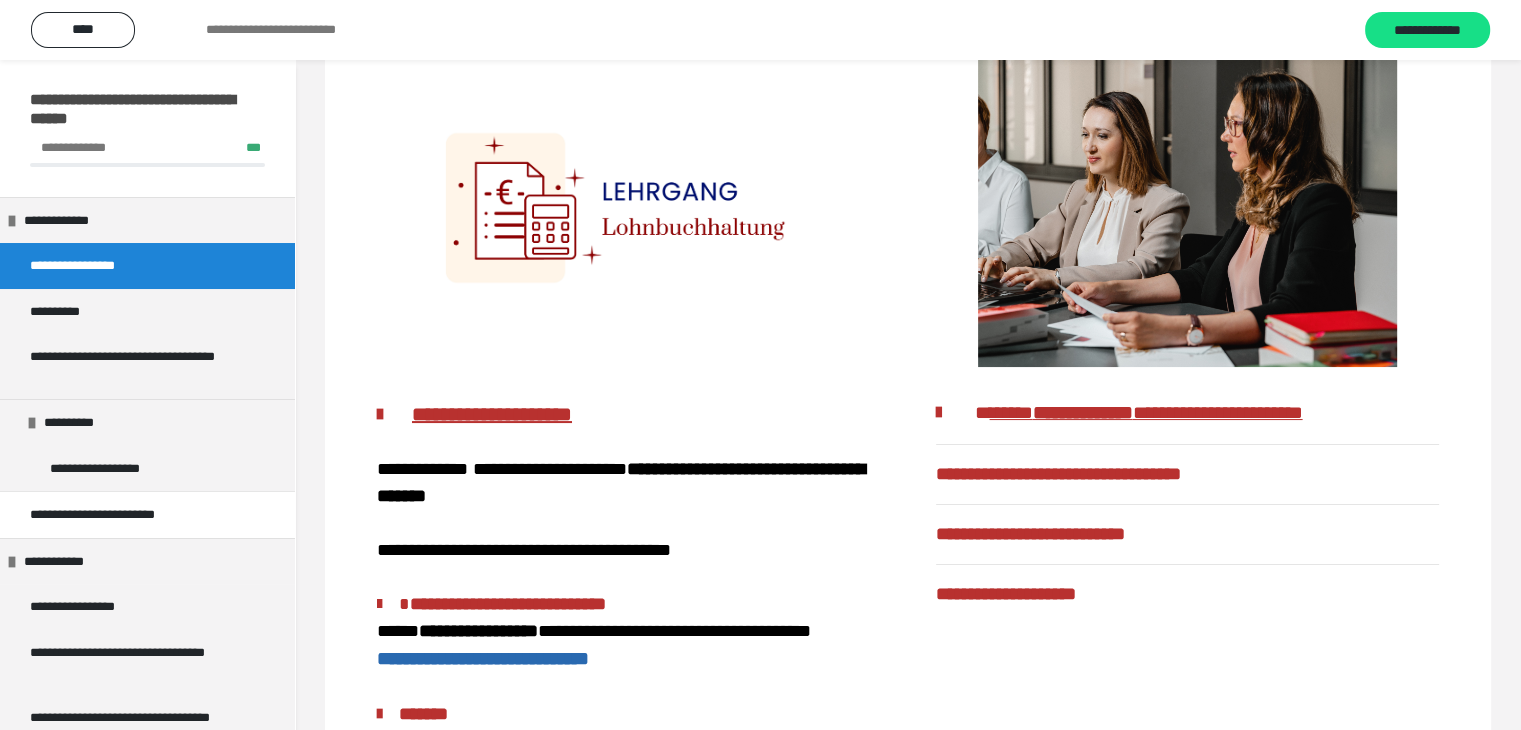 click on "**********" at bounding box center [1058, 474] 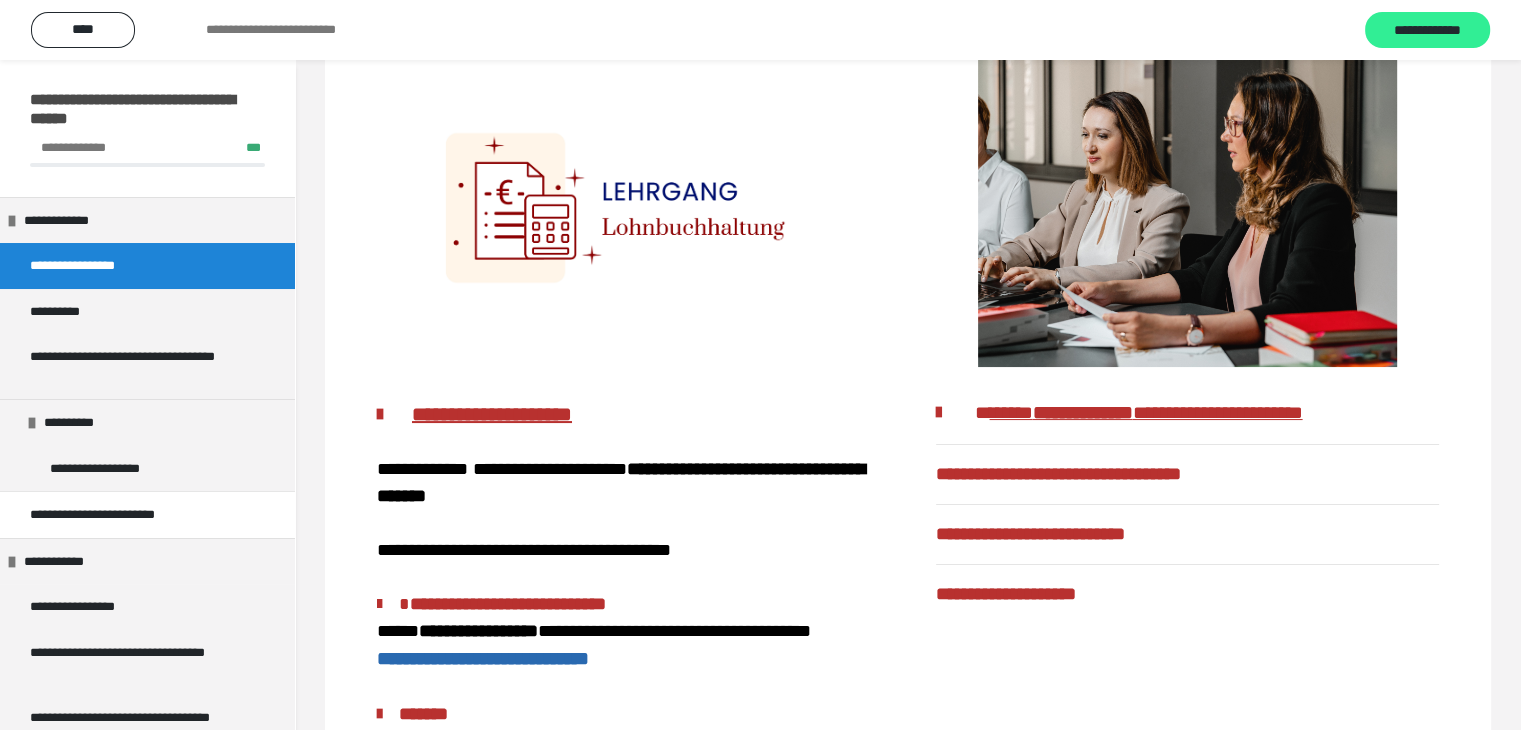 click on "**********" at bounding box center [1427, 31] 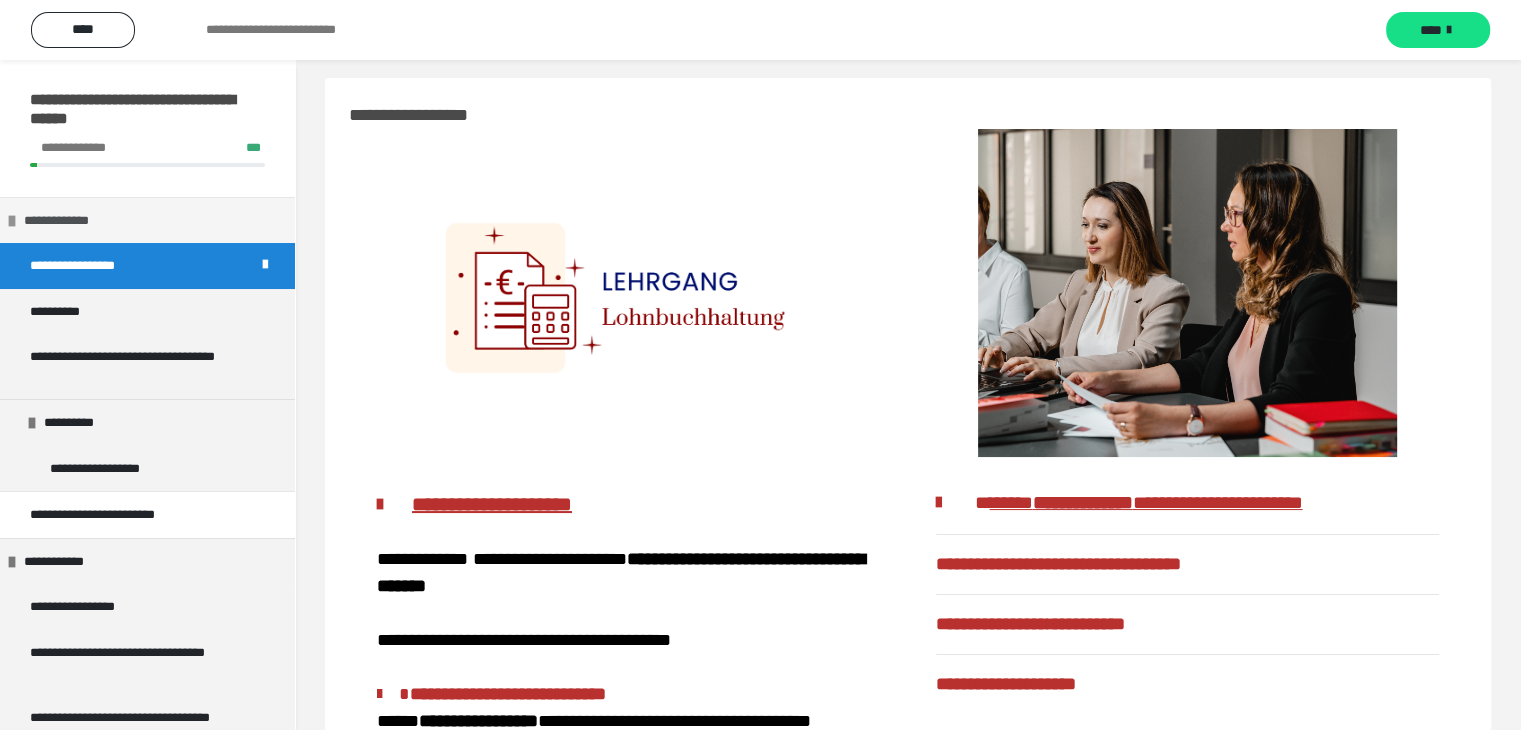 scroll, scrollTop: 2, scrollLeft: 0, axis: vertical 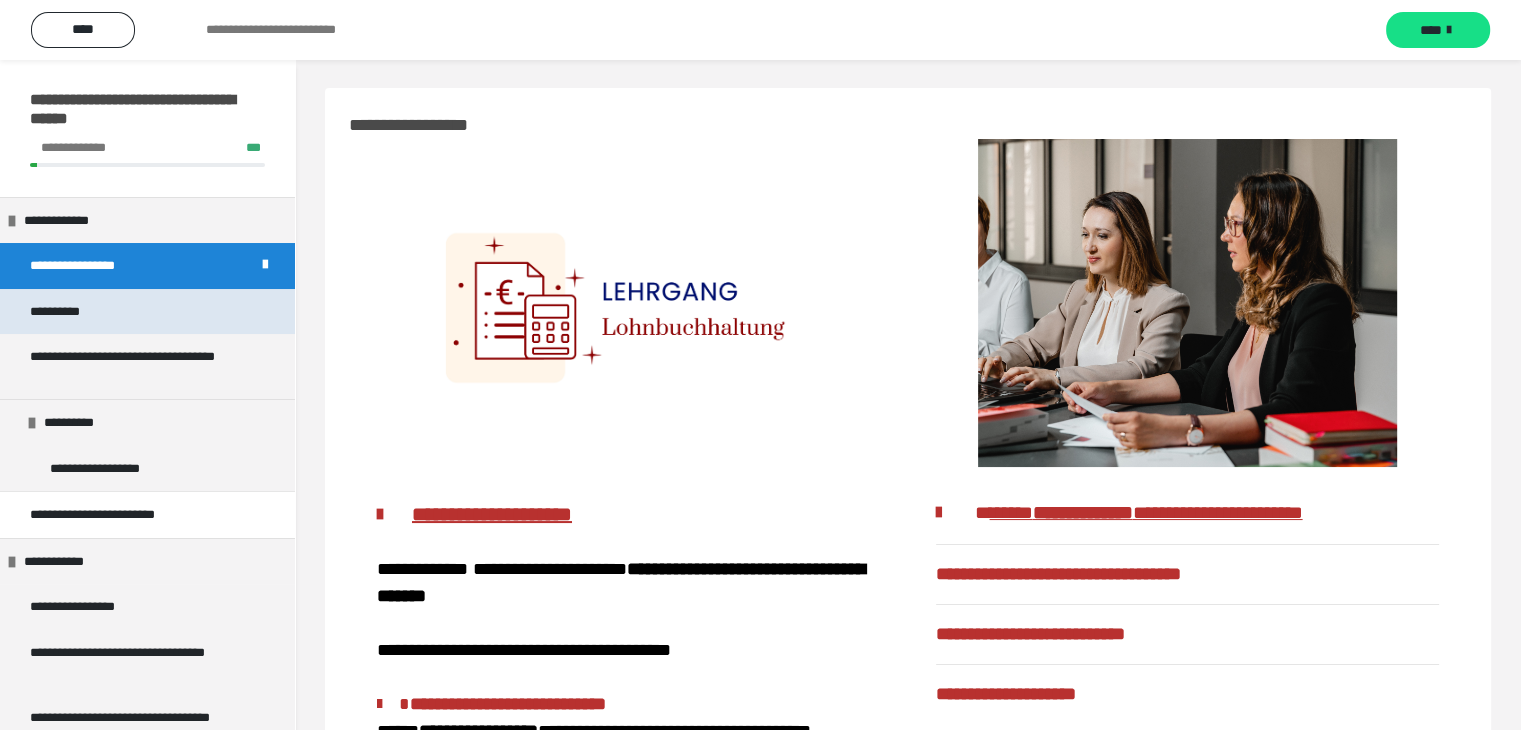 click on "**********" at bounding box center [69, 312] 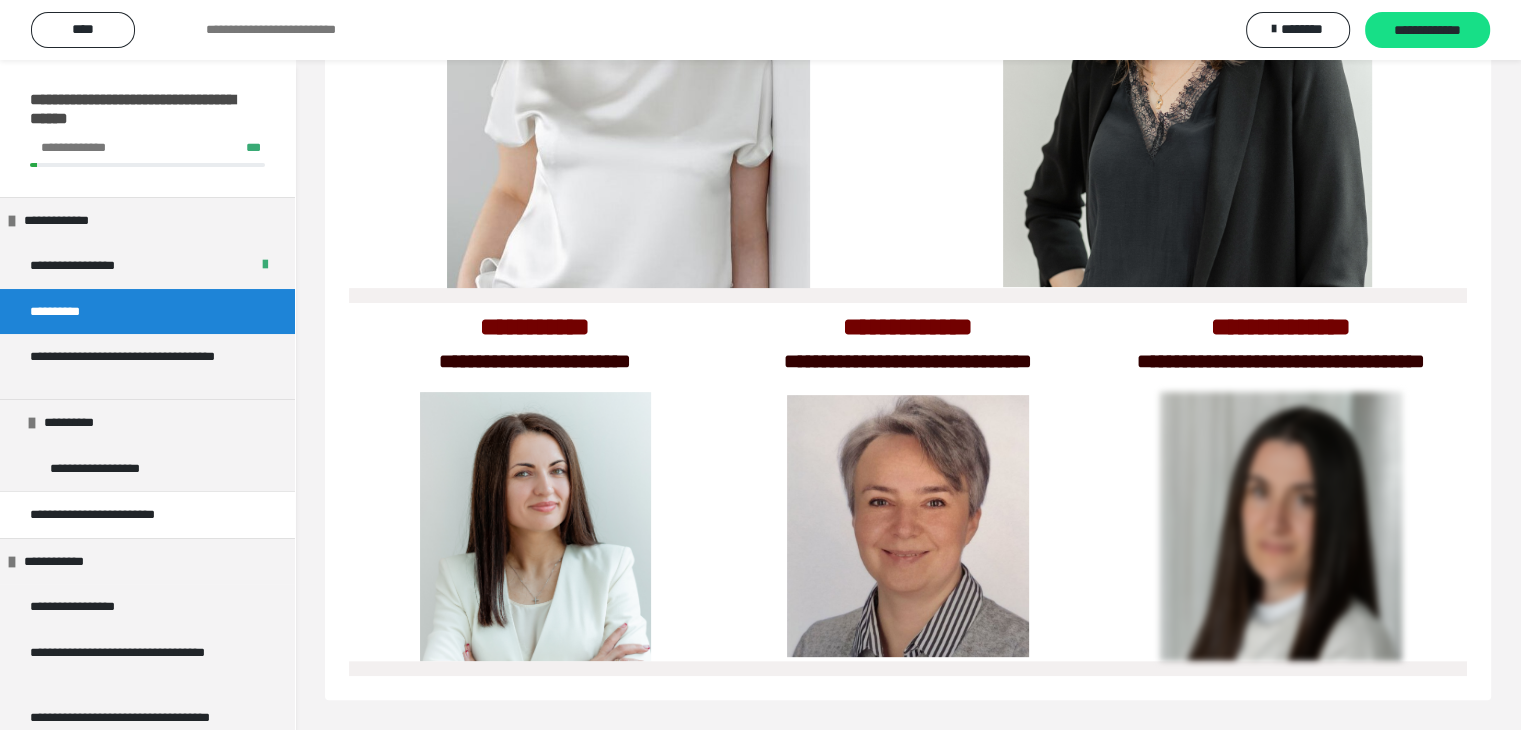 scroll, scrollTop: 632, scrollLeft: 0, axis: vertical 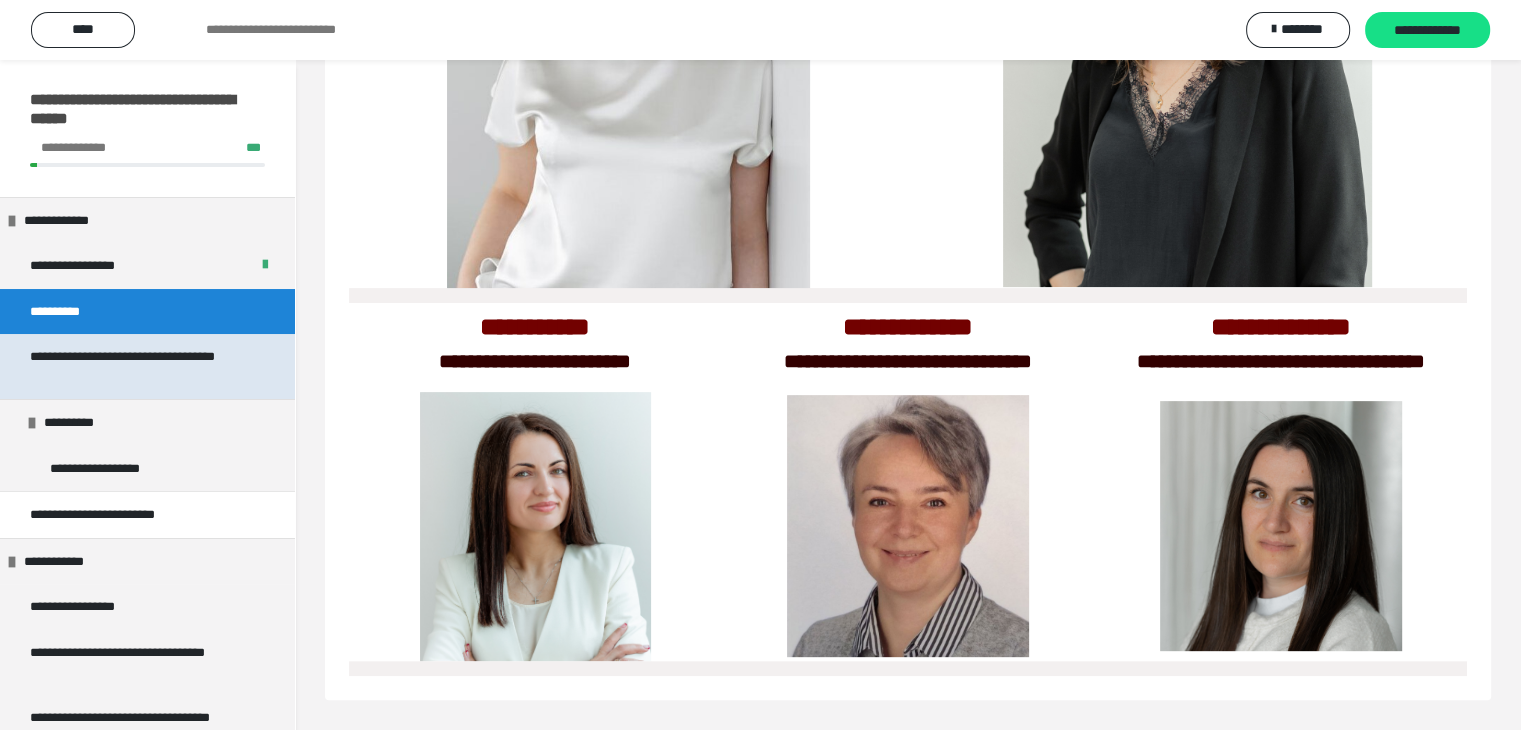 click on "**********" at bounding box center (132, 366) 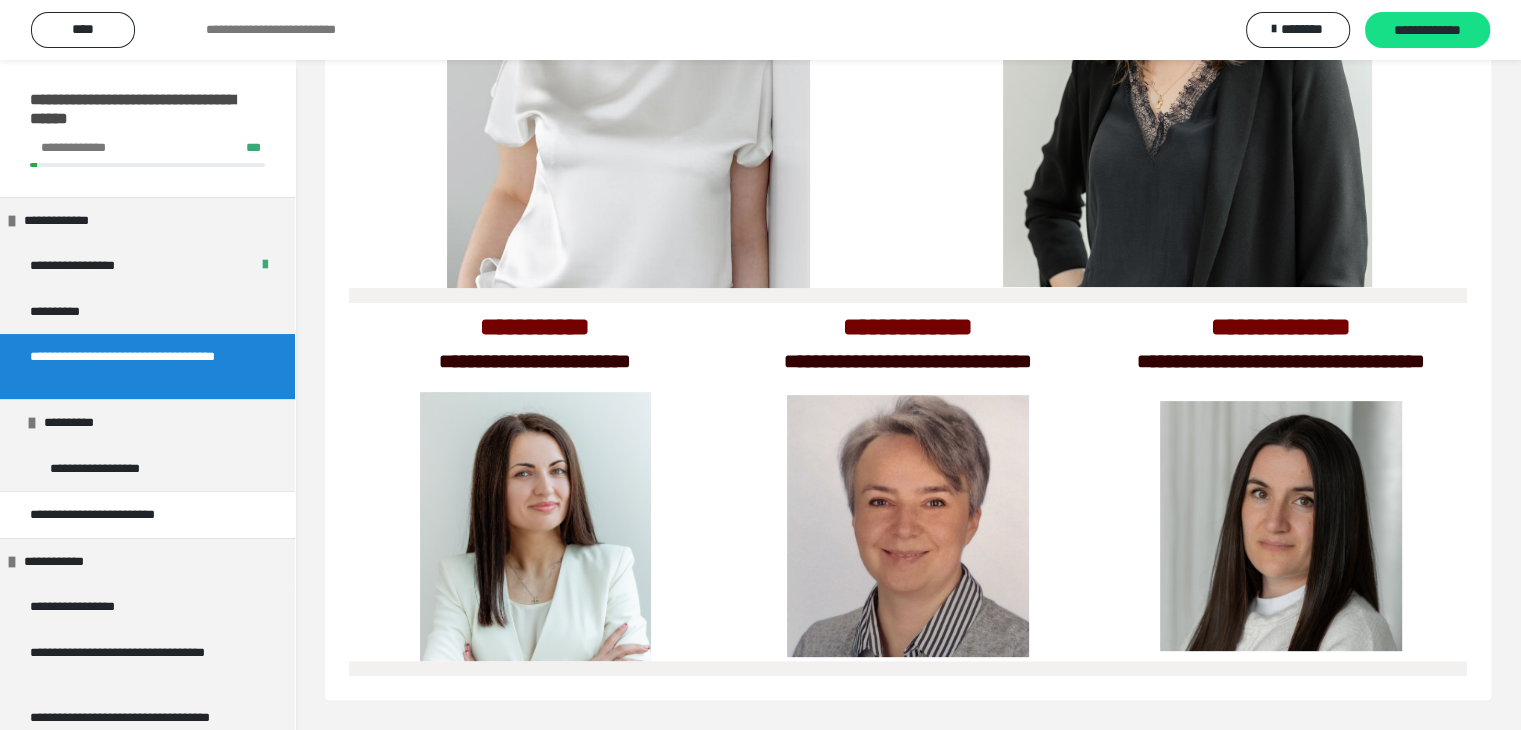 scroll, scrollTop: 235, scrollLeft: 0, axis: vertical 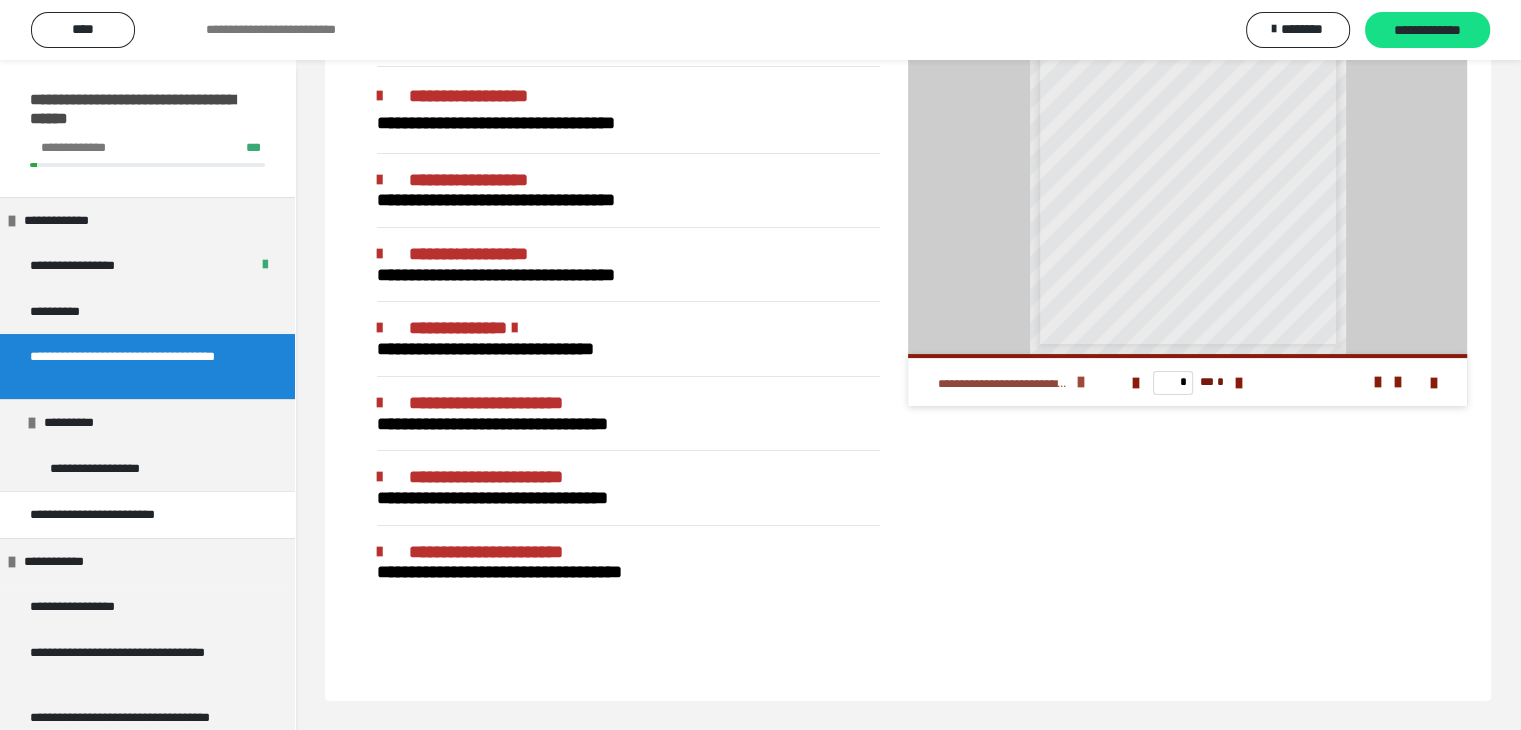 click at bounding box center (1081, 382) 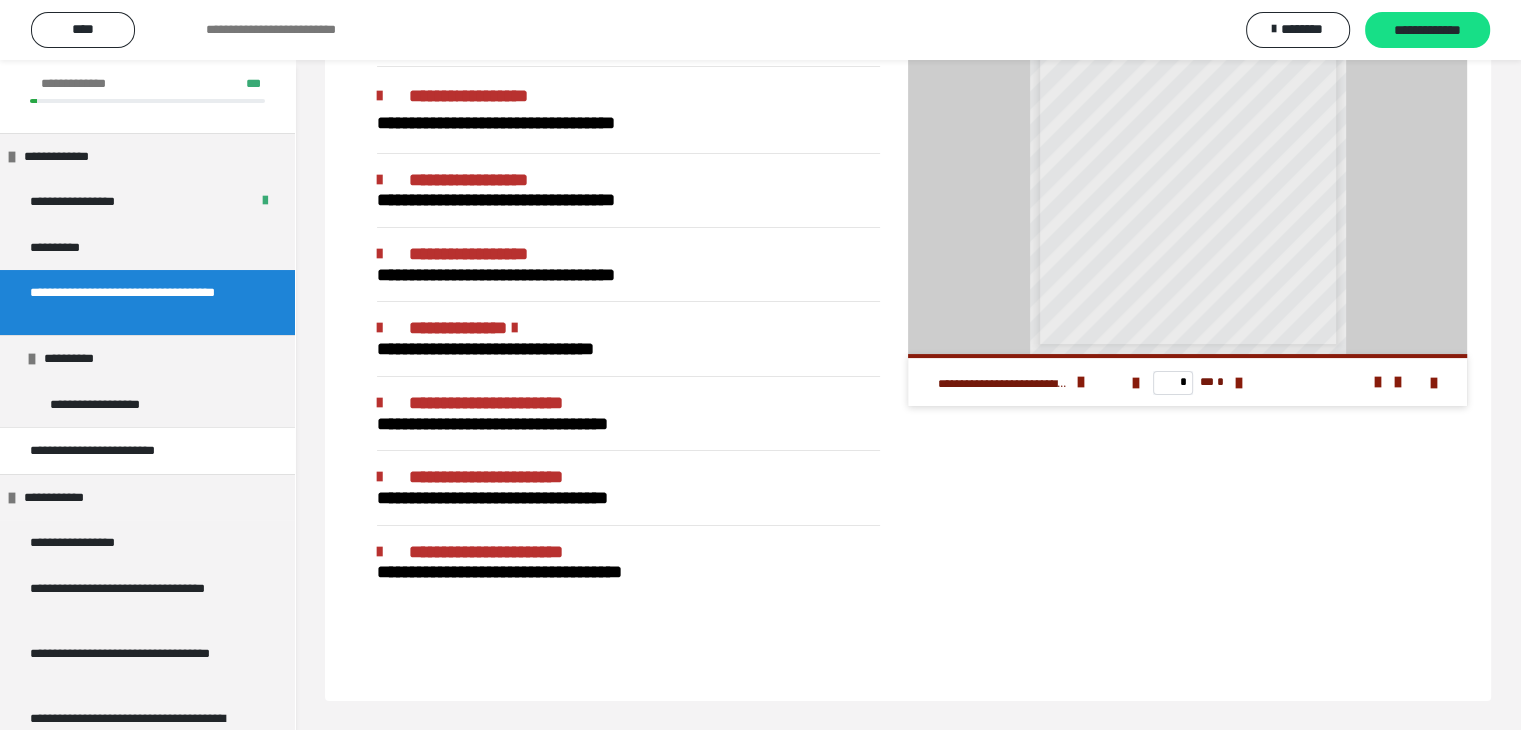 scroll, scrollTop: 100, scrollLeft: 0, axis: vertical 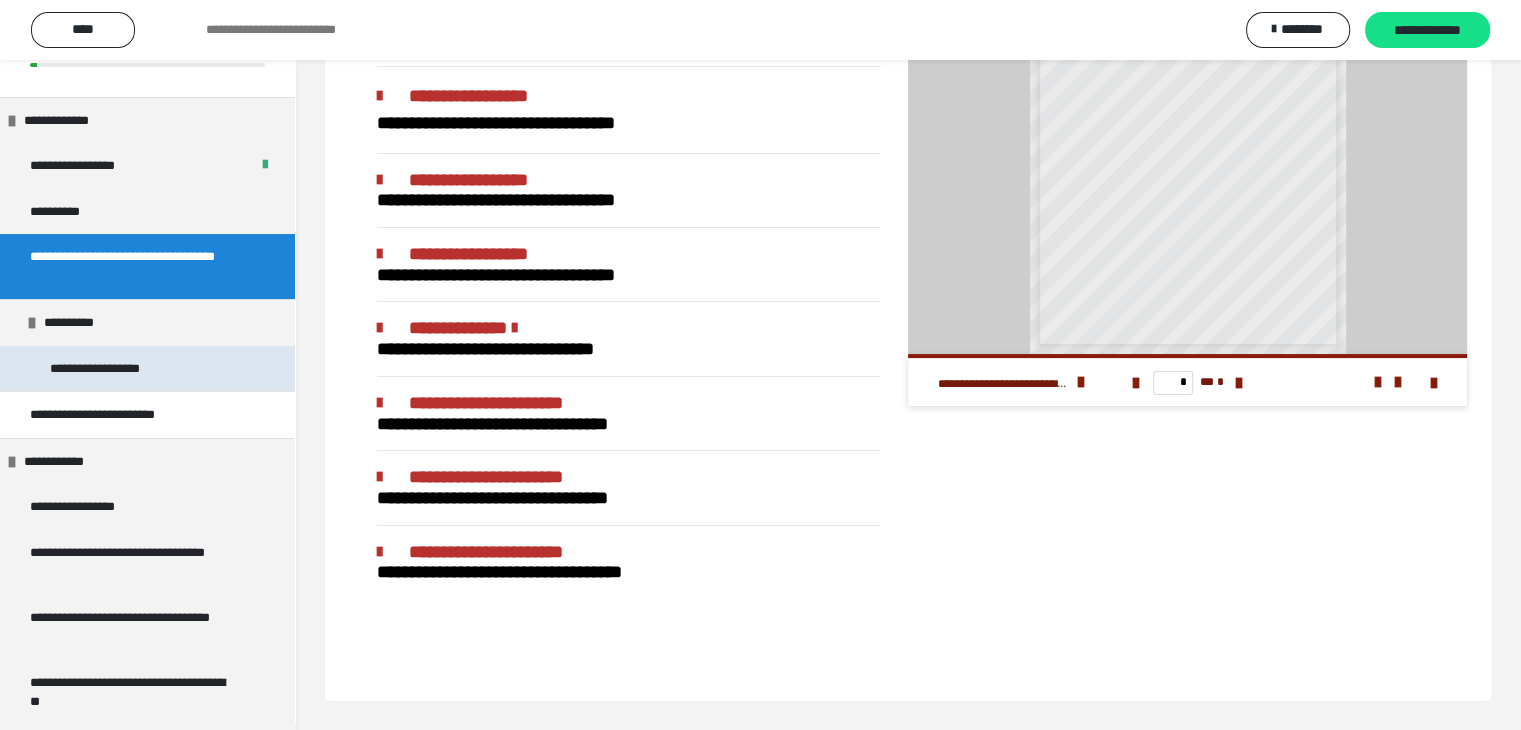 click on "**********" at bounding box center (117, 369) 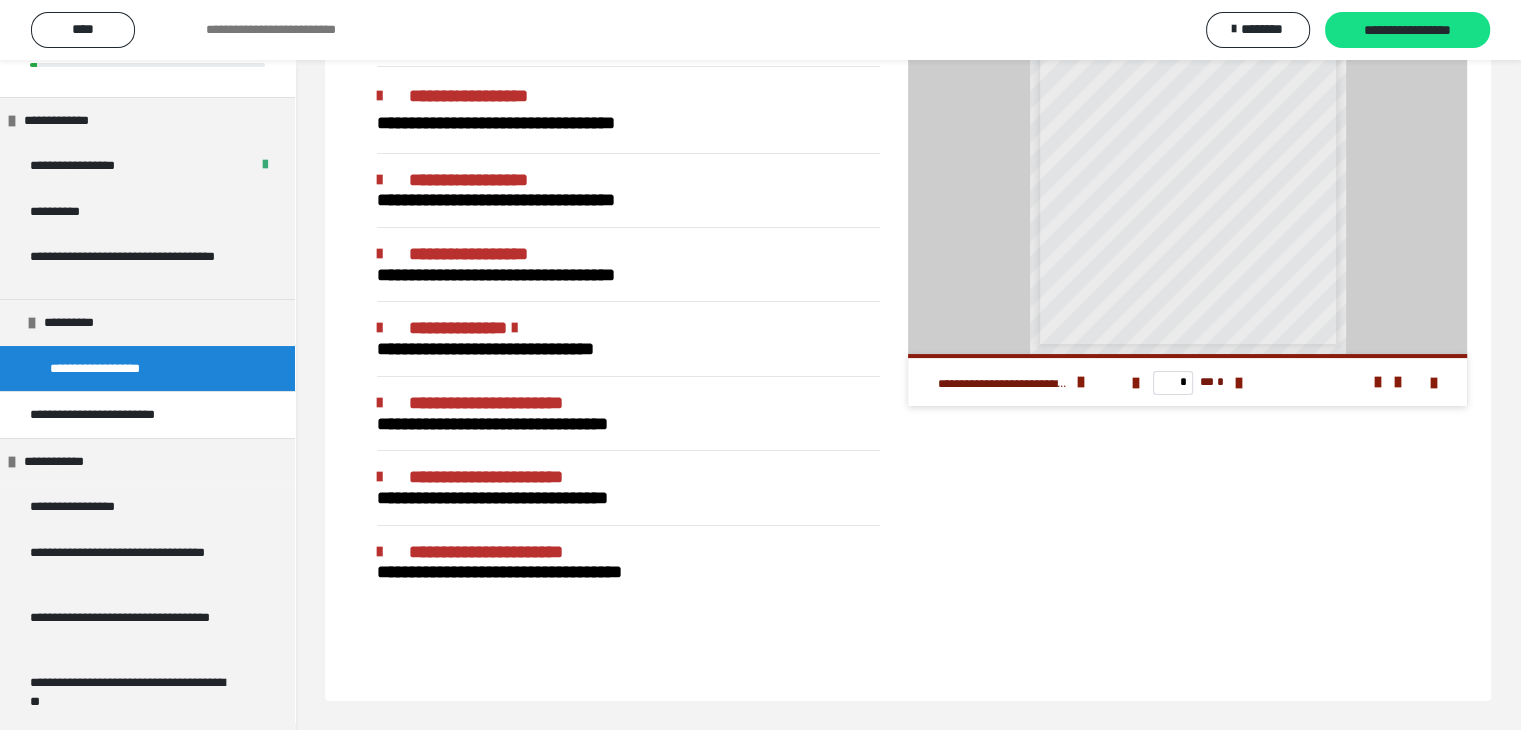 scroll, scrollTop: 60, scrollLeft: 0, axis: vertical 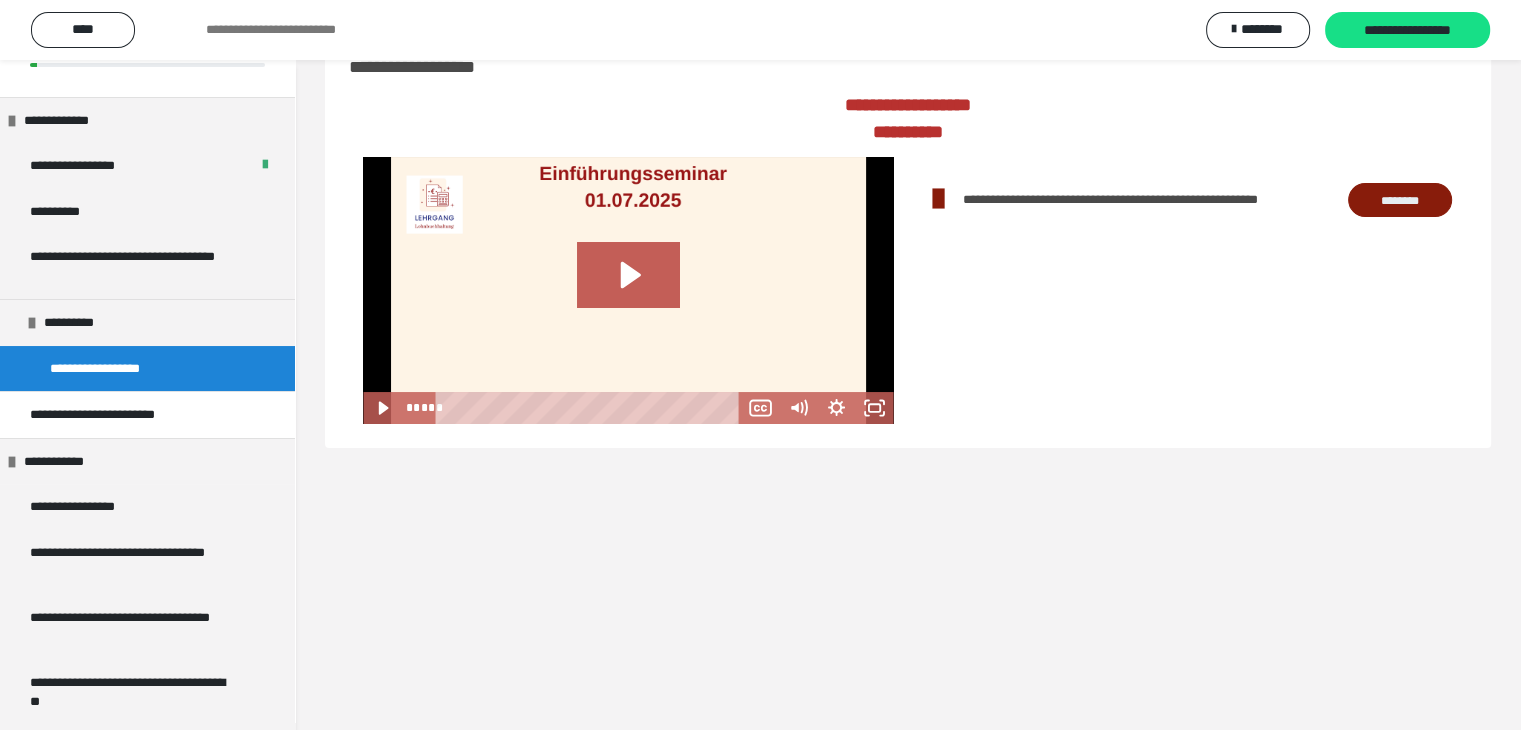 click on "********" at bounding box center [1400, 200] 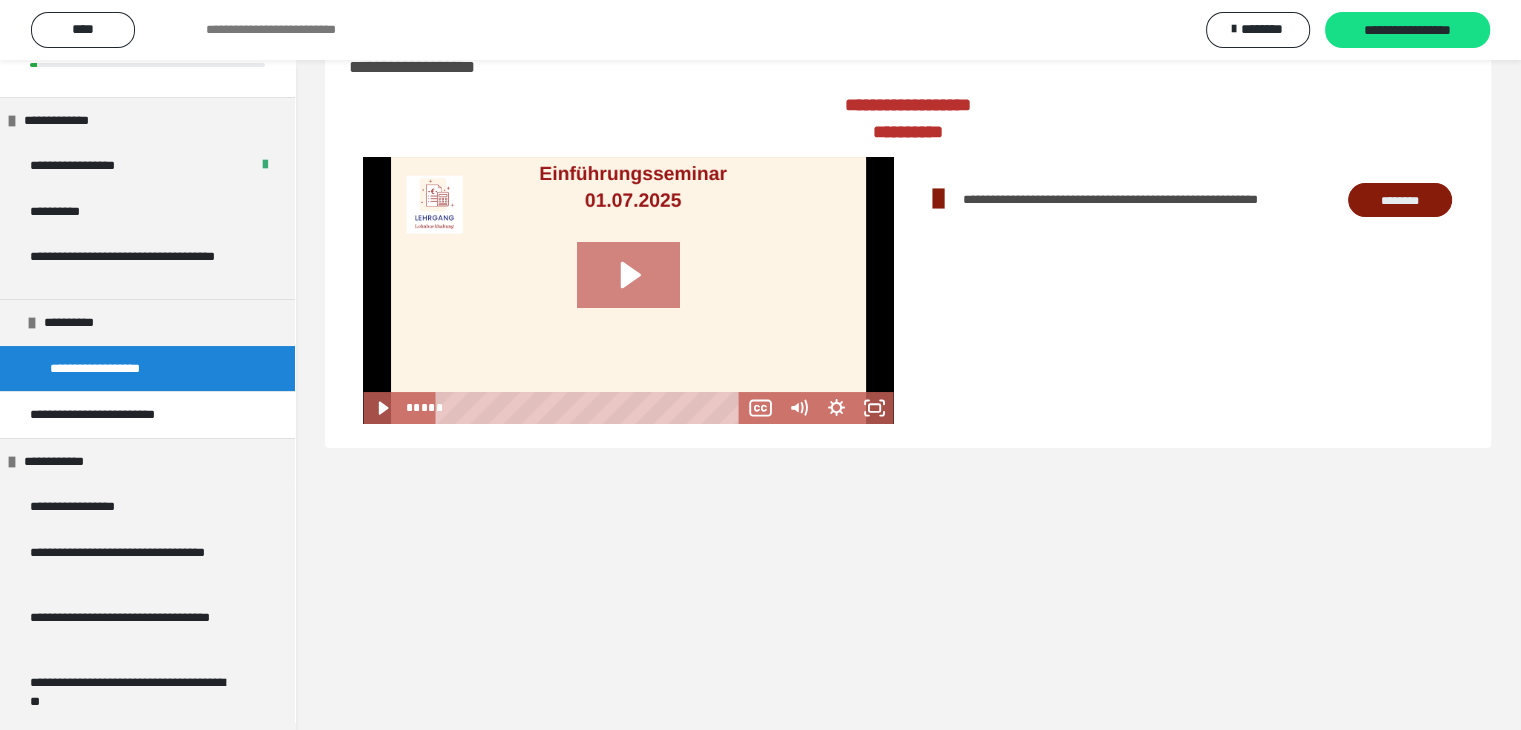 scroll, scrollTop: 0, scrollLeft: 0, axis: both 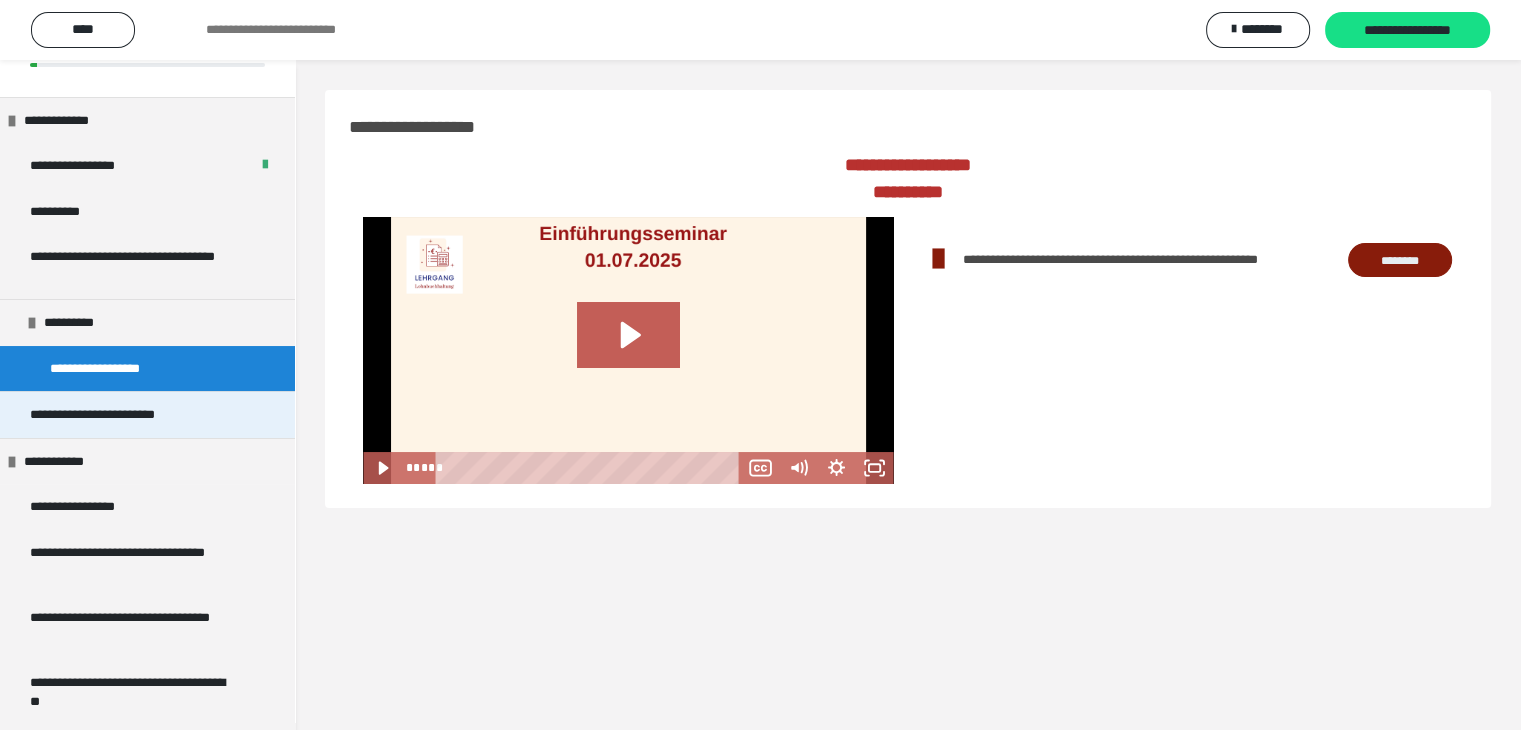 click on "**********" at bounding box center (124, 415) 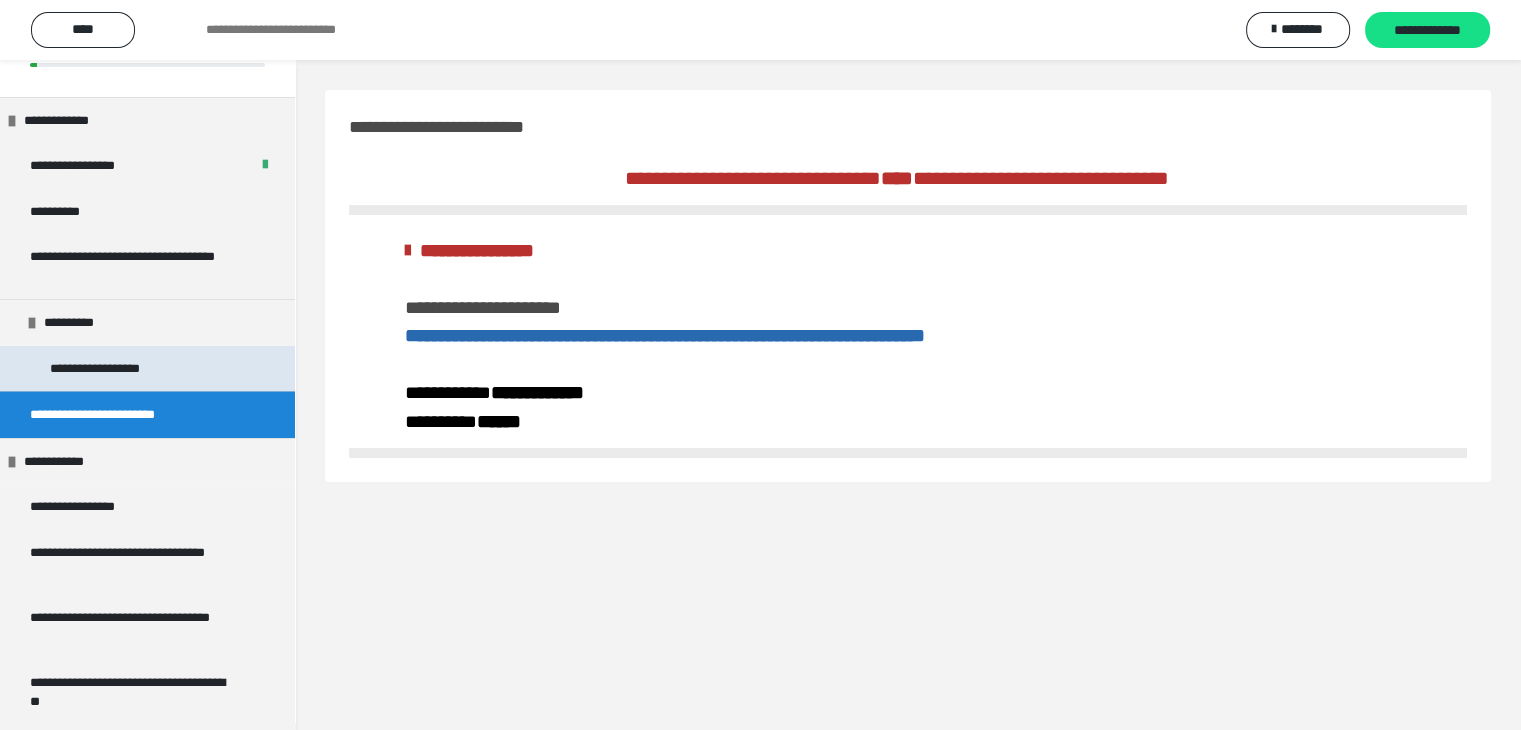 click on "**********" at bounding box center [117, 369] 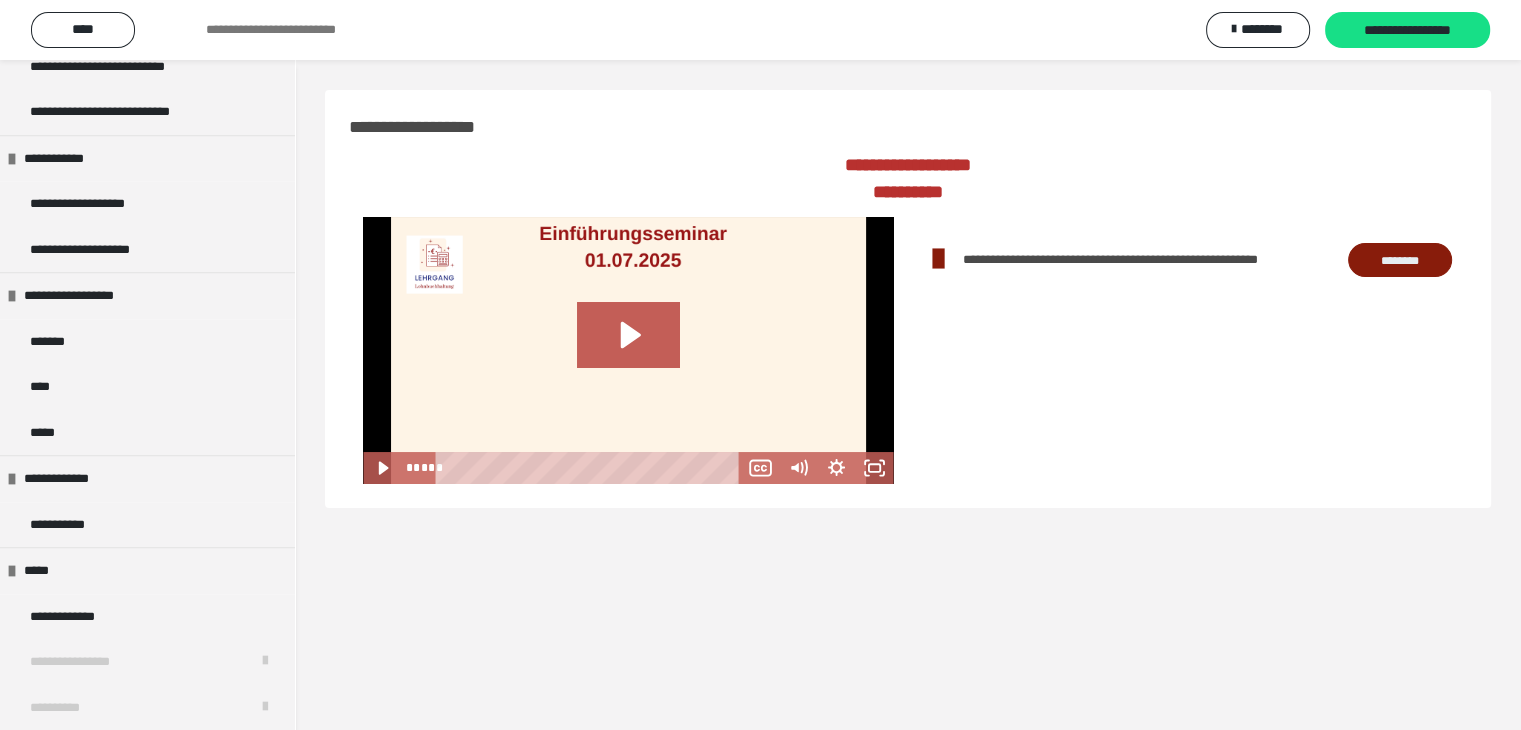 scroll, scrollTop: 1188, scrollLeft: 0, axis: vertical 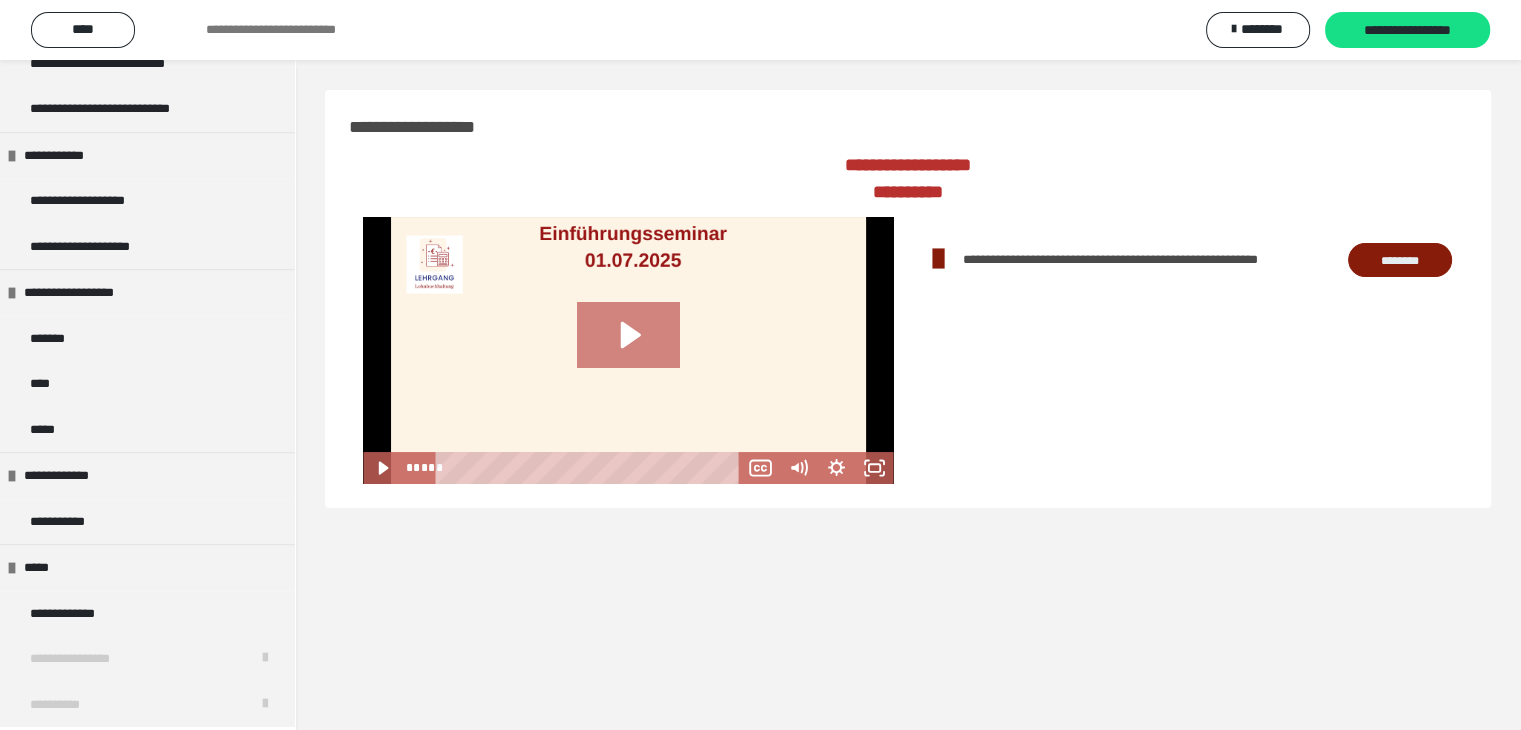 click 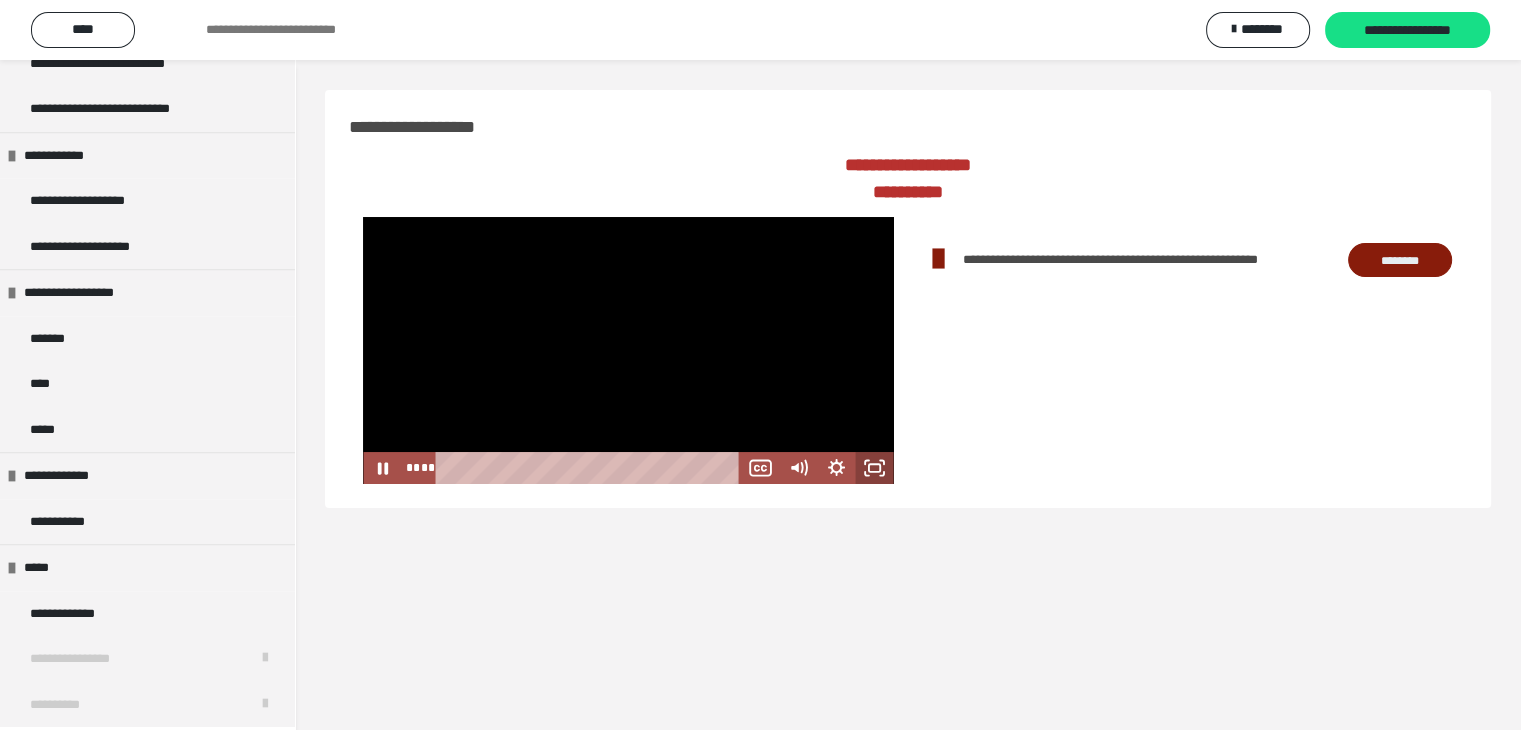 click 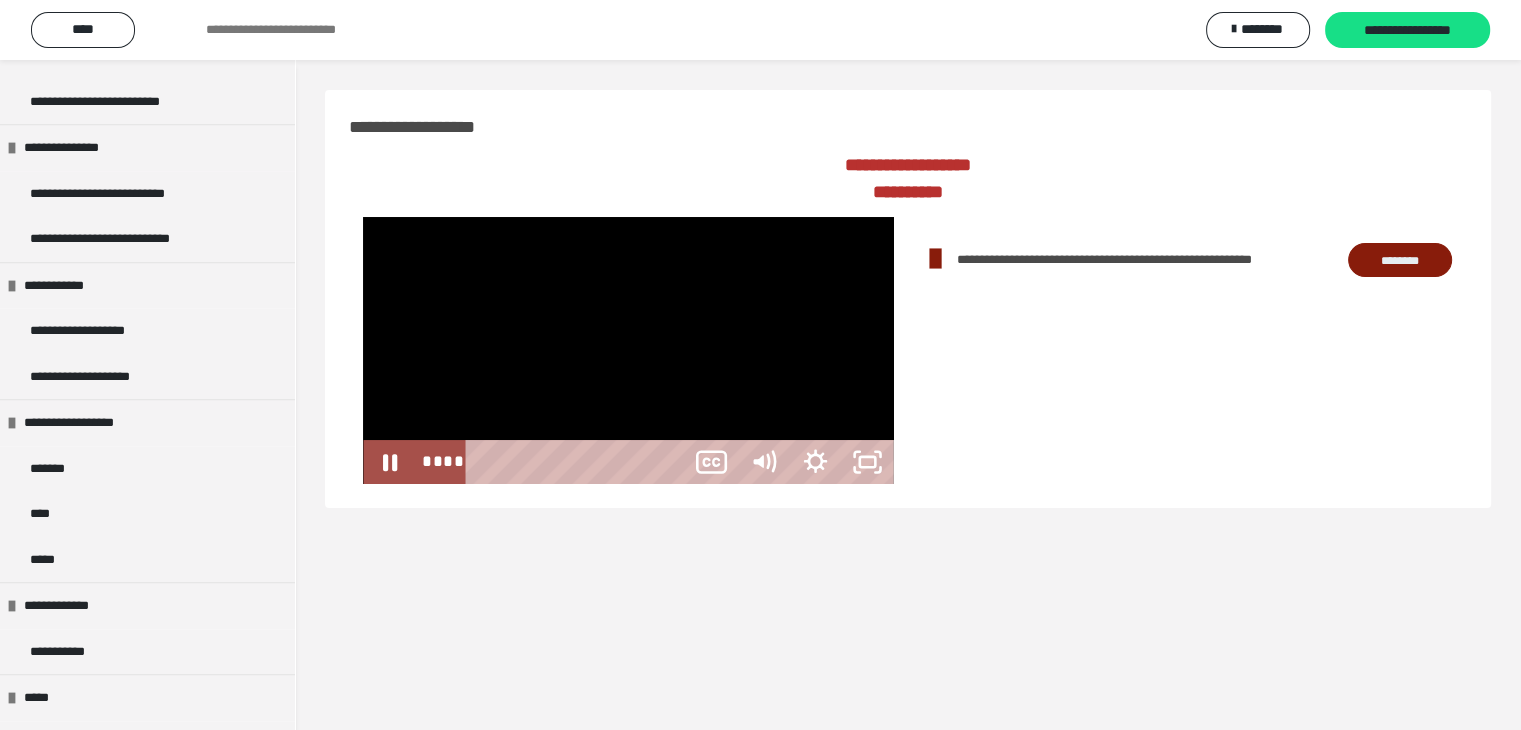 scroll, scrollTop: 1054, scrollLeft: 0, axis: vertical 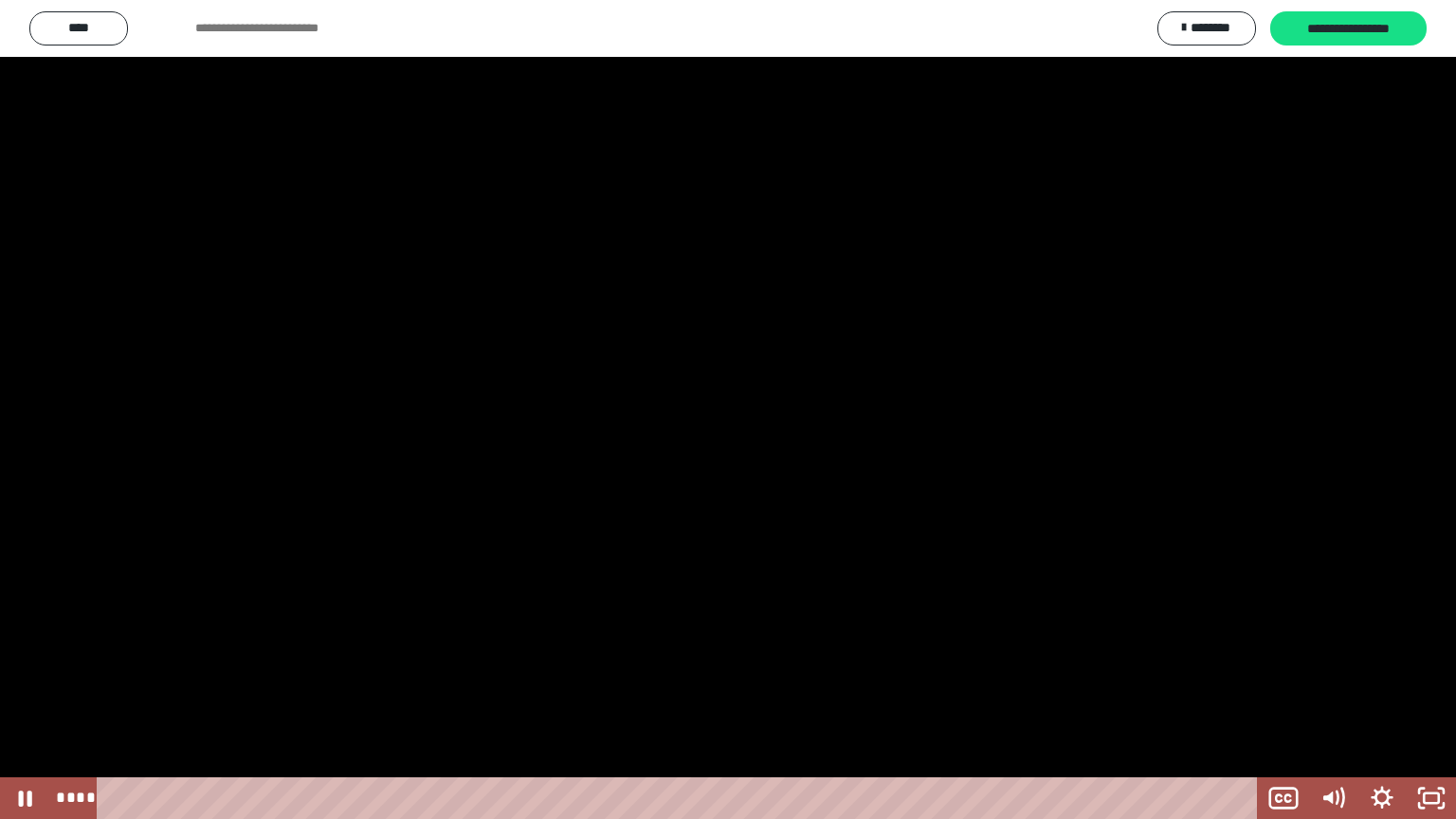 type 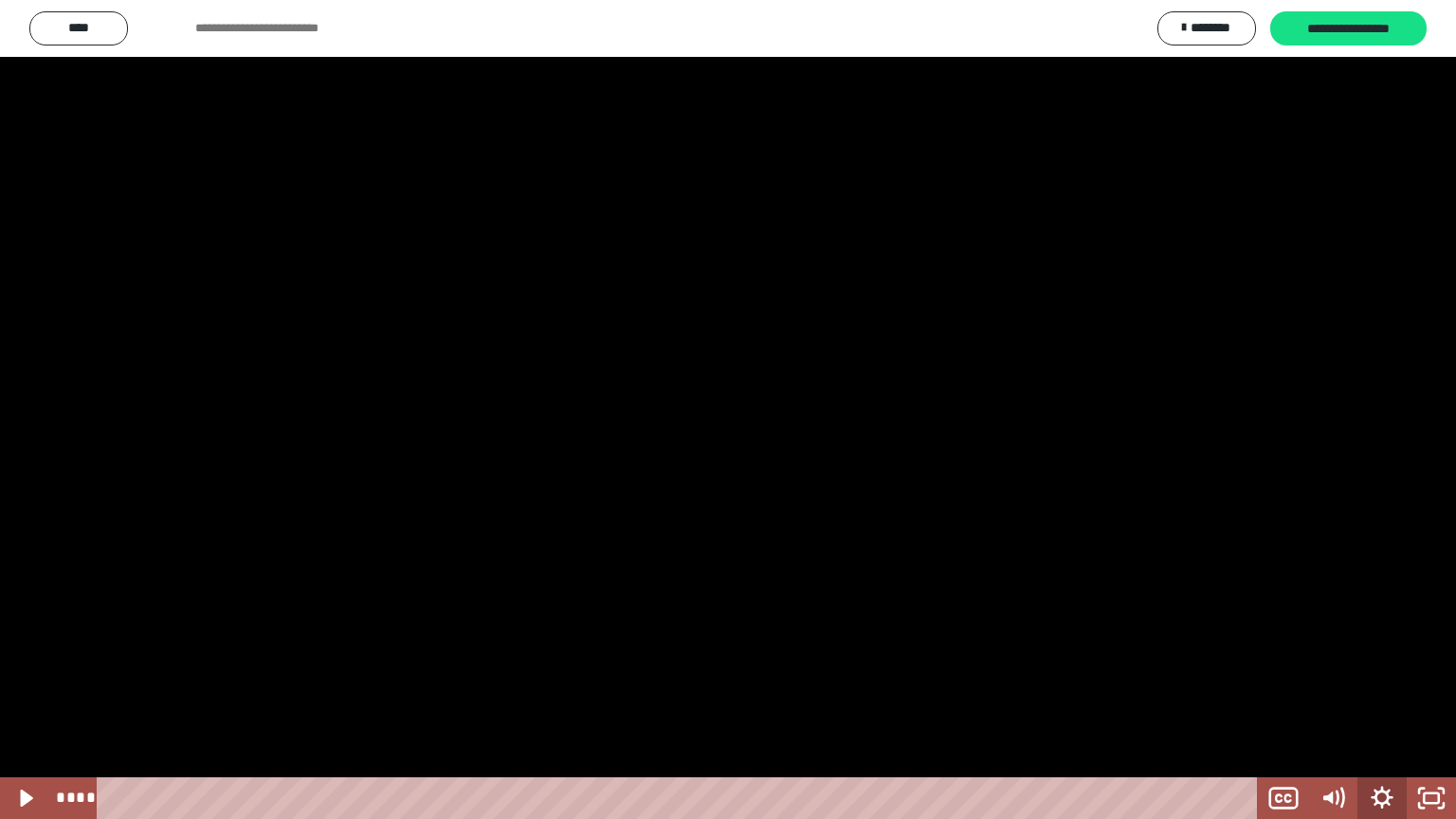 click 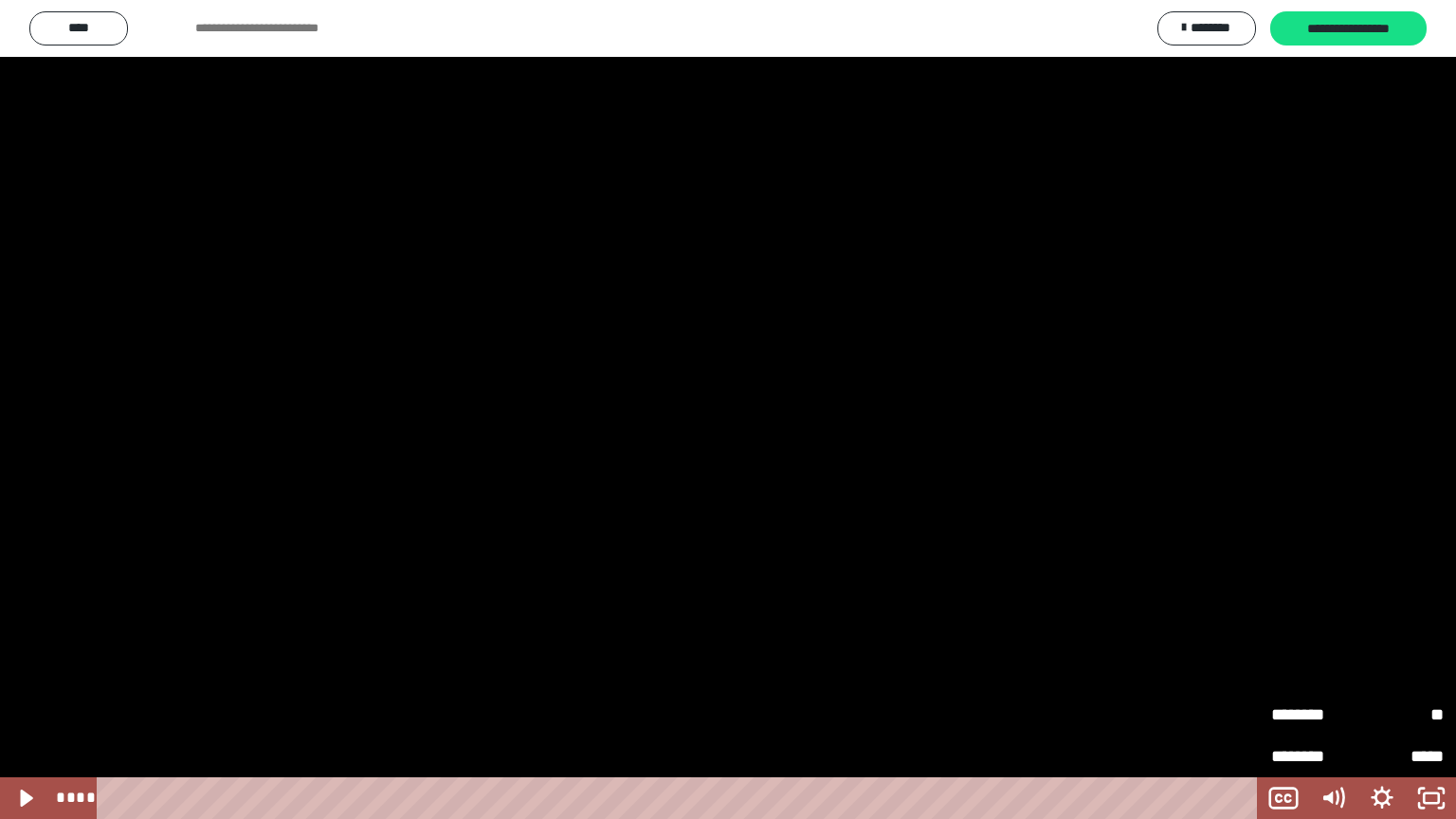 scroll, scrollTop: 1126, scrollLeft: 0, axis: vertical 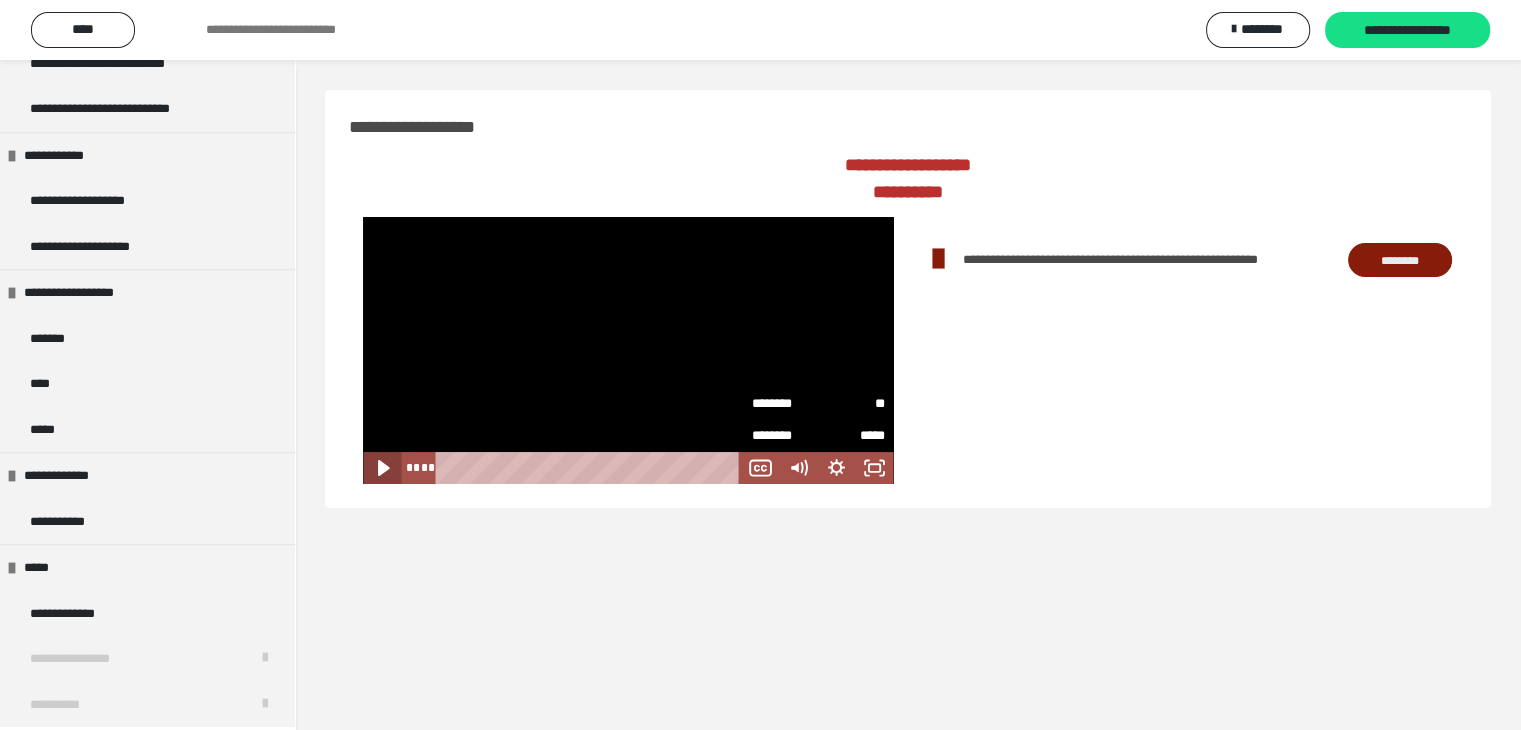 click 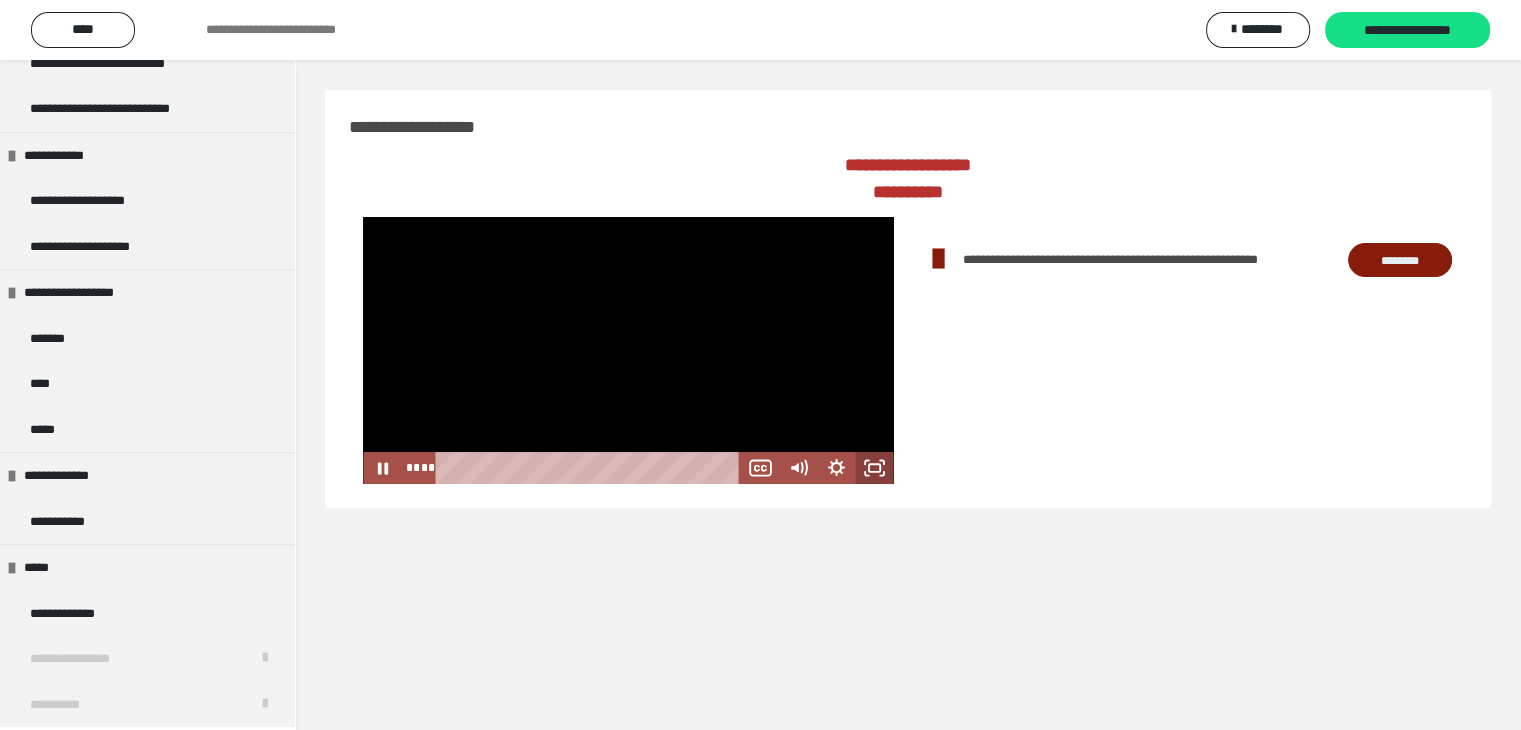 click 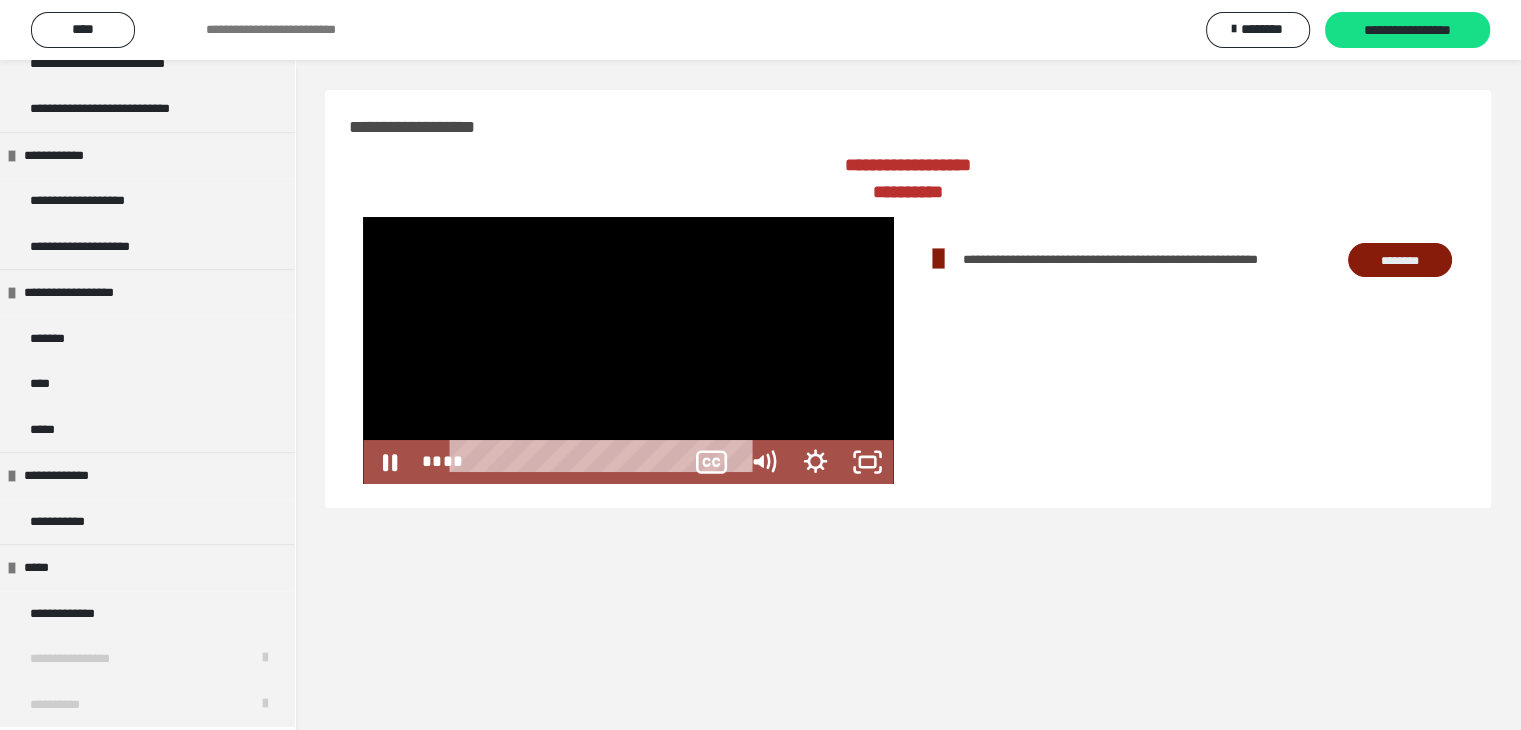 scroll, scrollTop: 1054, scrollLeft: 0, axis: vertical 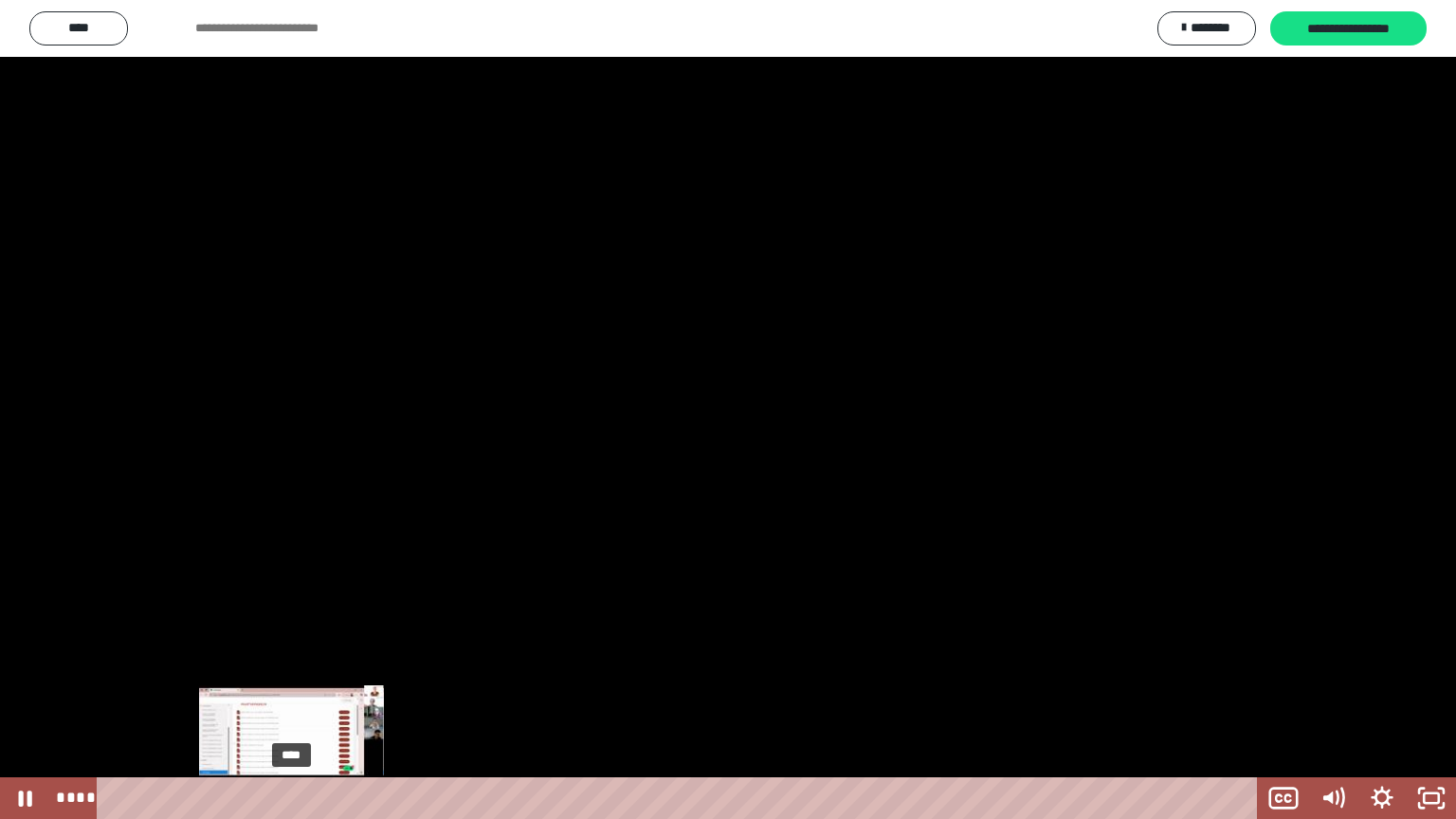 click on "****" at bounding box center [681, 798] 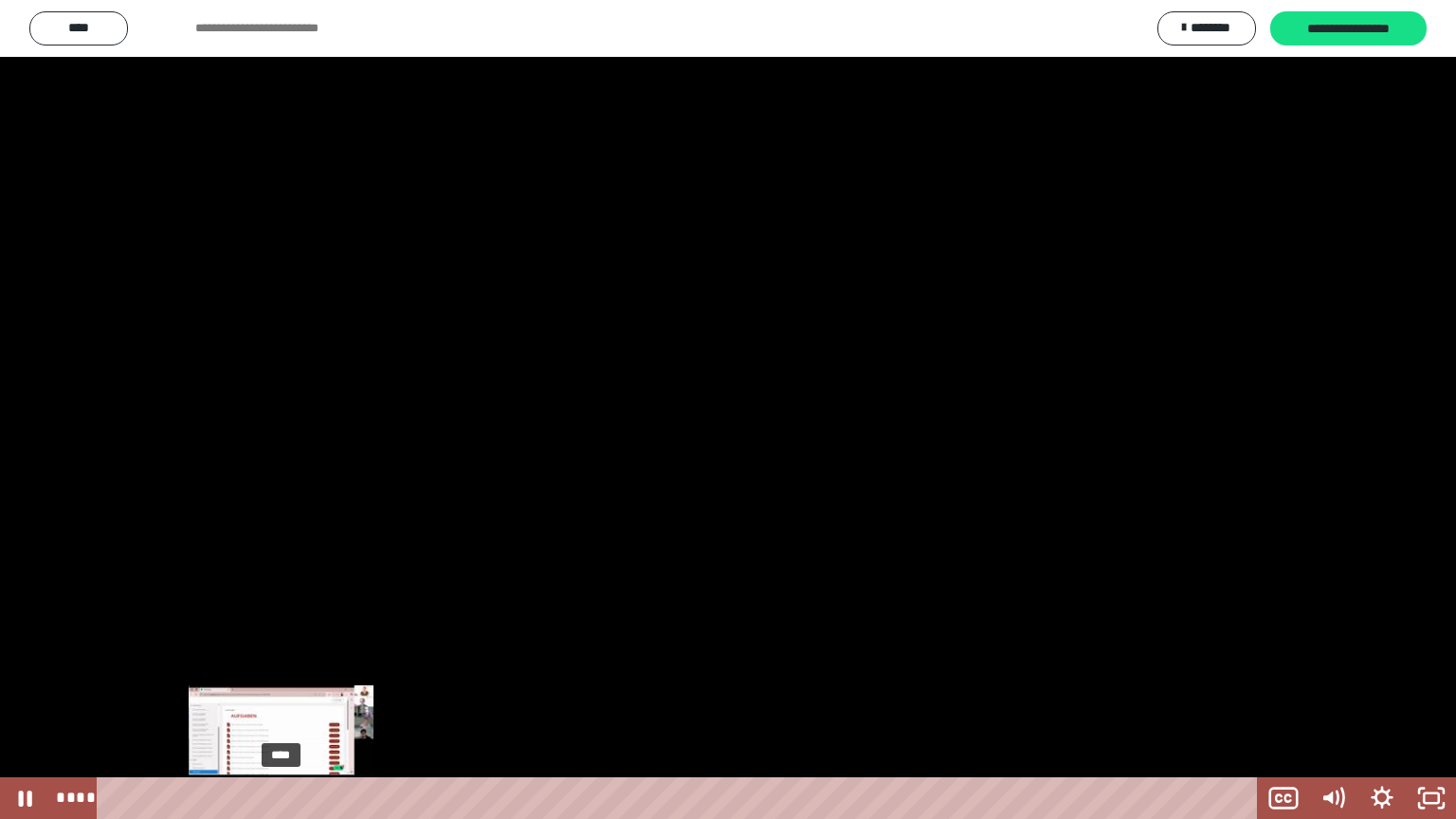 click on "****" at bounding box center (681, 798) 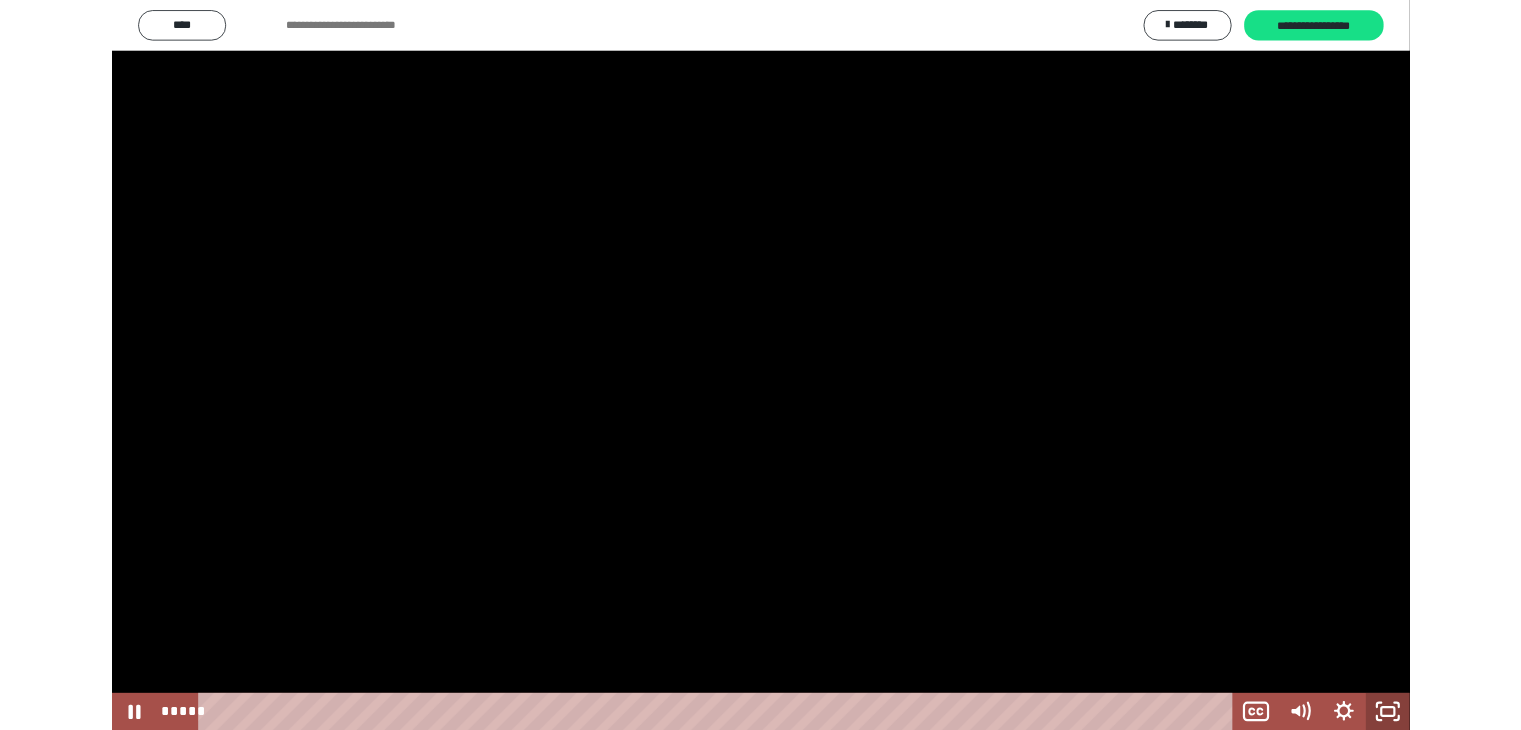 scroll, scrollTop: 1188, scrollLeft: 0, axis: vertical 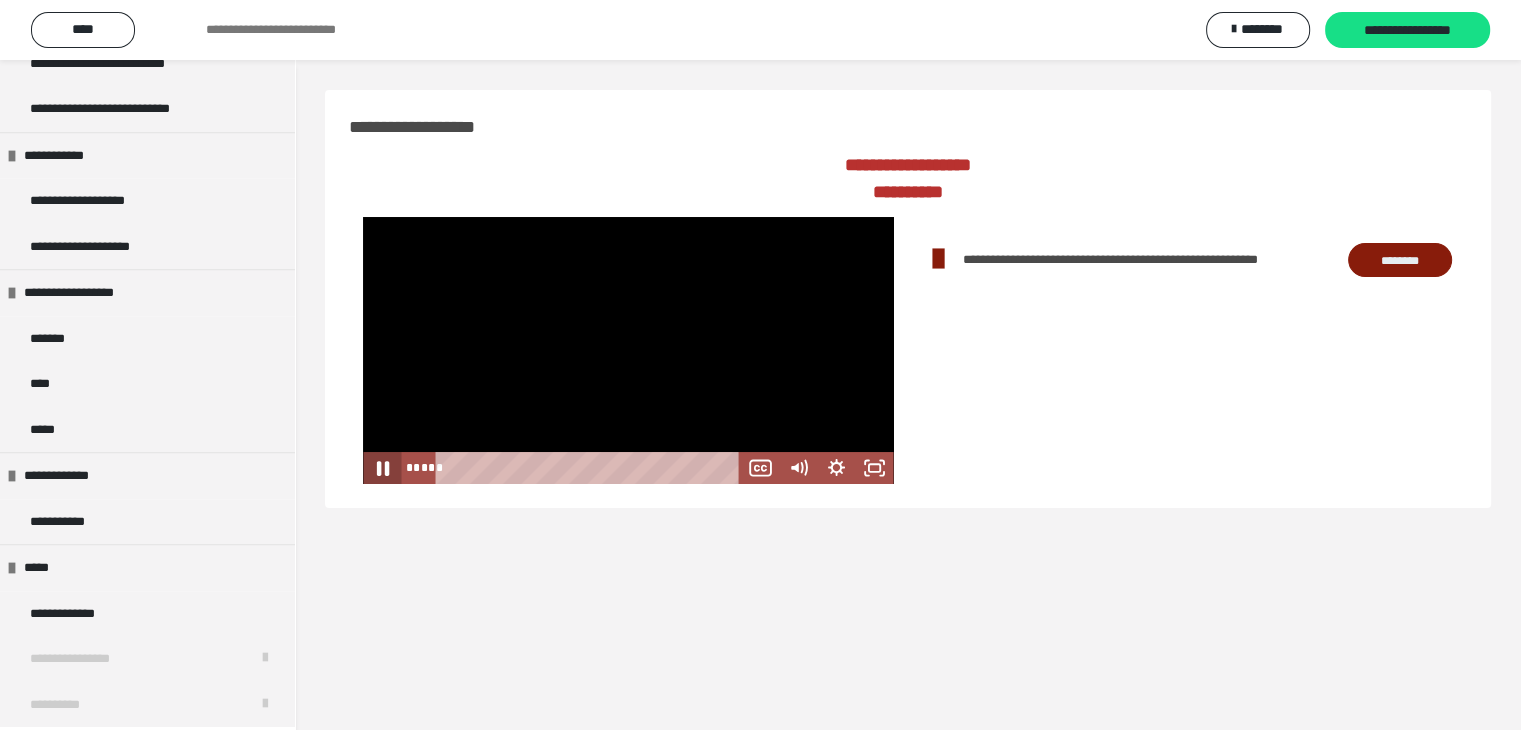 click 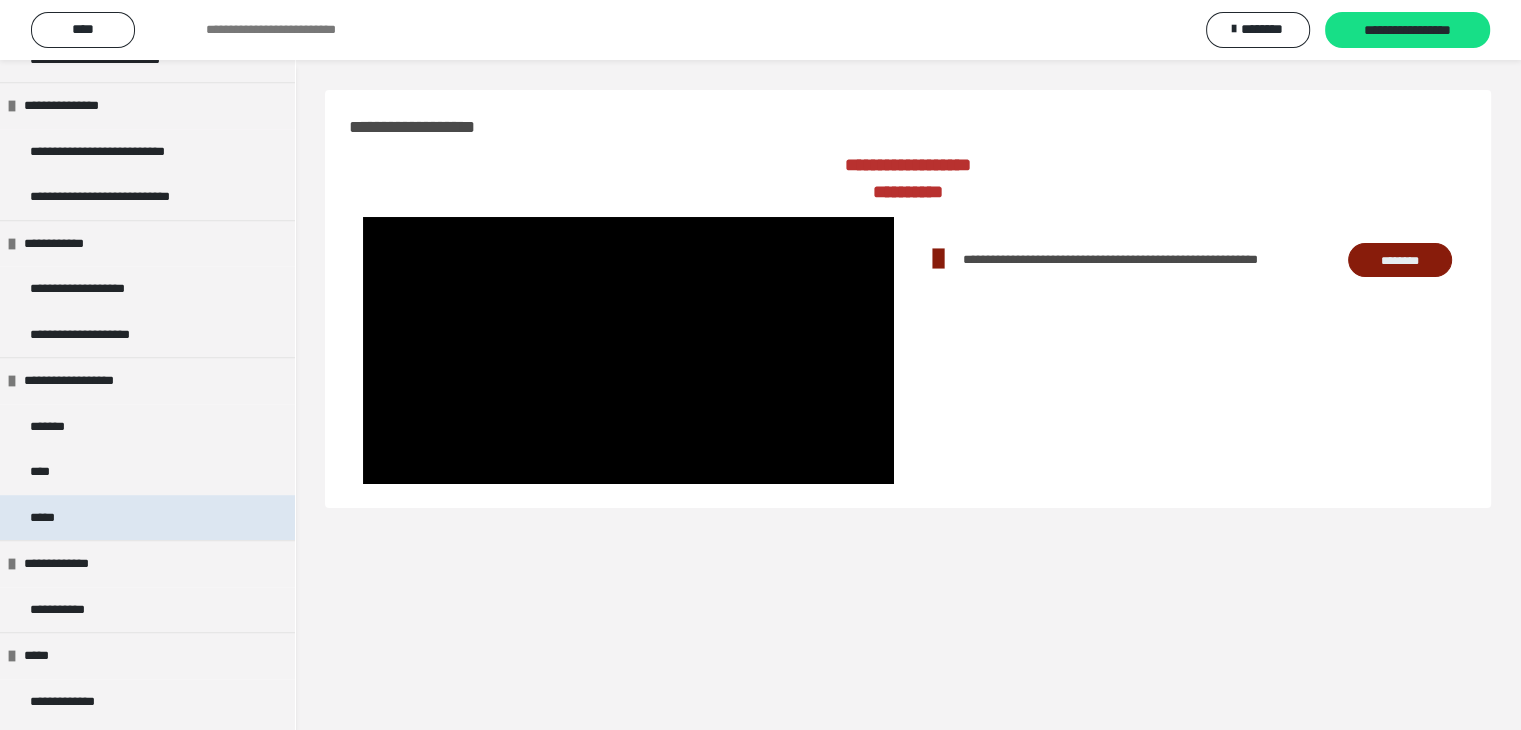 scroll, scrollTop: 1188, scrollLeft: 0, axis: vertical 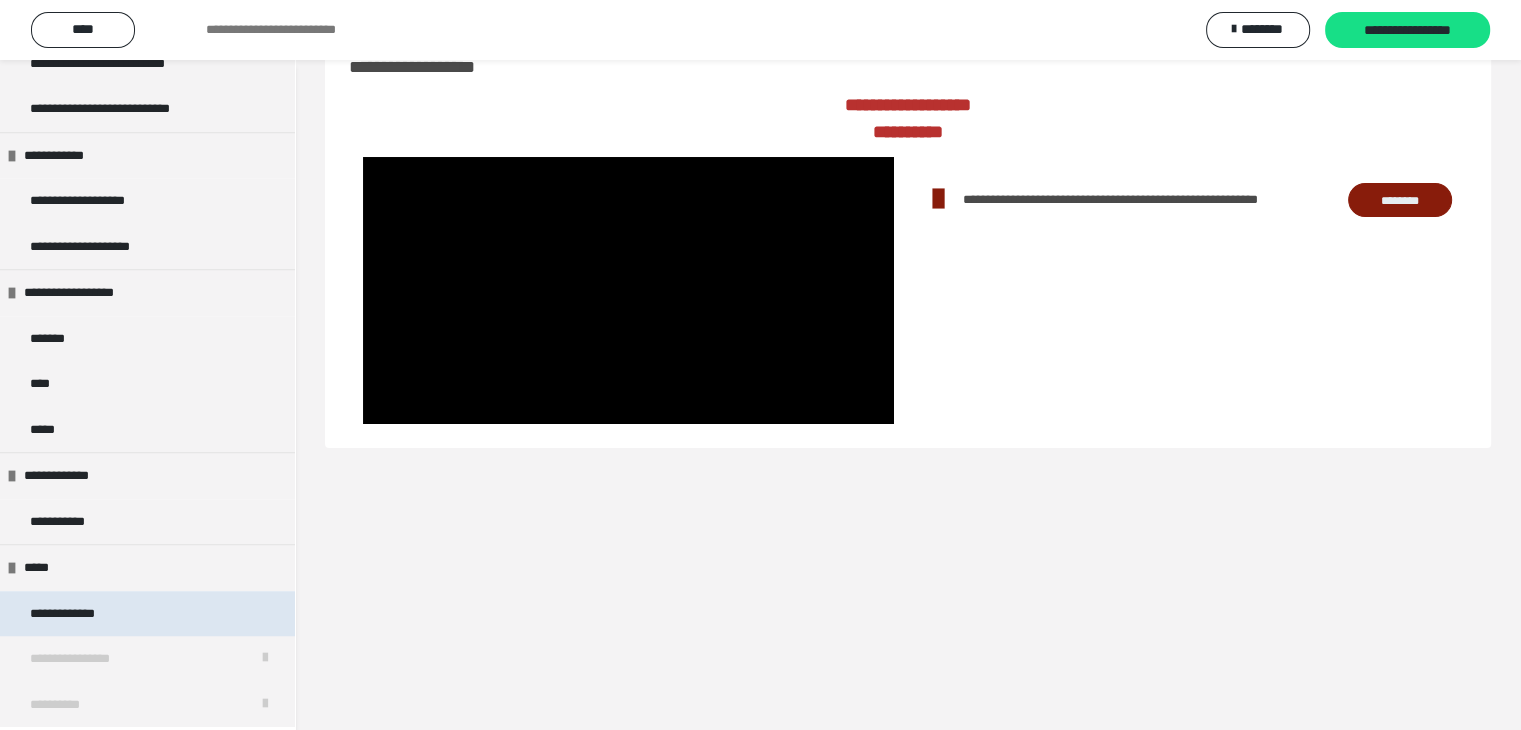 click on "**********" at bounding box center (77, 614) 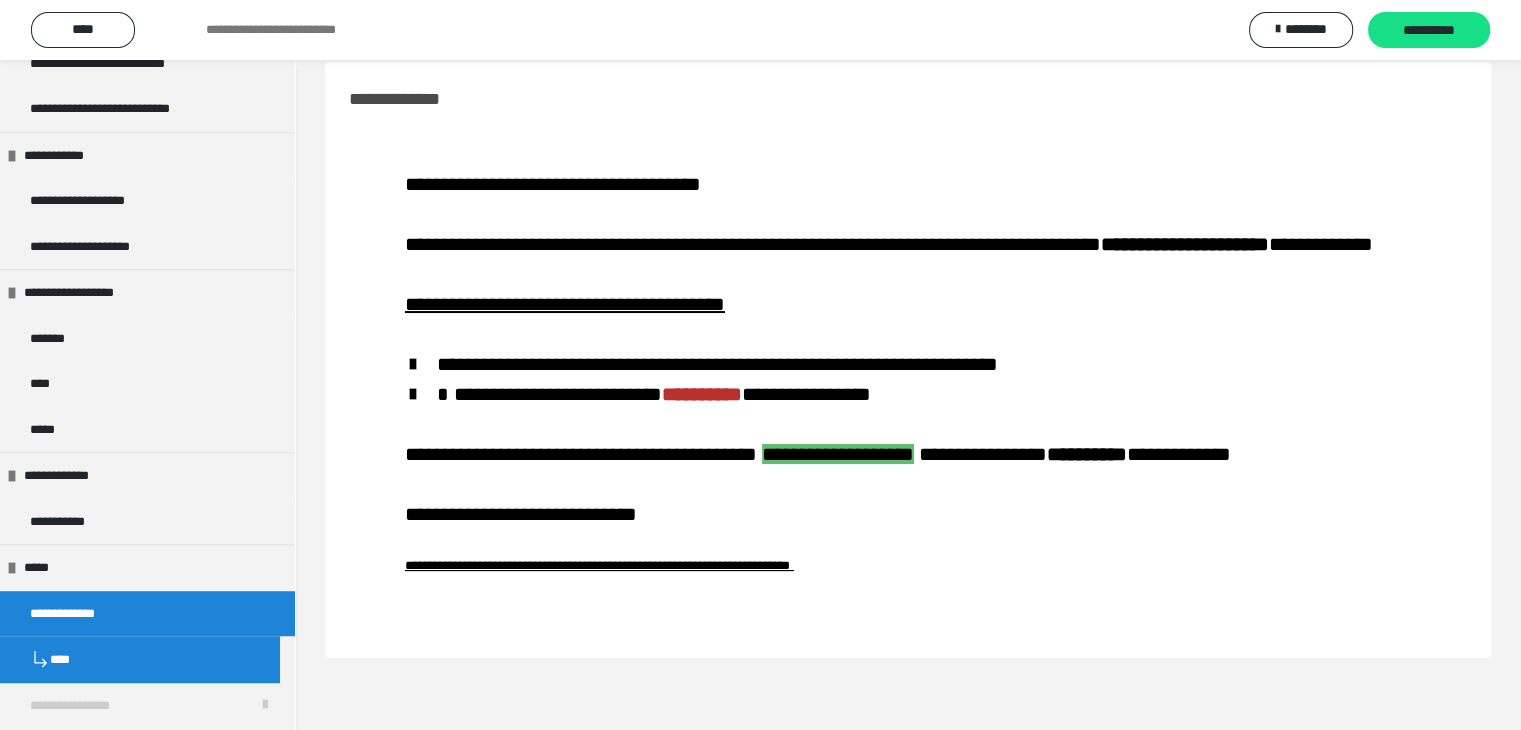 scroll, scrollTop: 0, scrollLeft: 0, axis: both 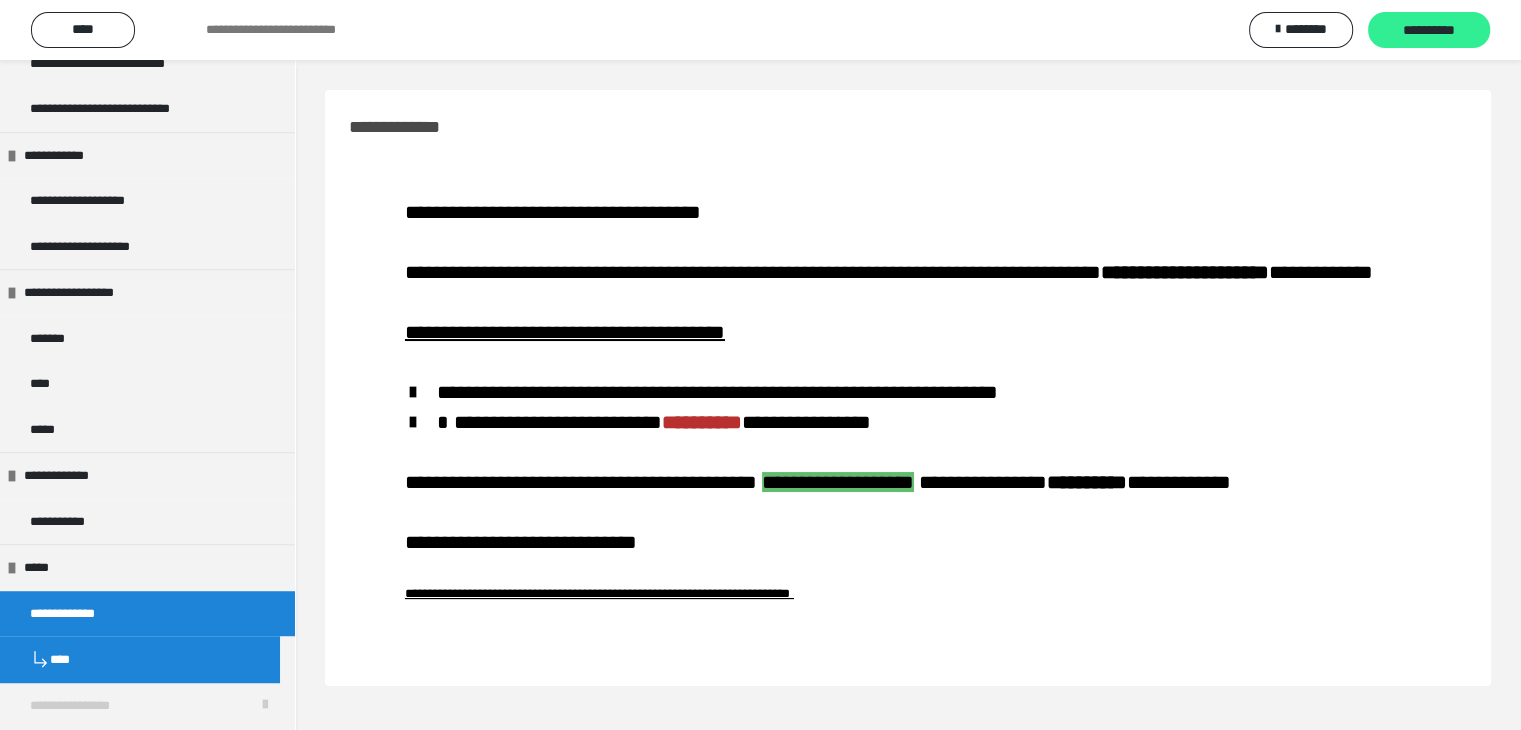 click on "**********" at bounding box center [1429, 31] 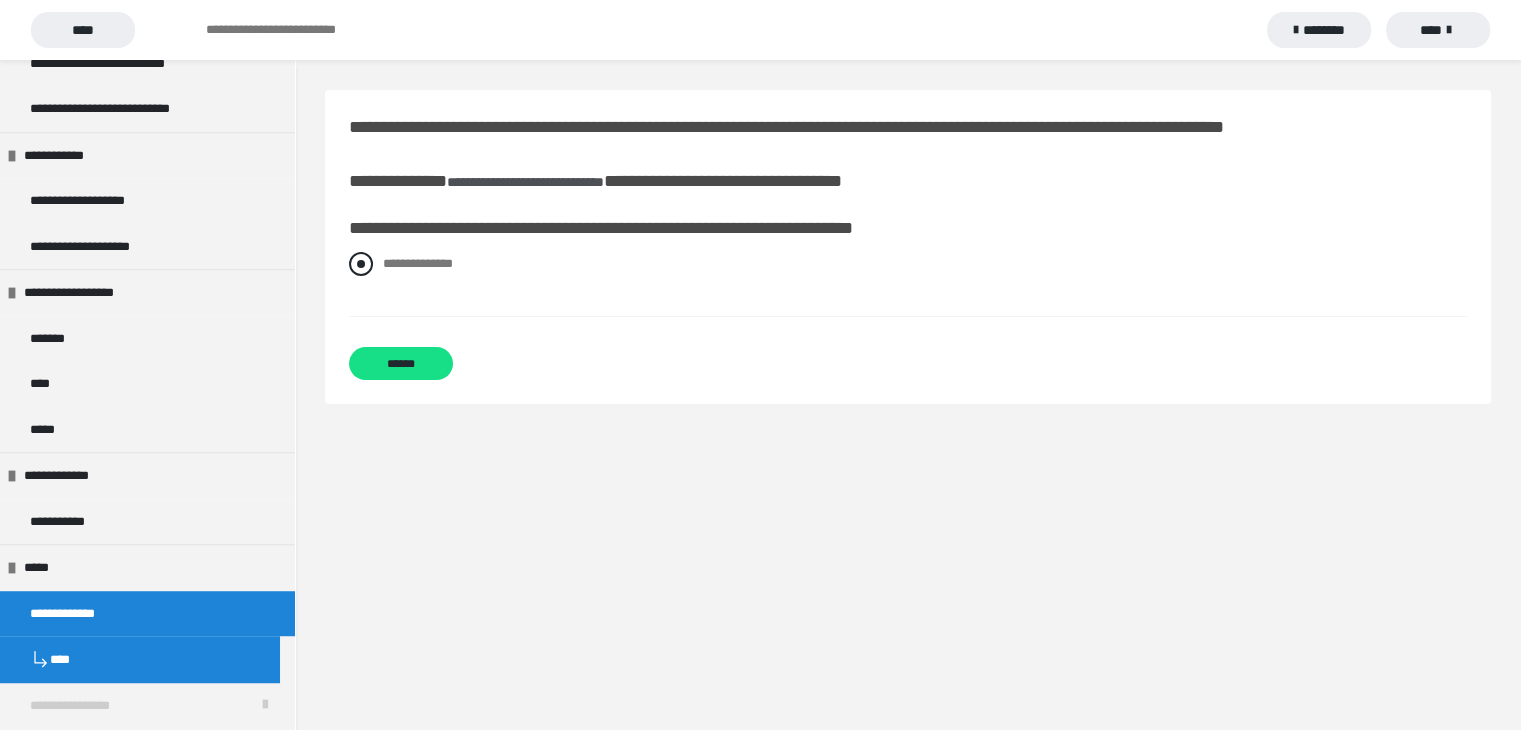 click at bounding box center (361, 264) 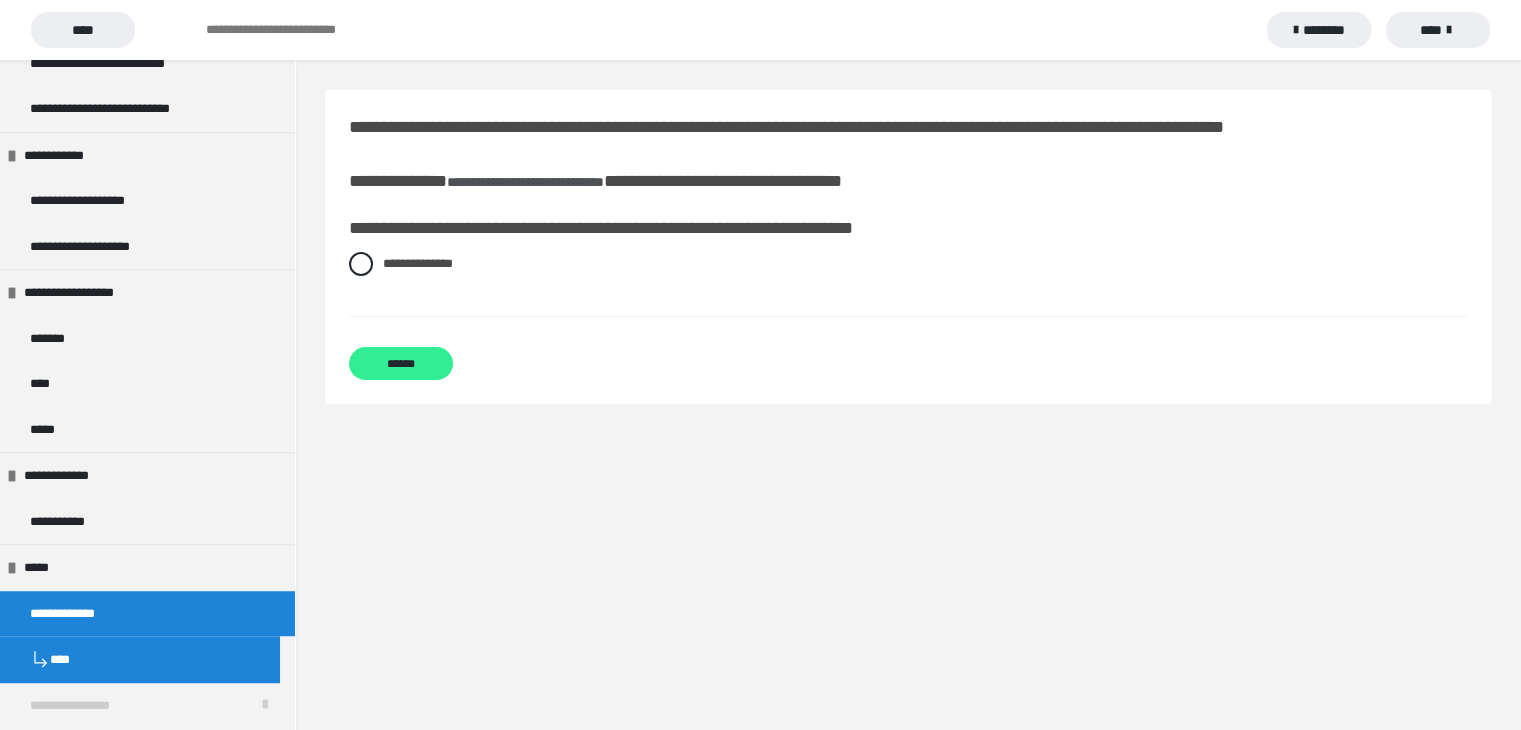 click on "******" at bounding box center (401, 363) 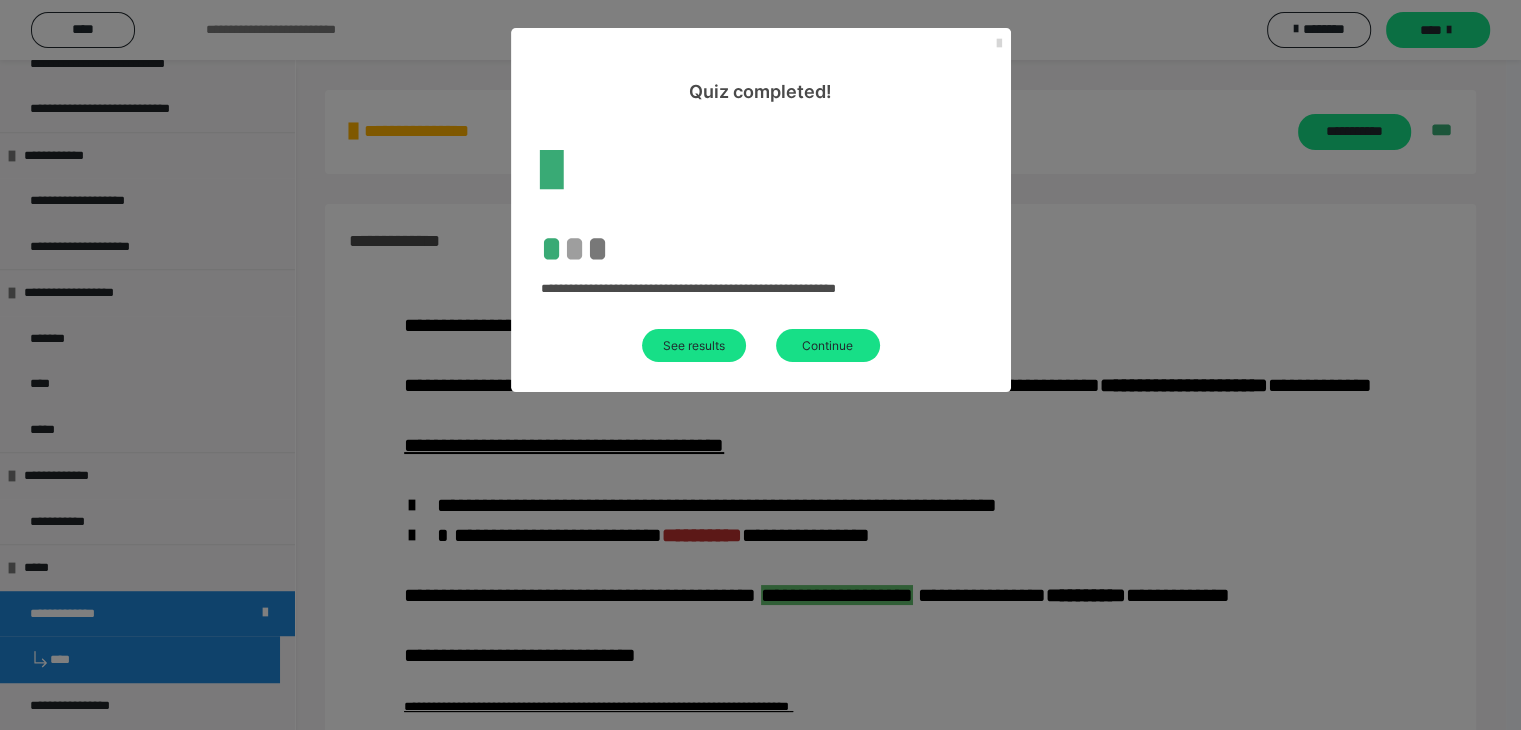 click at bounding box center [999, 44] 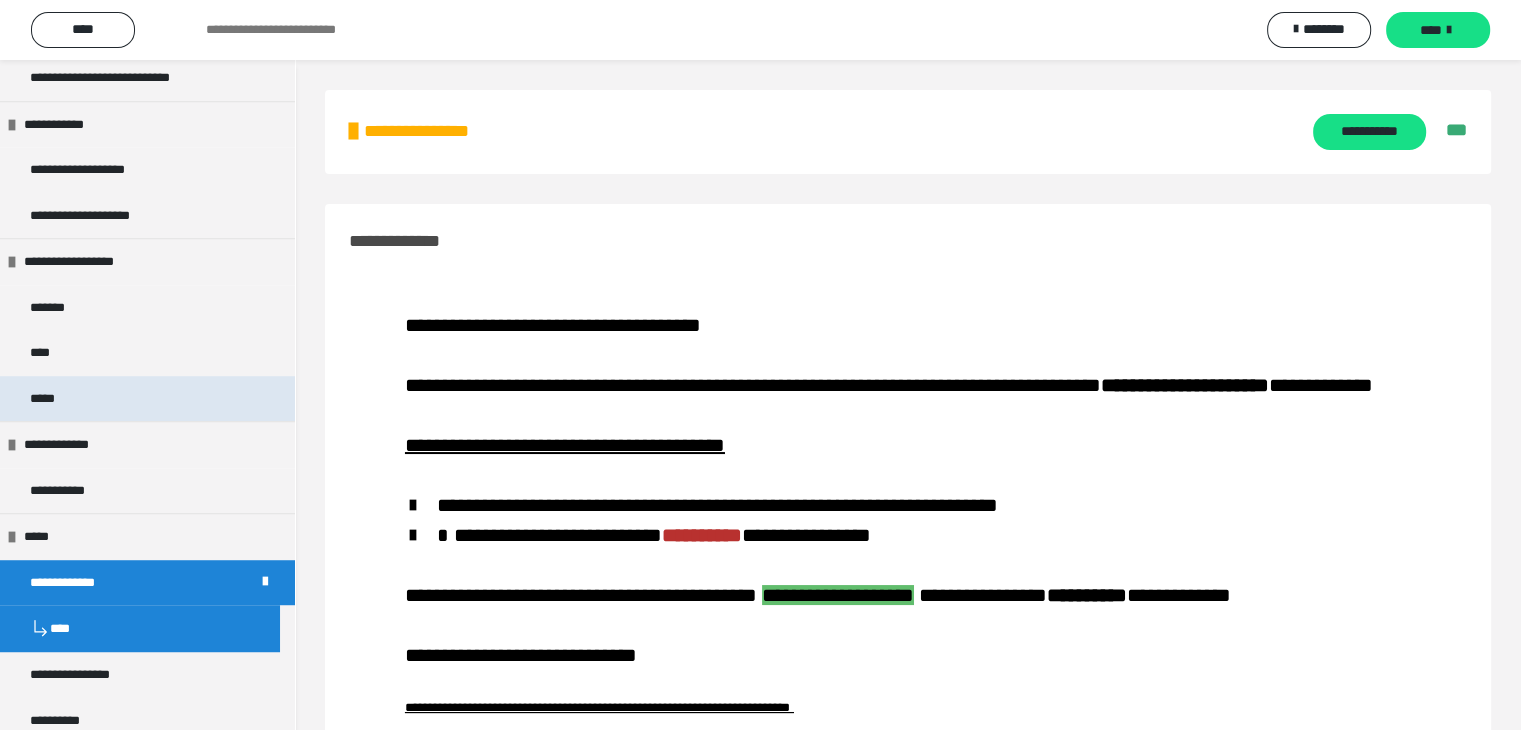 scroll, scrollTop: 1236, scrollLeft: 0, axis: vertical 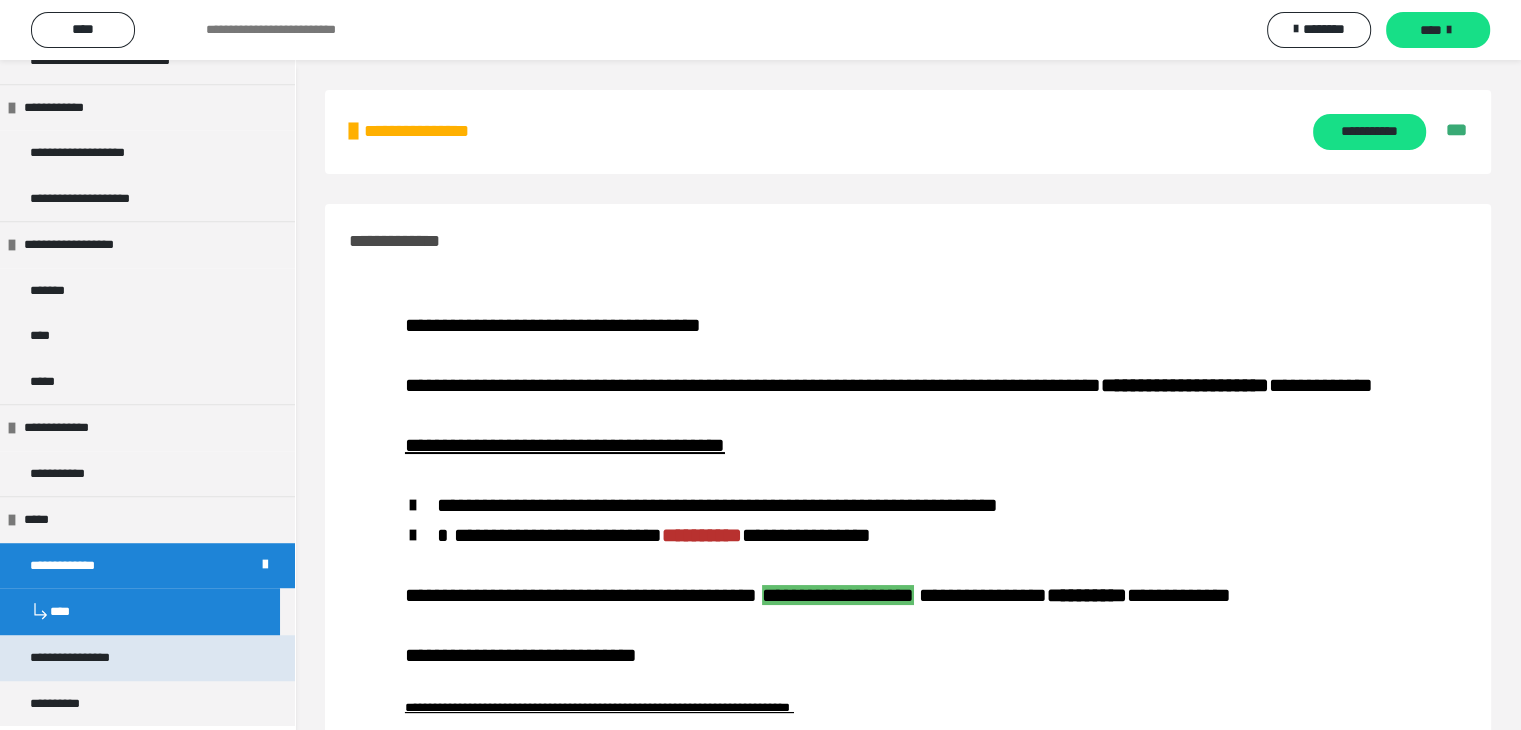 click on "**********" at bounding box center (88, 658) 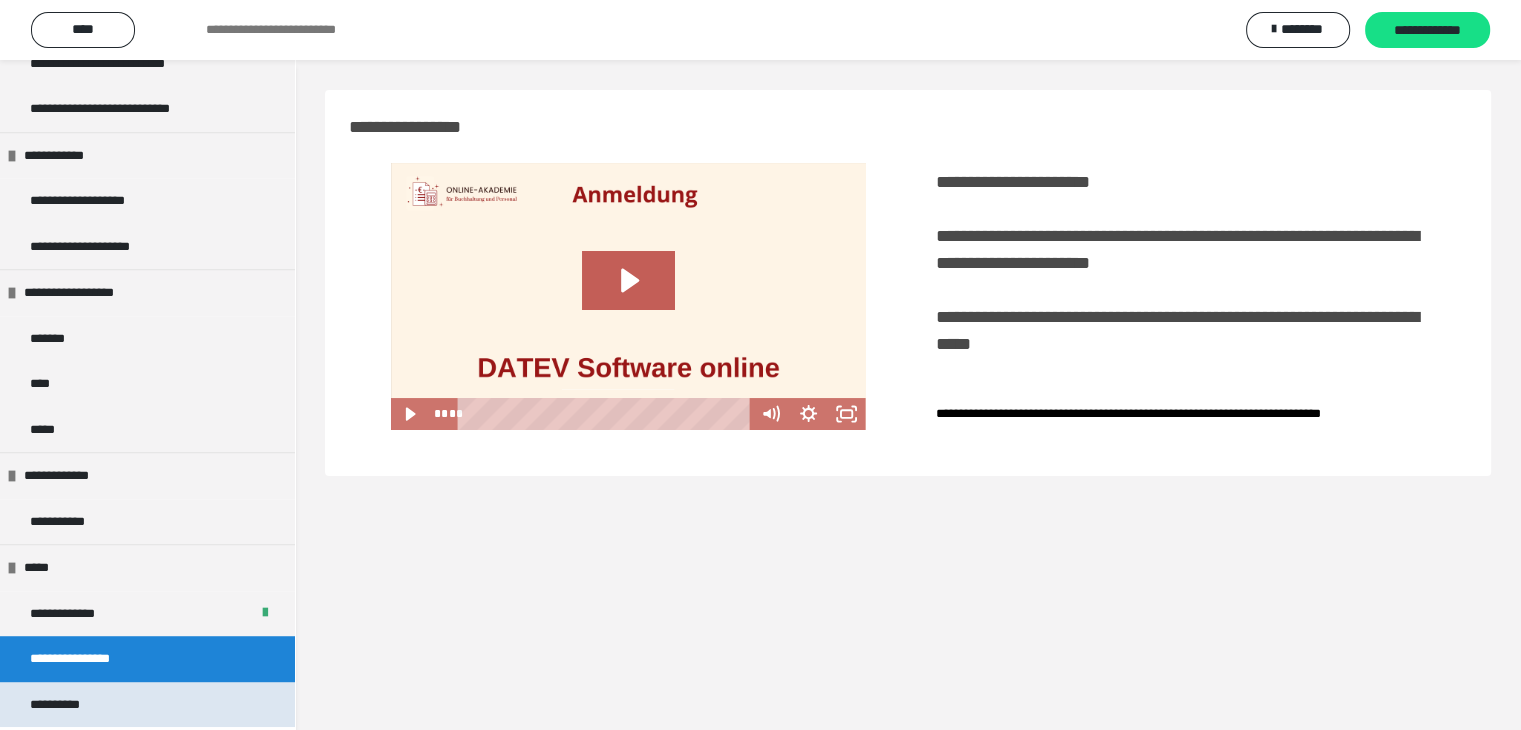 click on "**********" at bounding box center (67, 705) 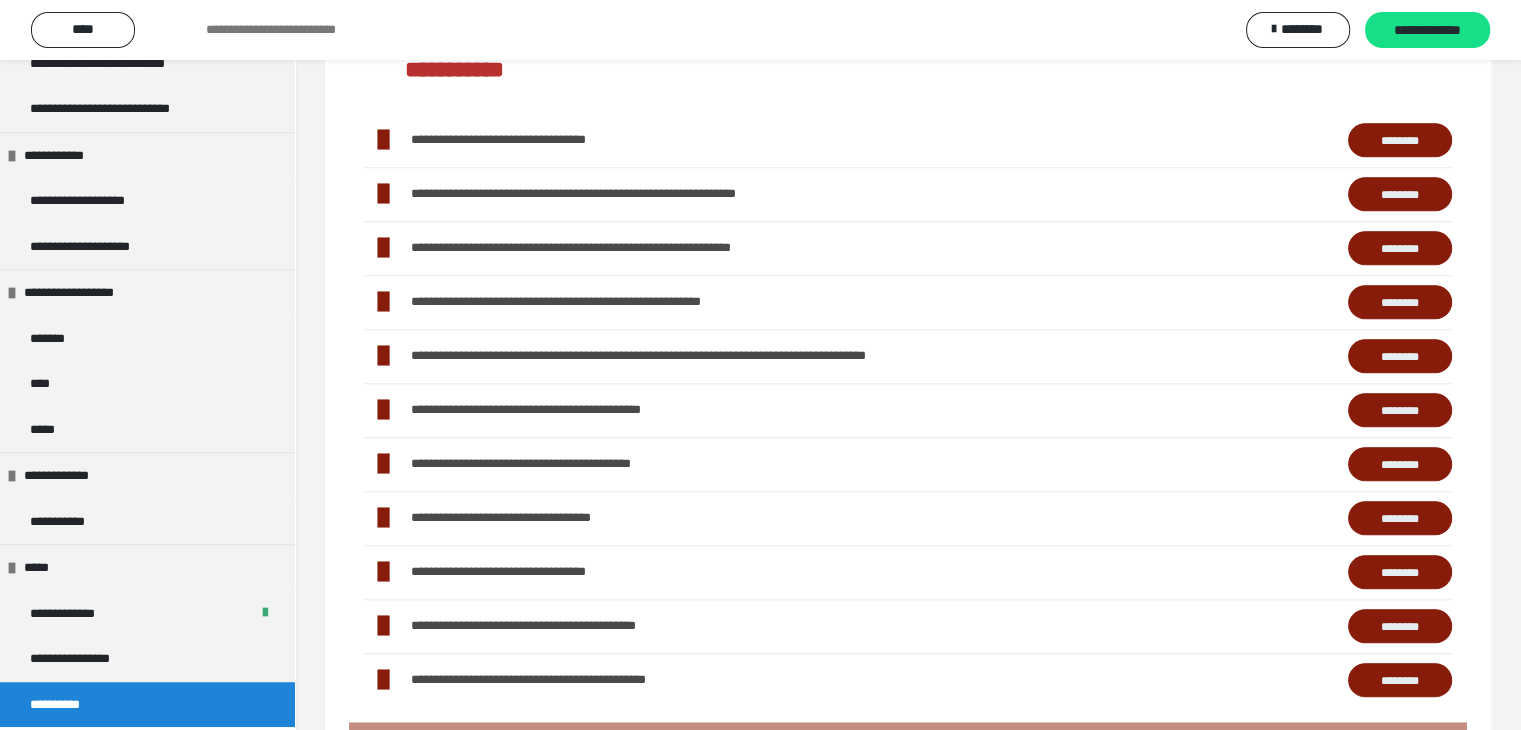 scroll, scrollTop: 1759, scrollLeft: 0, axis: vertical 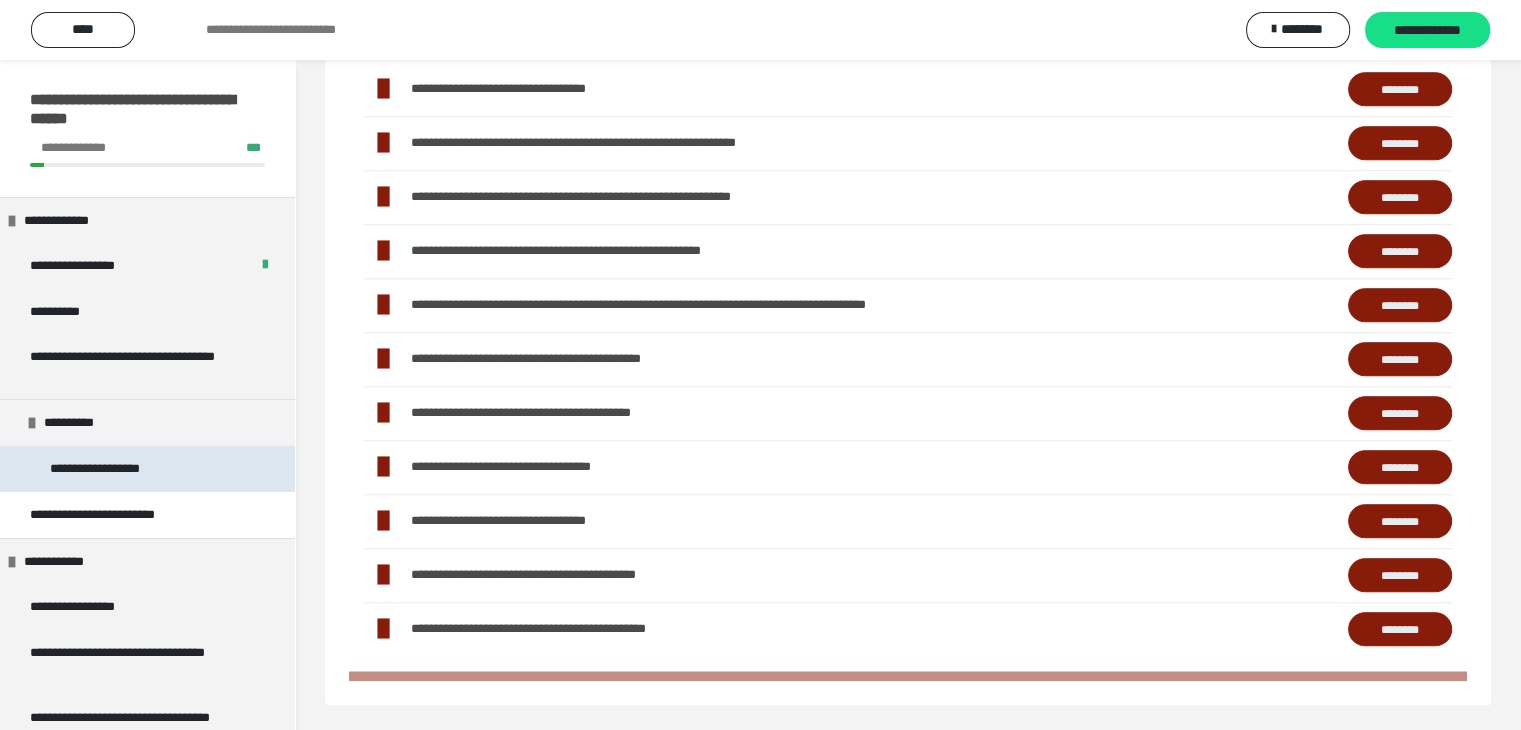 click on "**********" at bounding box center [117, 469] 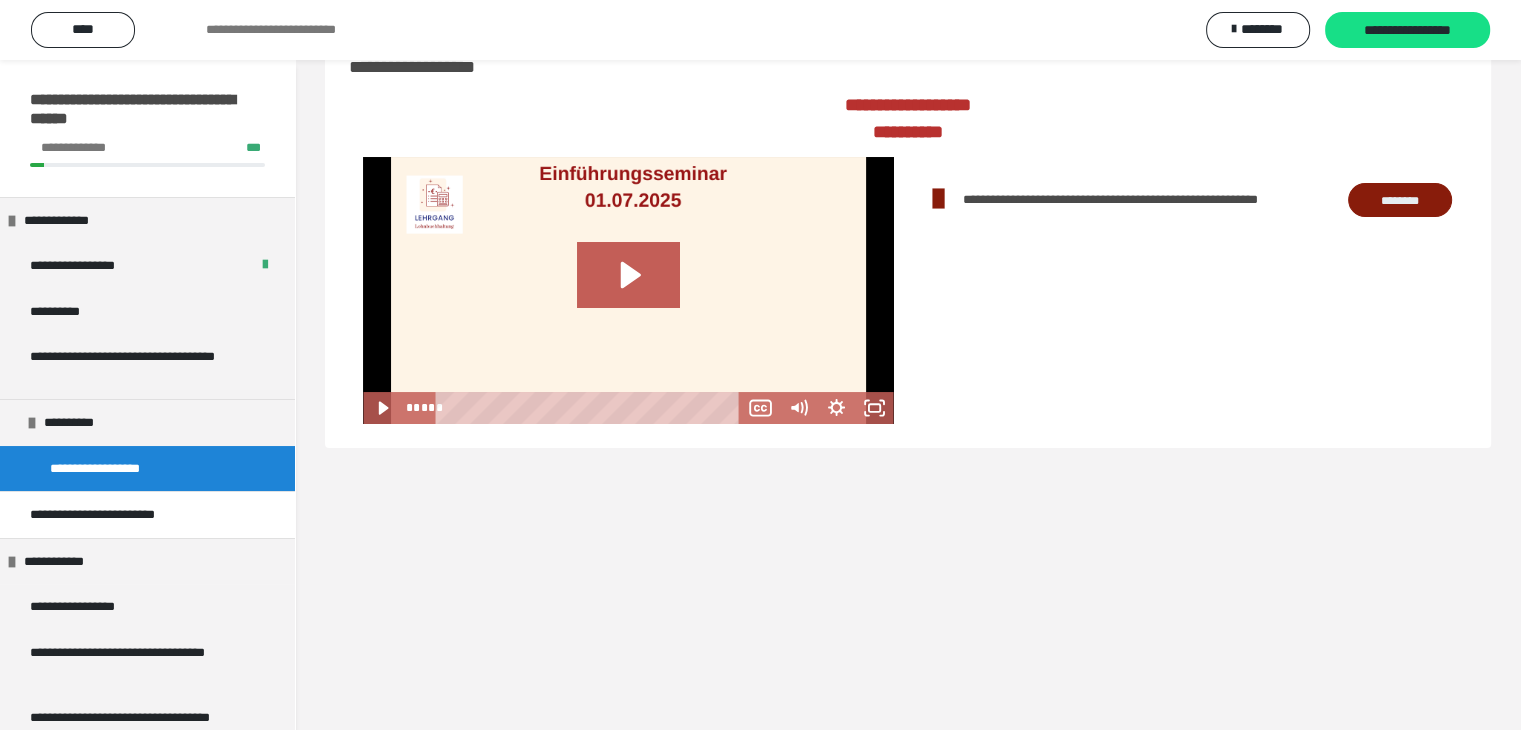 scroll, scrollTop: 60, scrollLeft: 0, axis: vertical 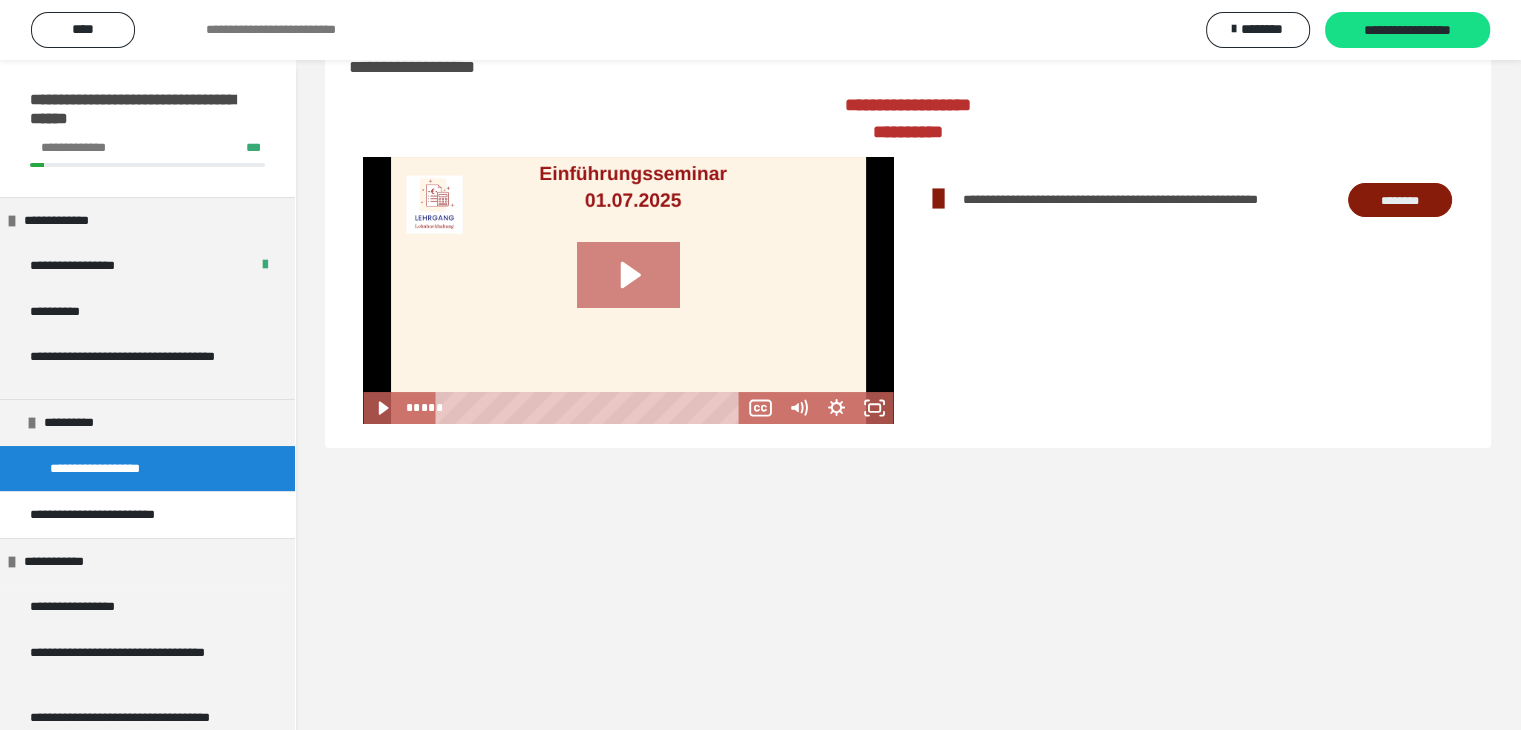 click 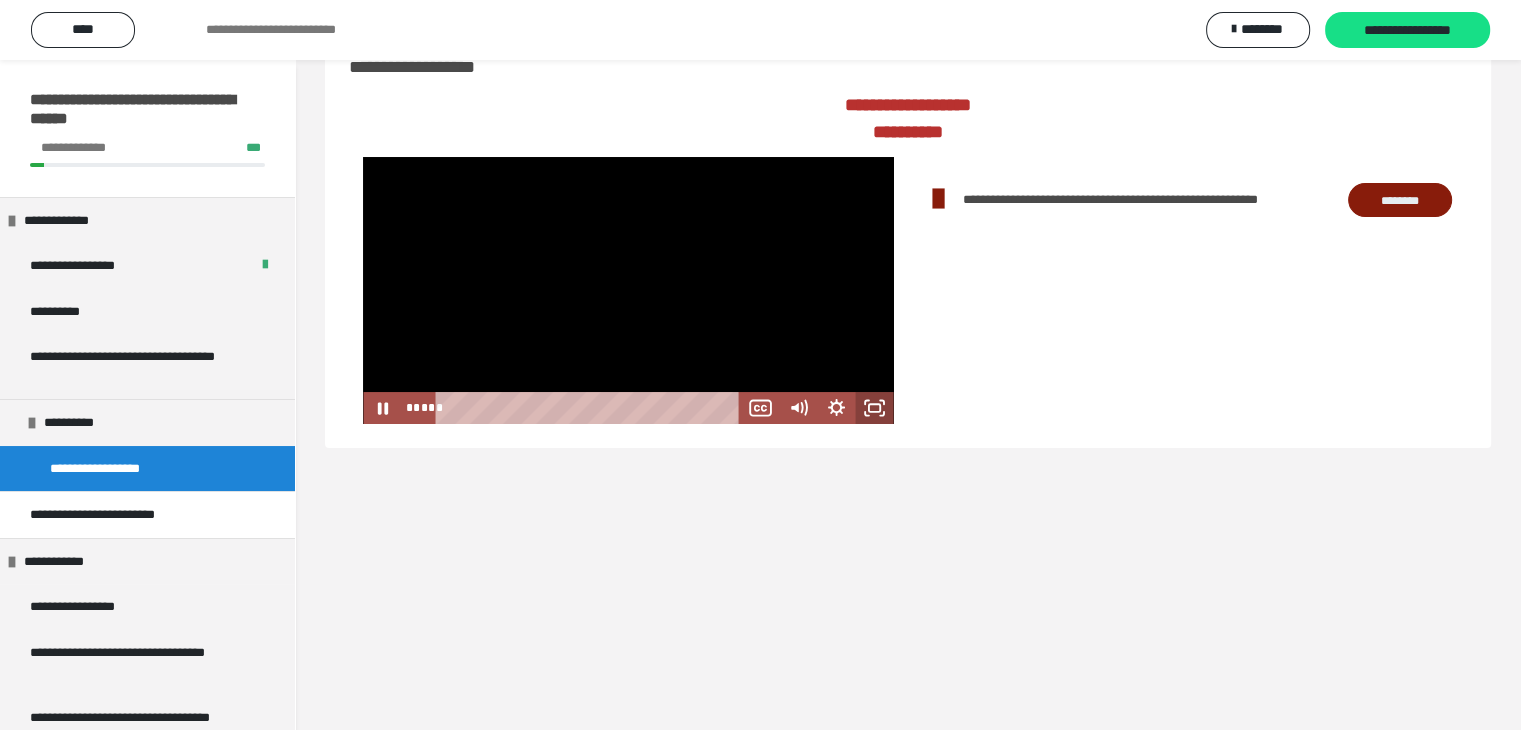 click 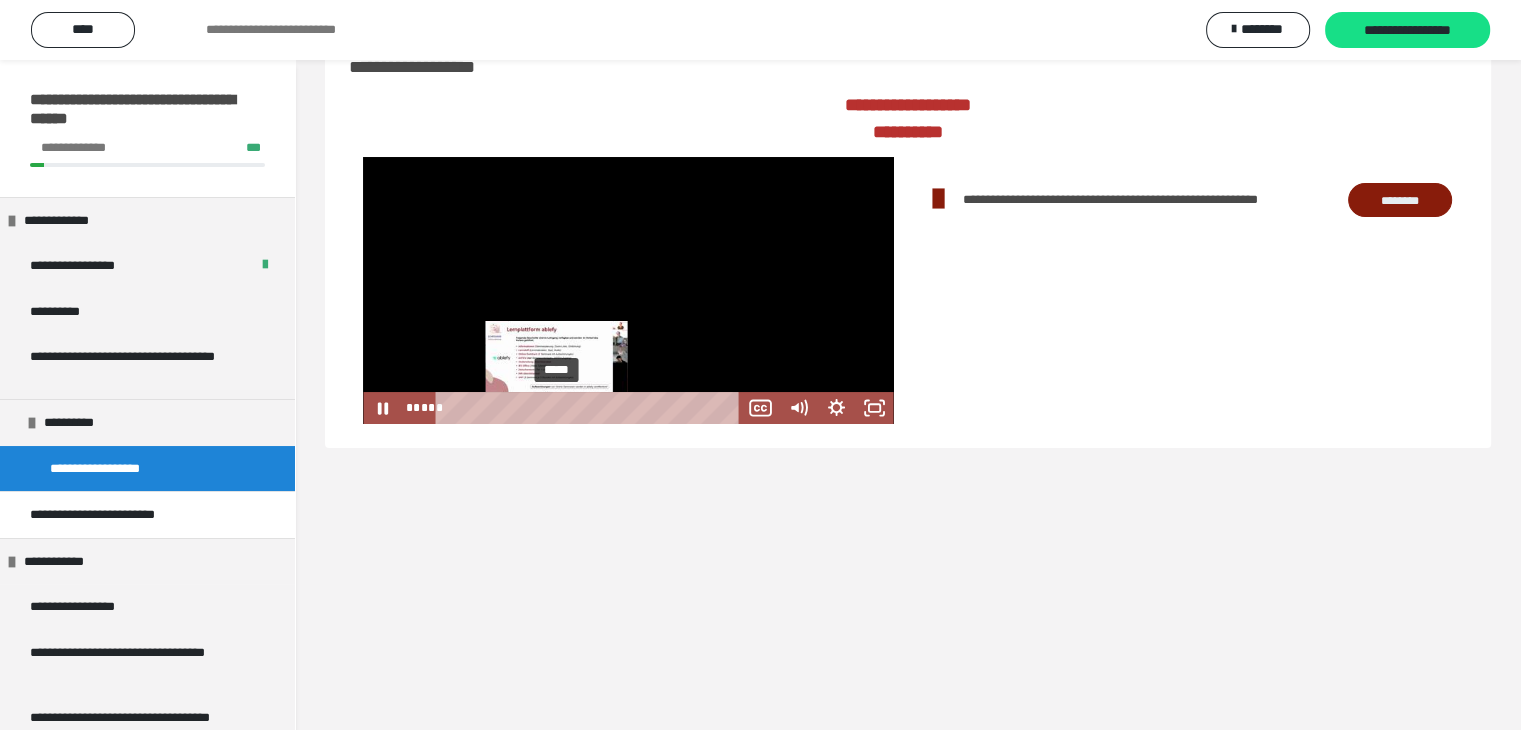 click on "*****" at bounding box center [591, 408] 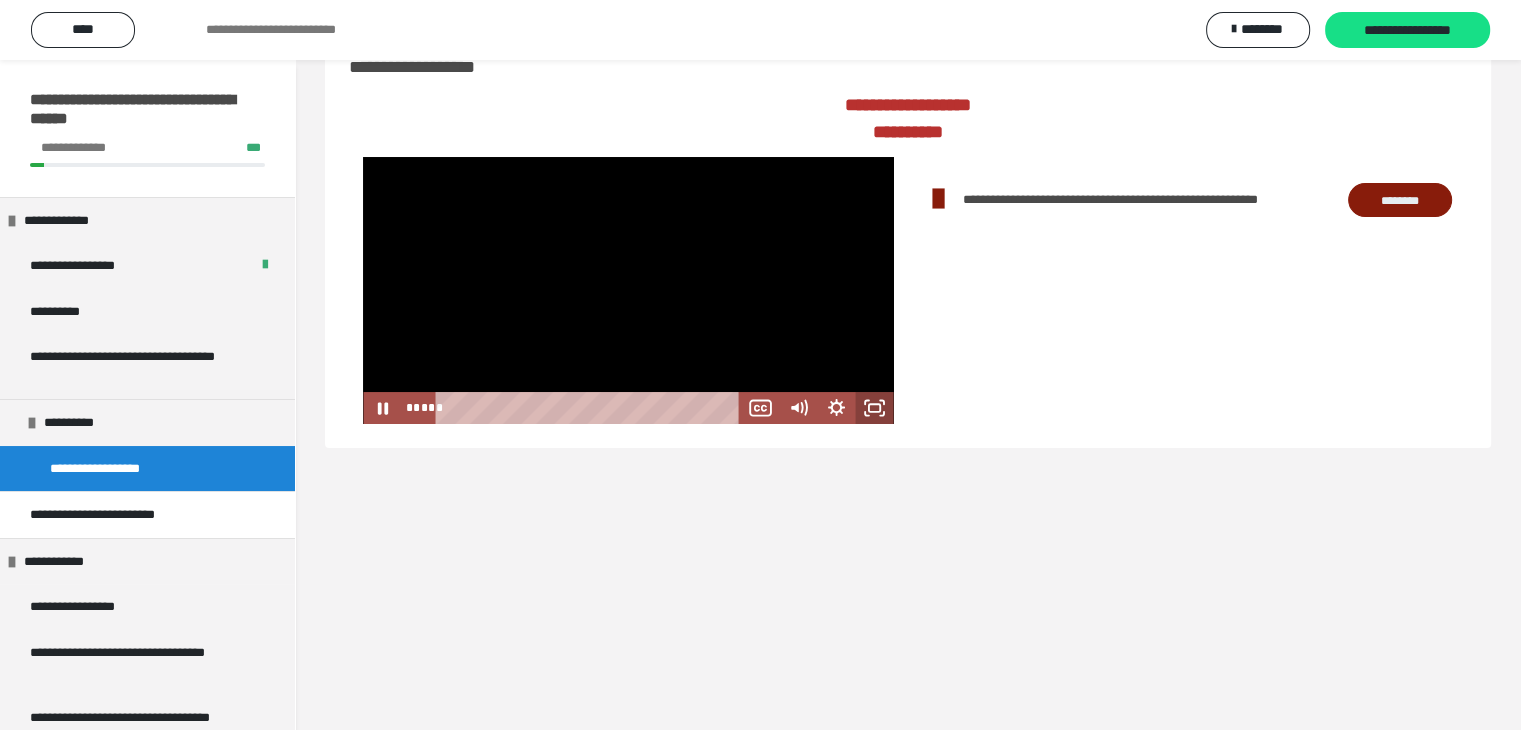click 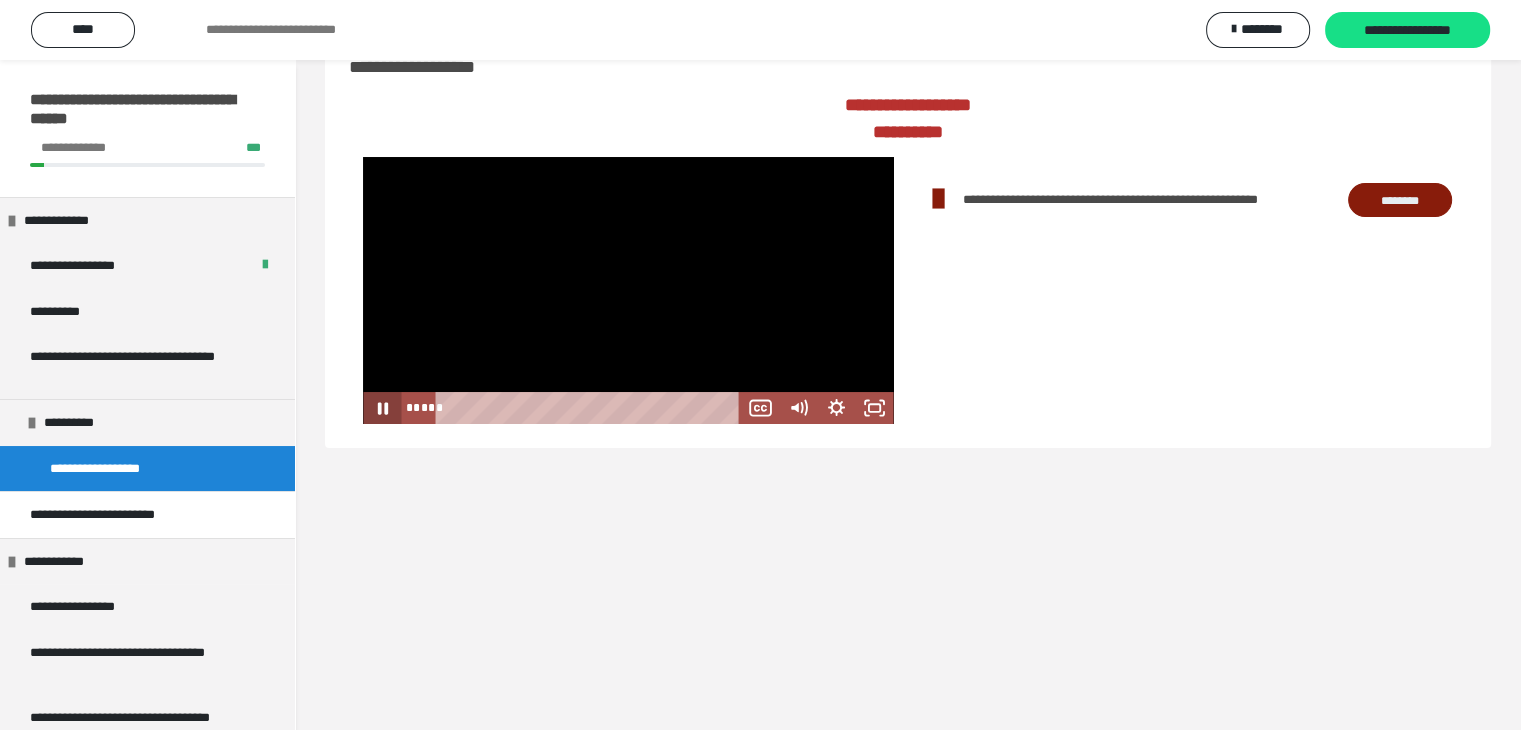click 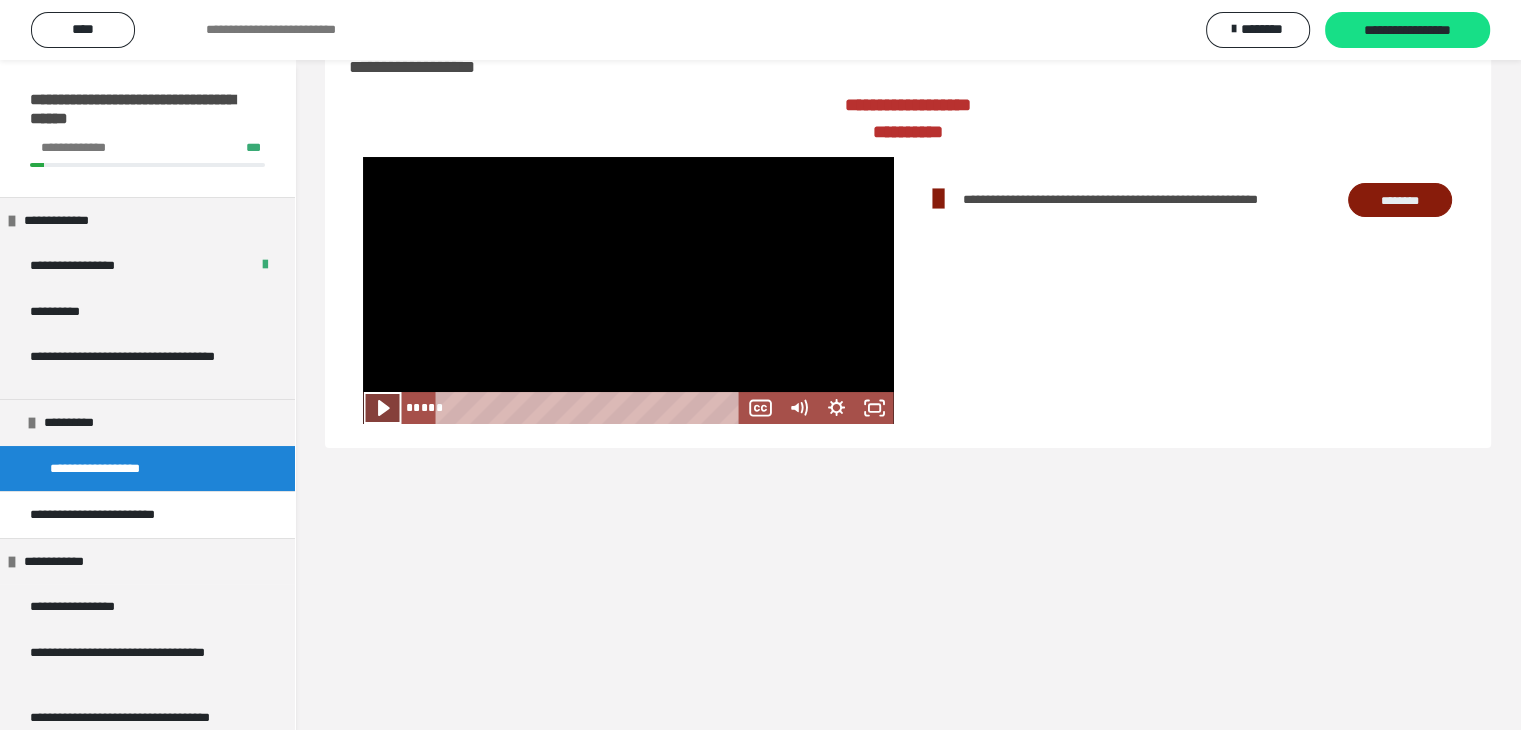 click 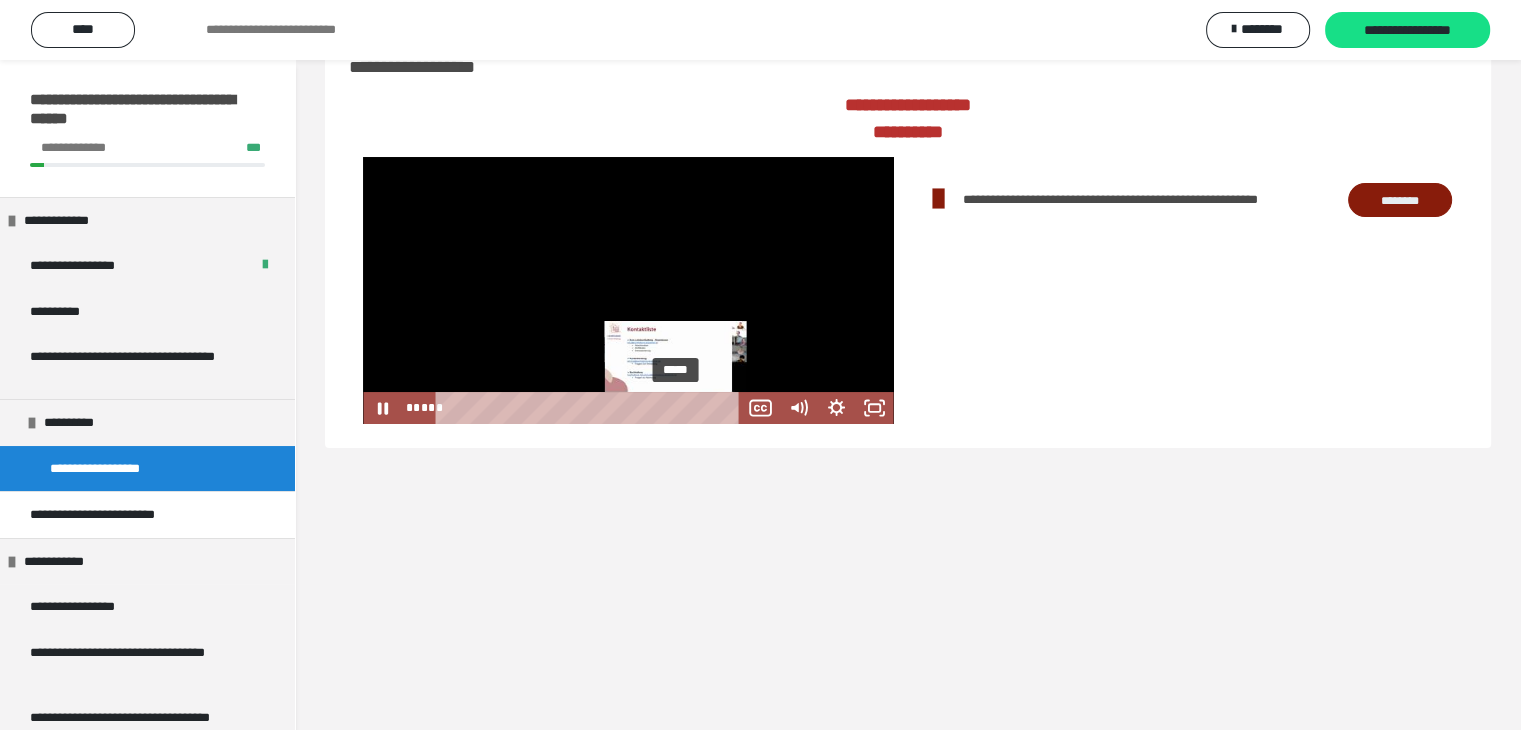 click on "*****" at bounding box center (591, 408) 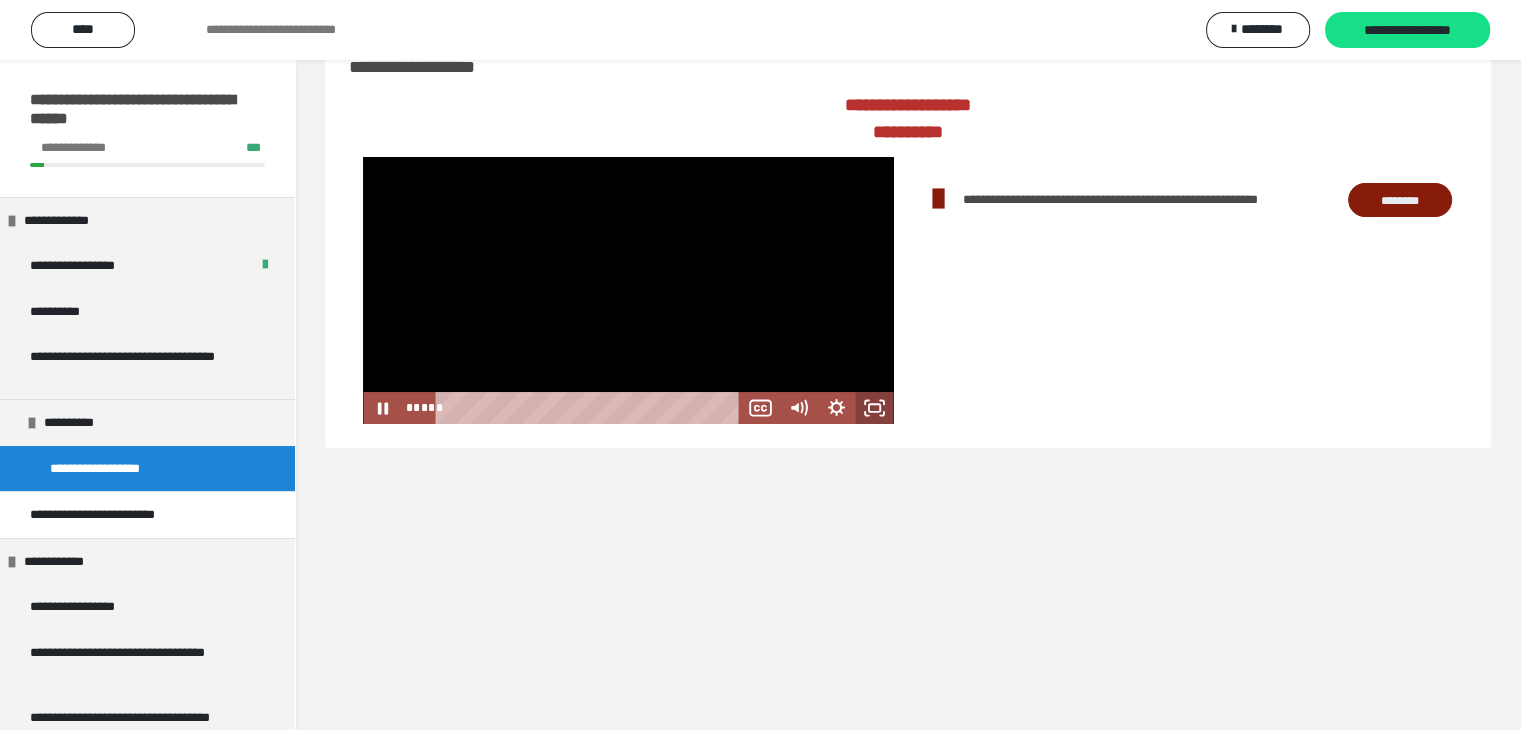 click 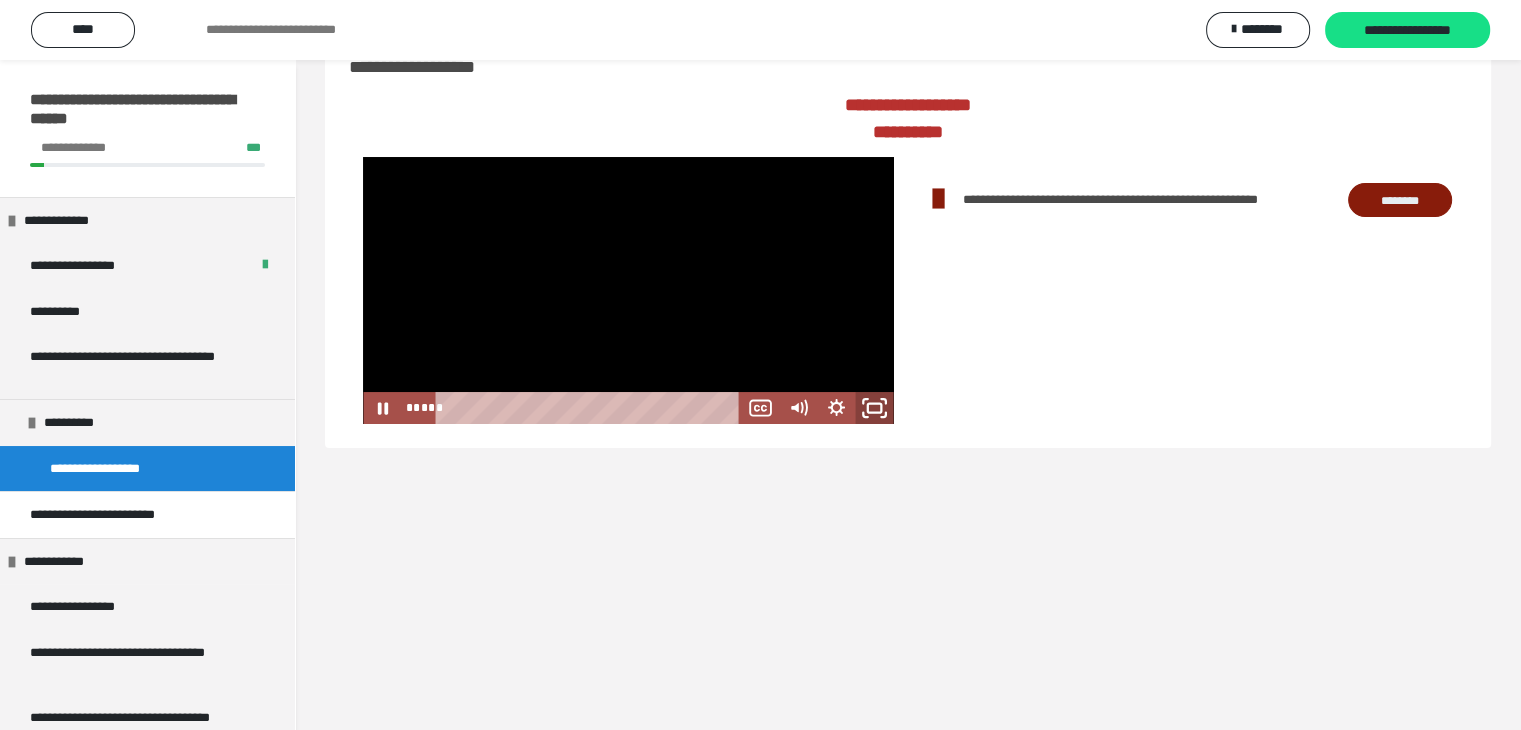 click 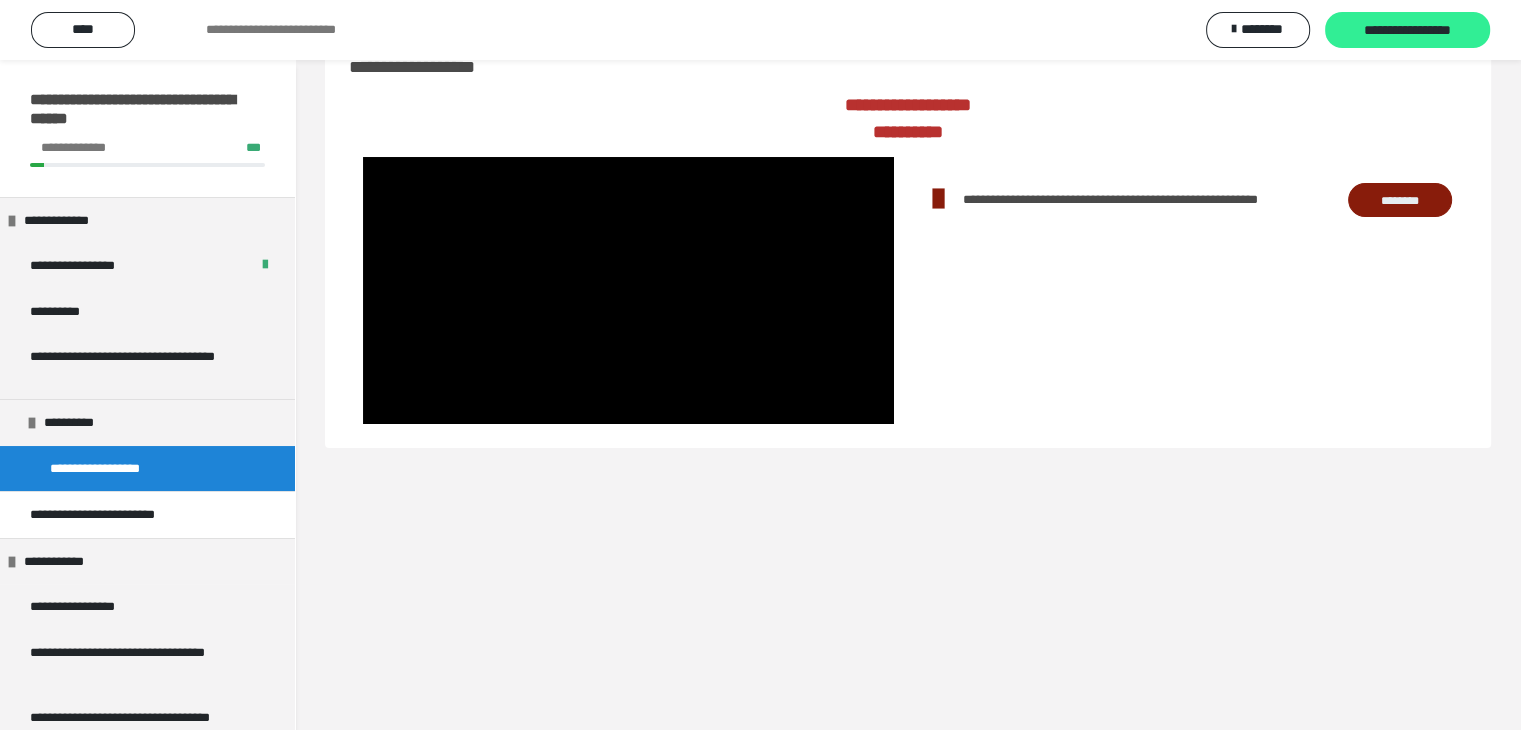 click on "**********" at bounding box center [1407, 31] 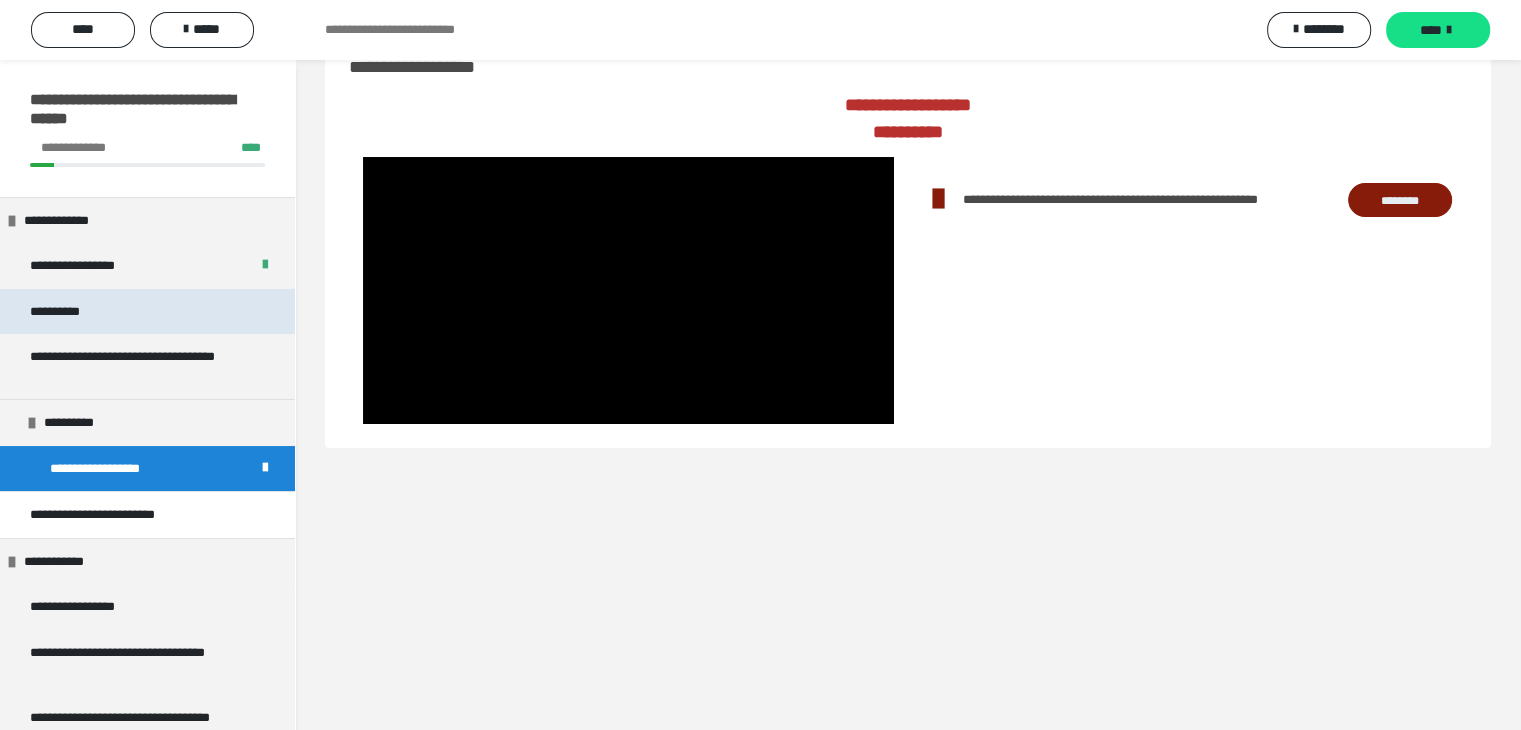 click on "**********" at bounding box center (69, 312) 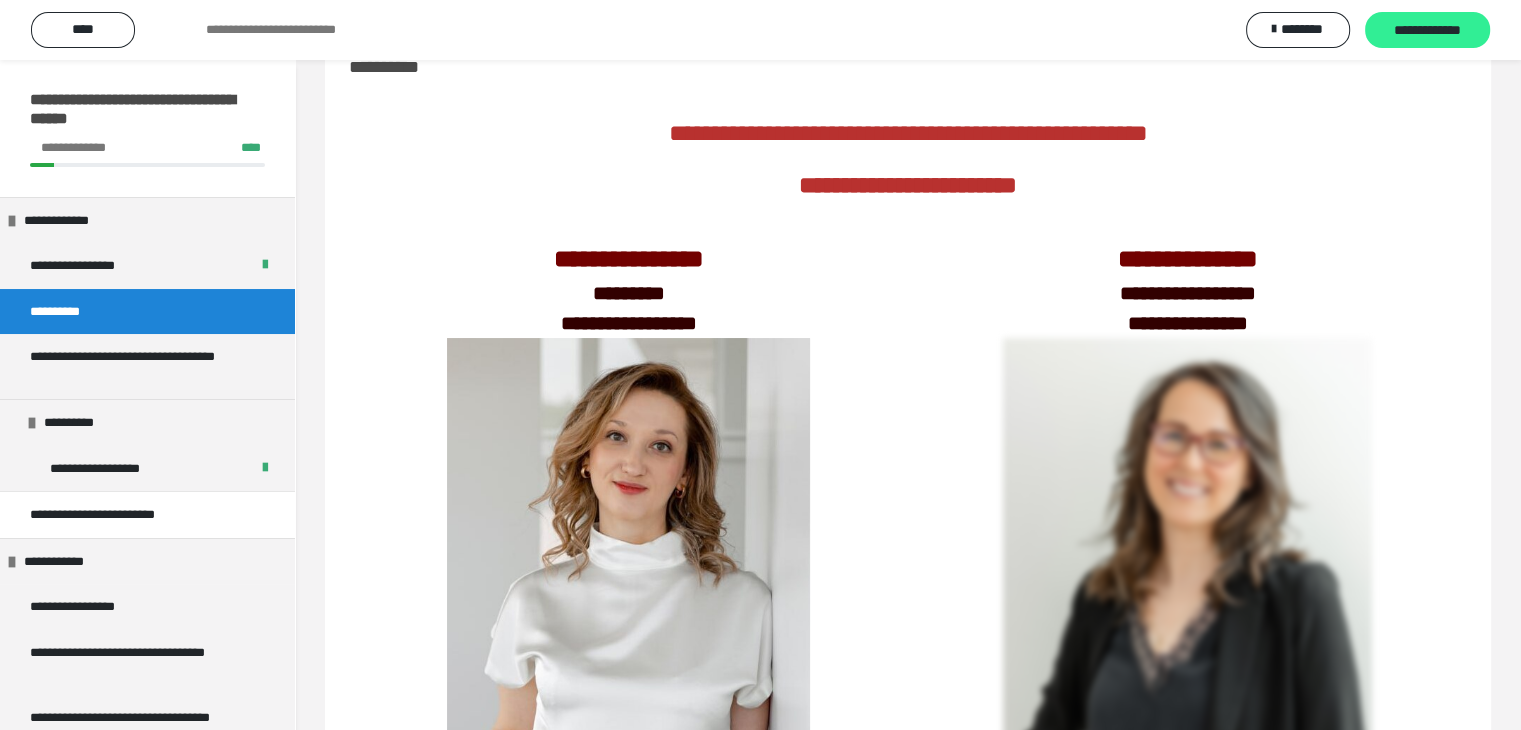 click on "**********" at bounding box center (1427, 31) 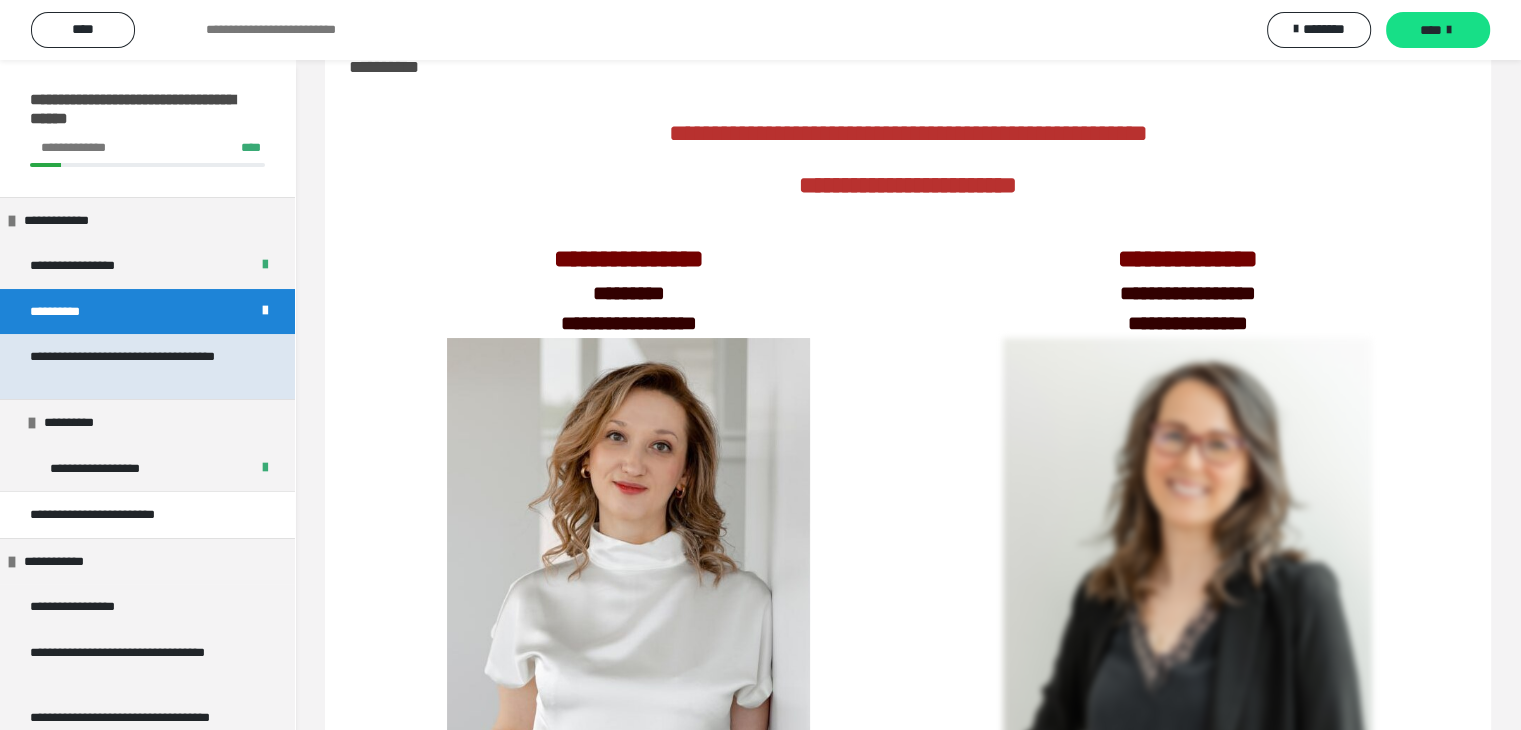 click on "**********" at bounding box center (132, 366) 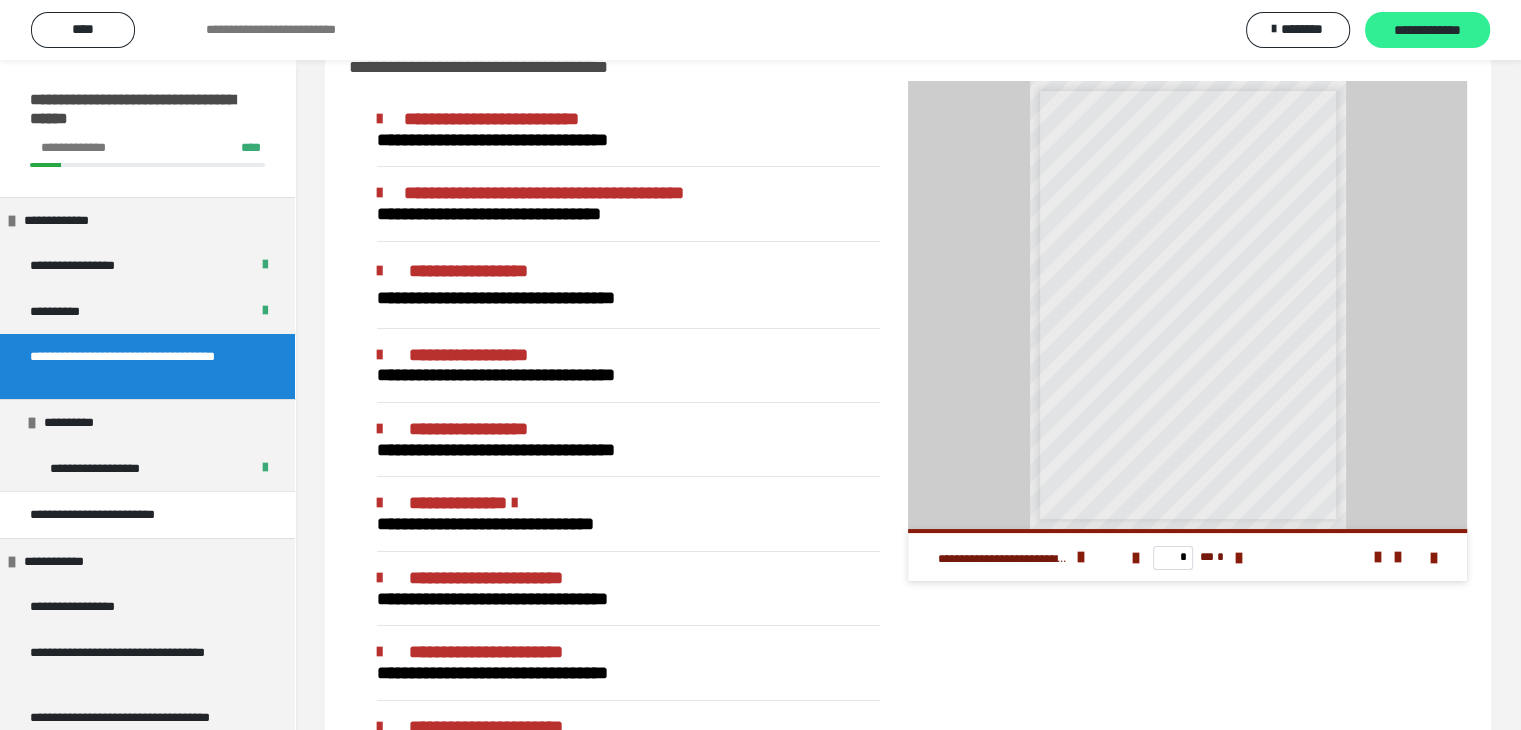 click on "**********" at bounding box center (1427, 31) 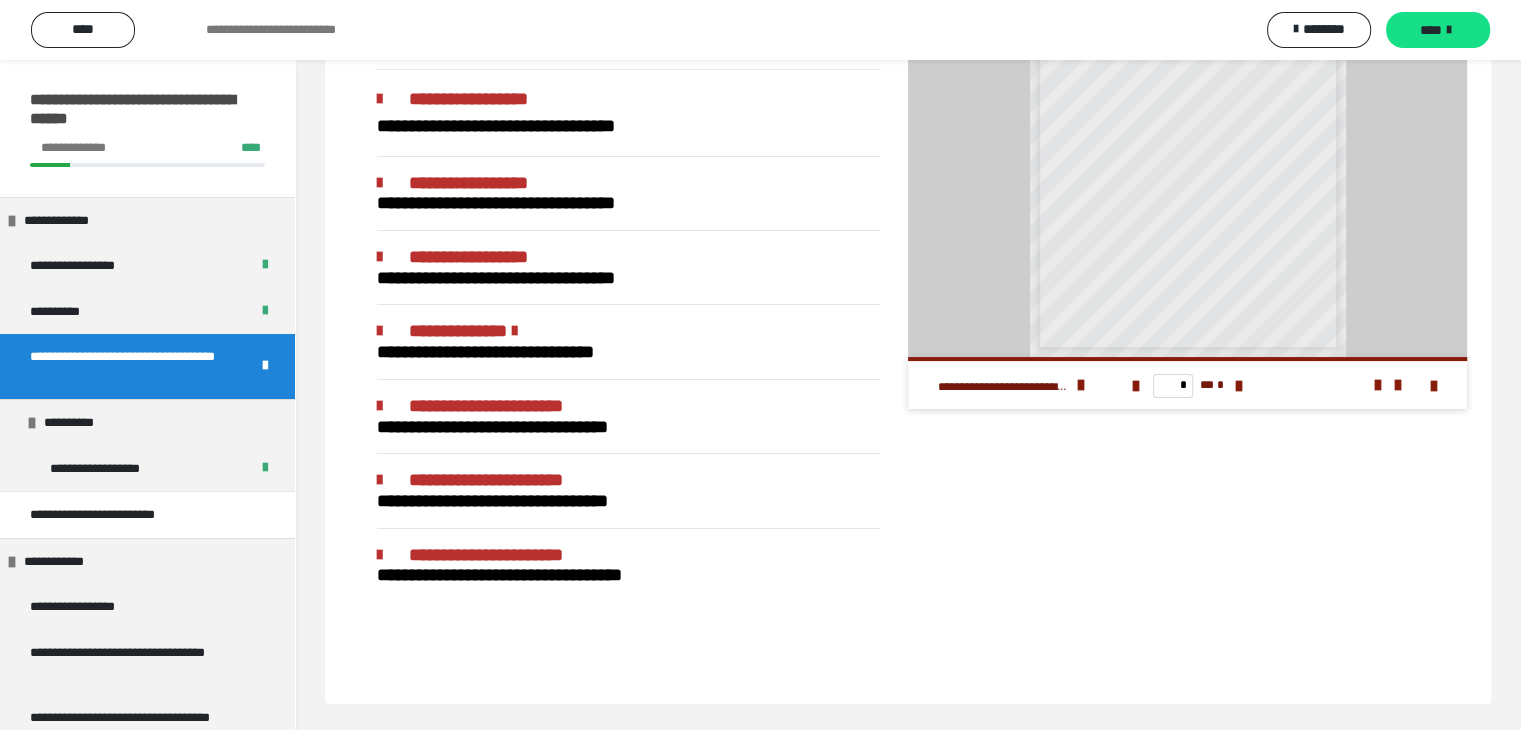 scroll, scrollTop: 235, scrollLeft: 0, axis: vertical 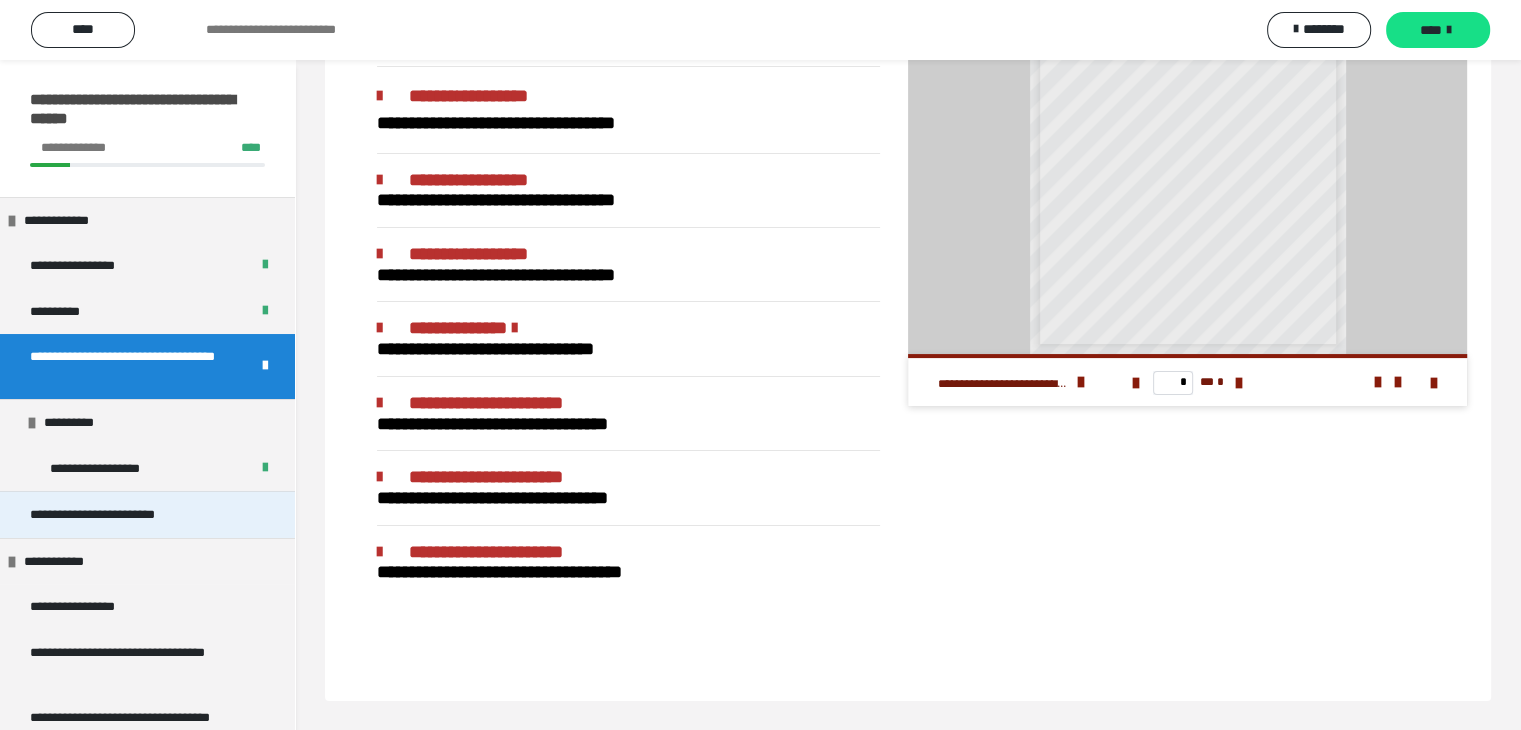 click on "**********" at bounding box center (124, 515) 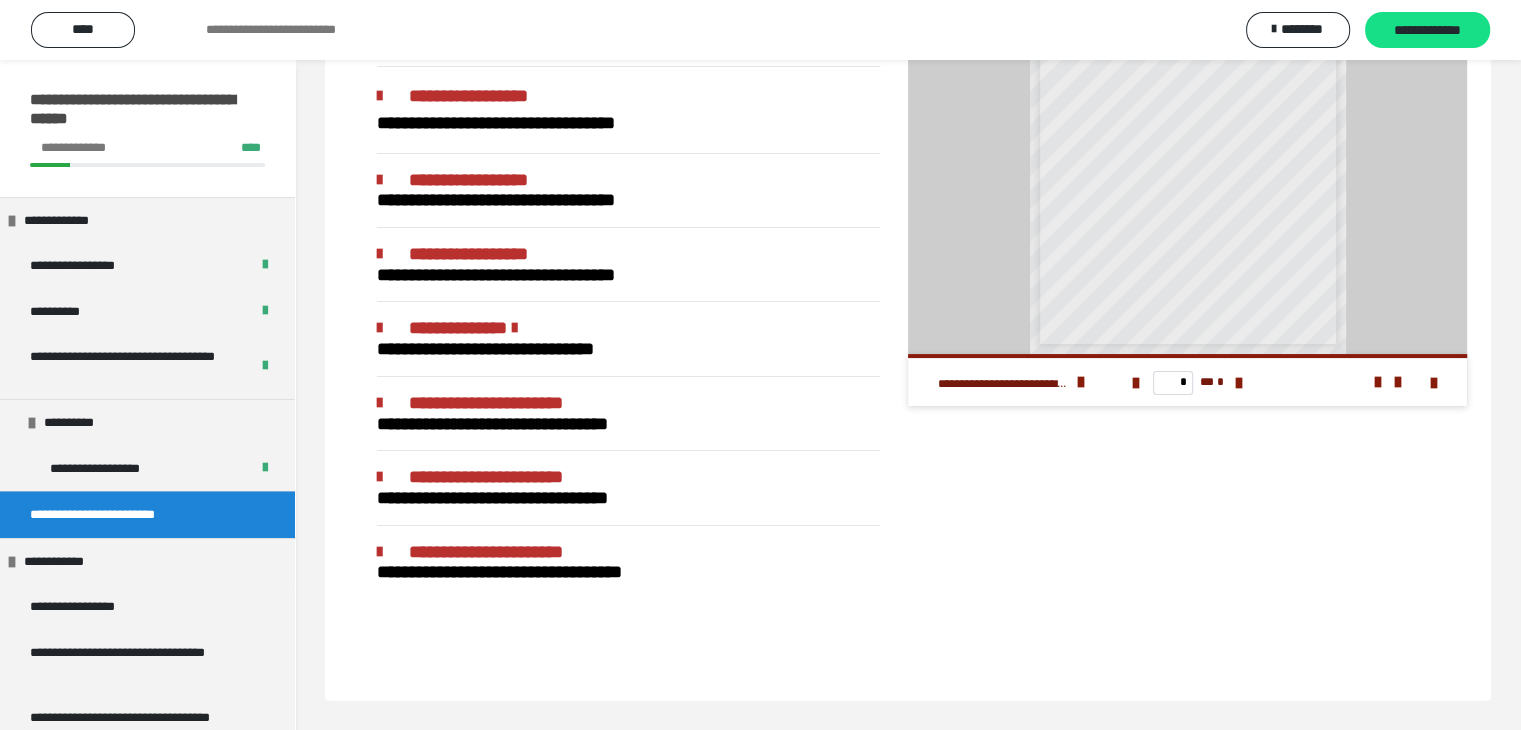 scroll, scrollTop: 60, scrollLeft: 0, axis: vertical 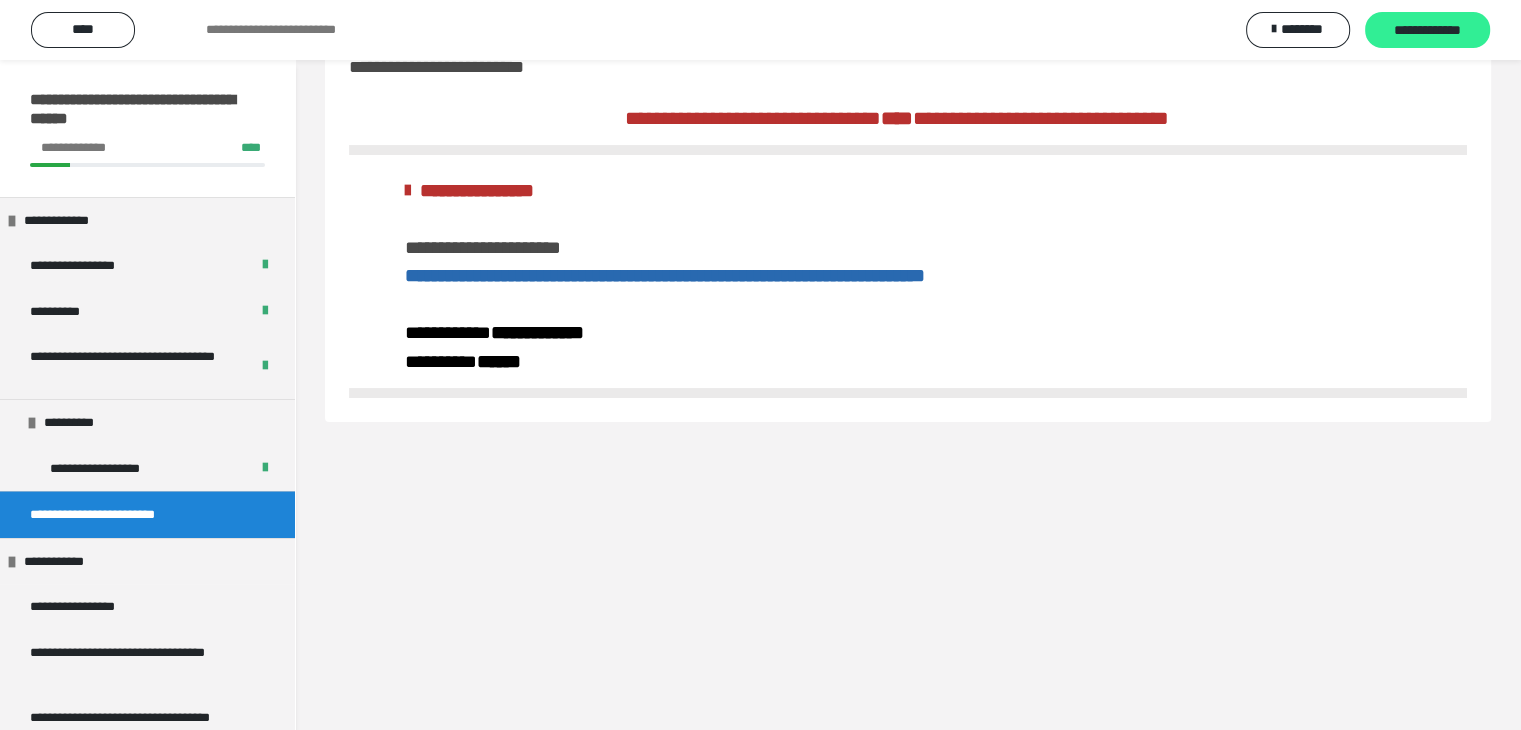 click on "**********" at bounding box center [1427, 31] 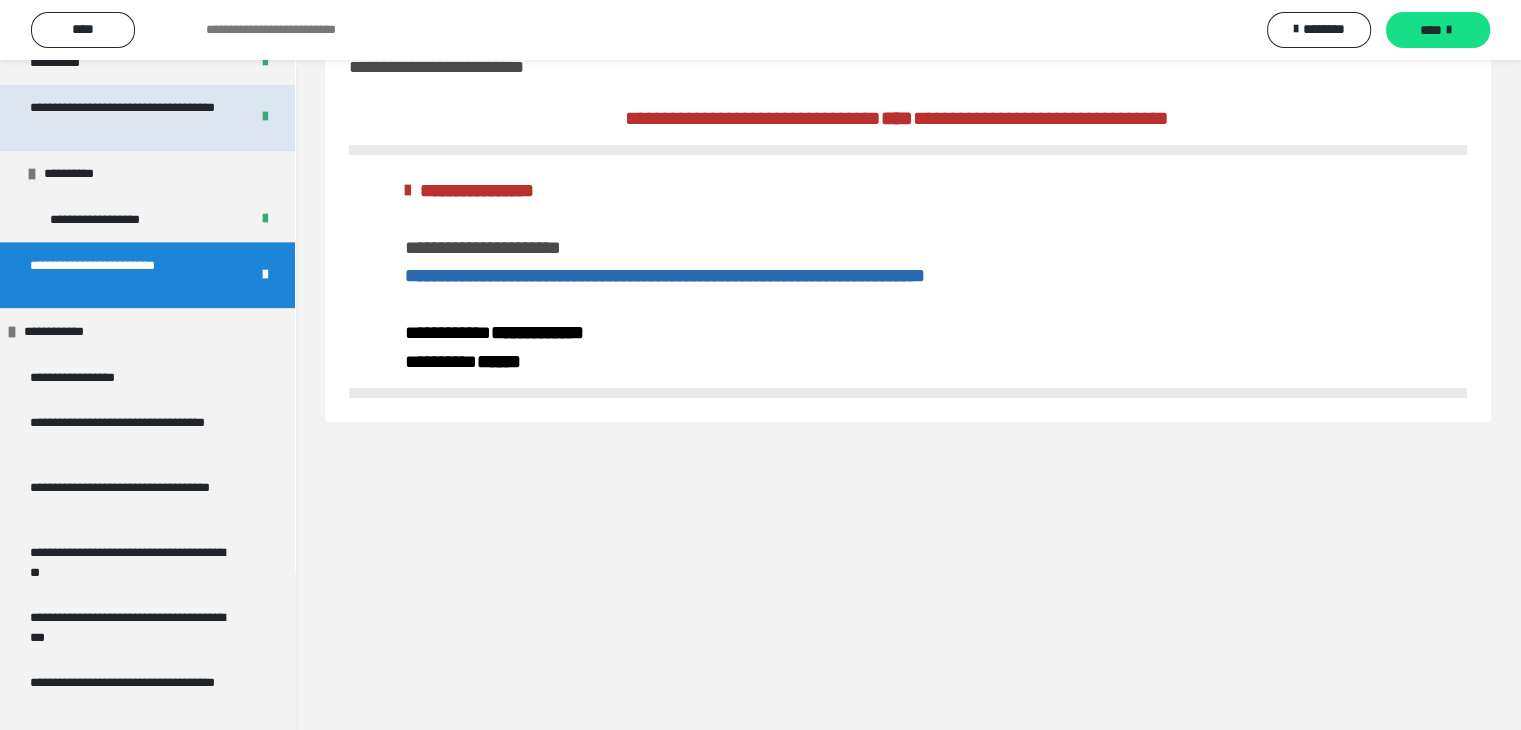 scroll, scrollTop: 300, scrollLeft: 0, axis: vertical 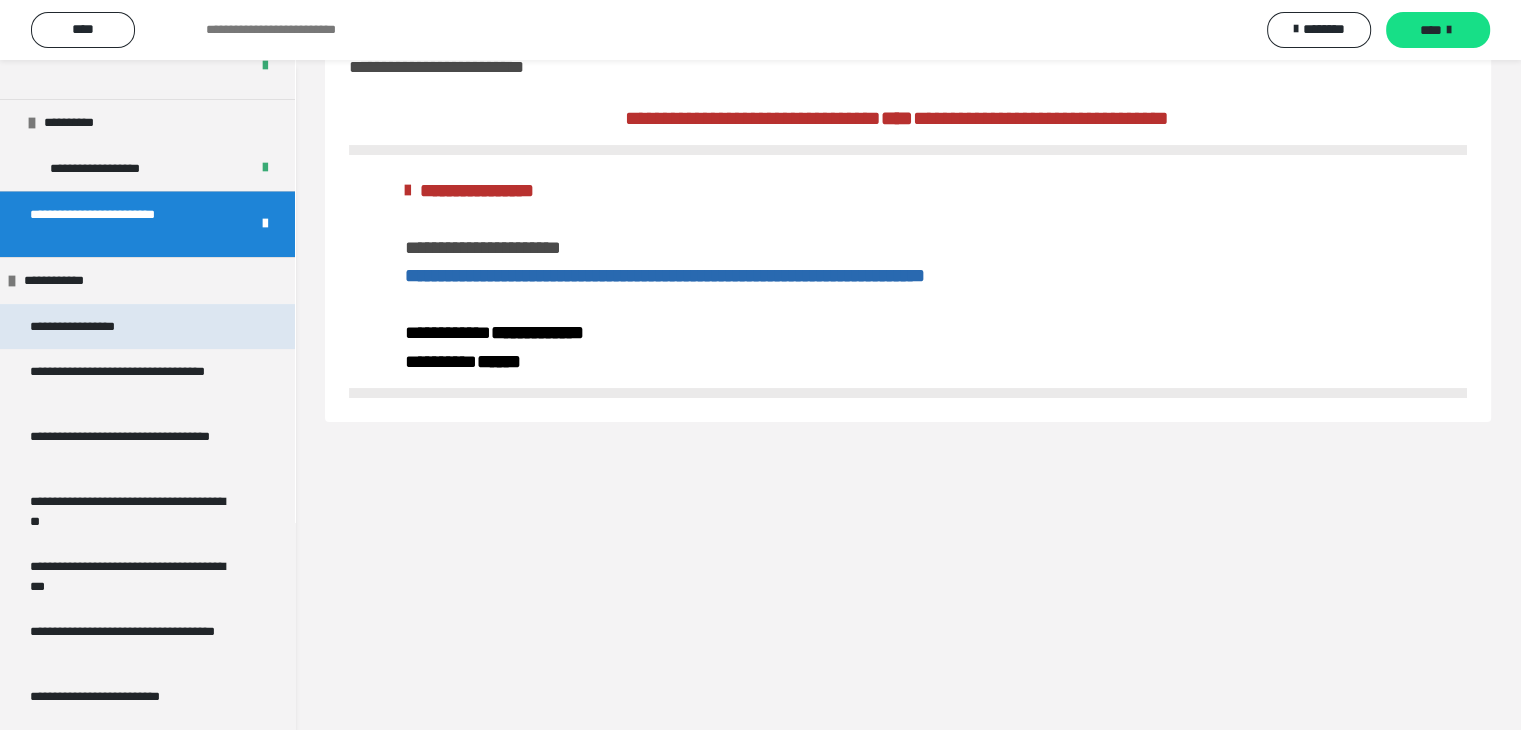 click on "**********" at bounding box center [93, 327] 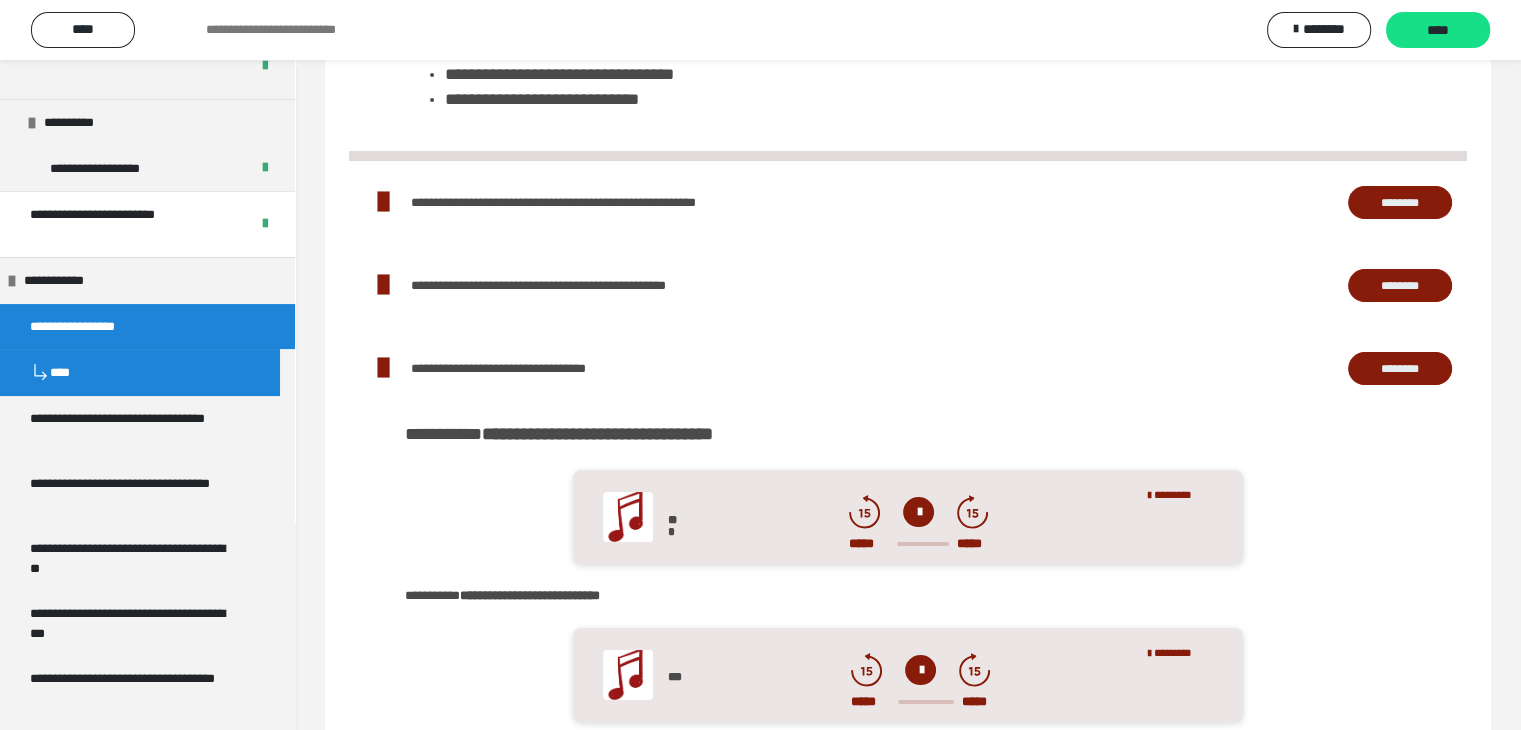 scroll, scrollTop: 200, scrollLeft: 0, axis: vertical 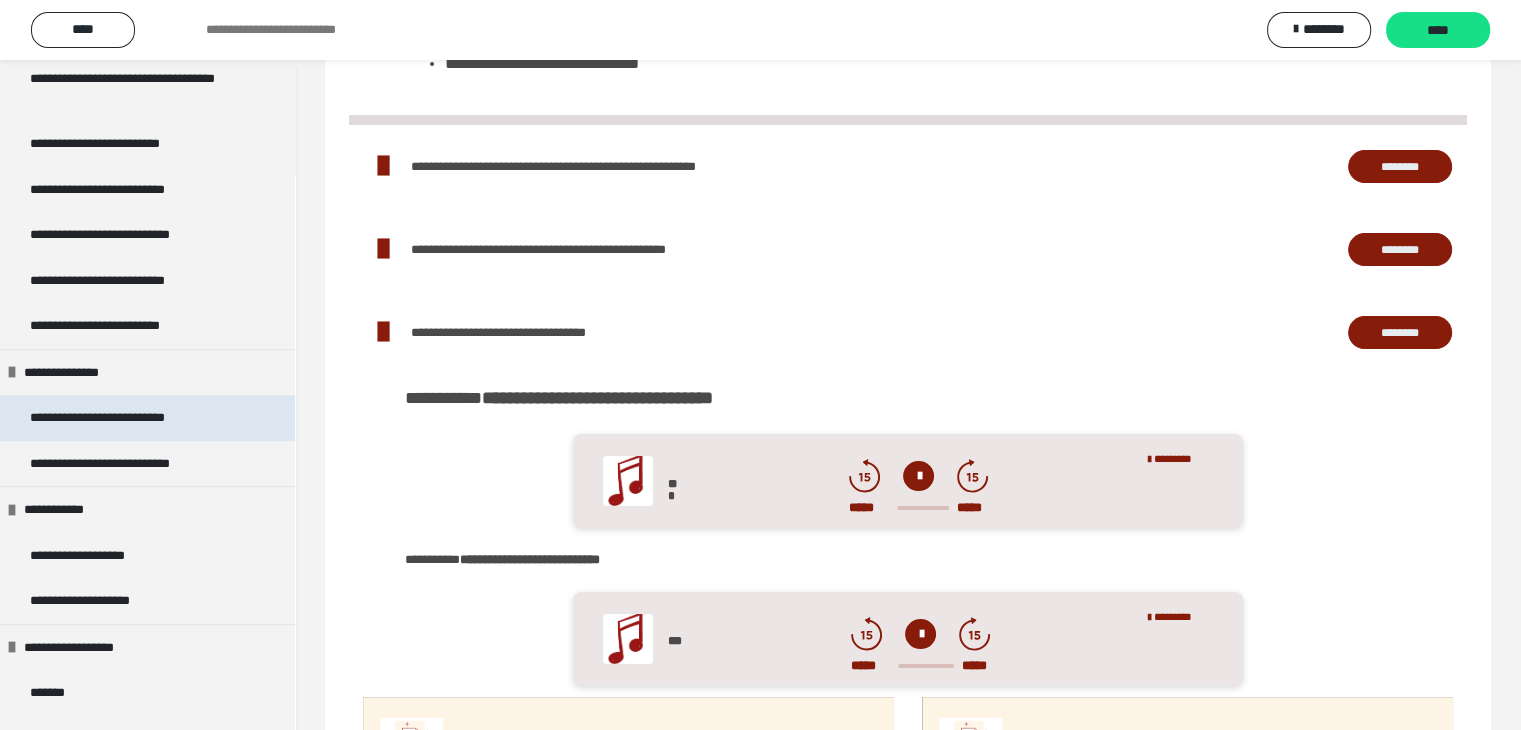 click on "**********" at bounding box center (122, 418) 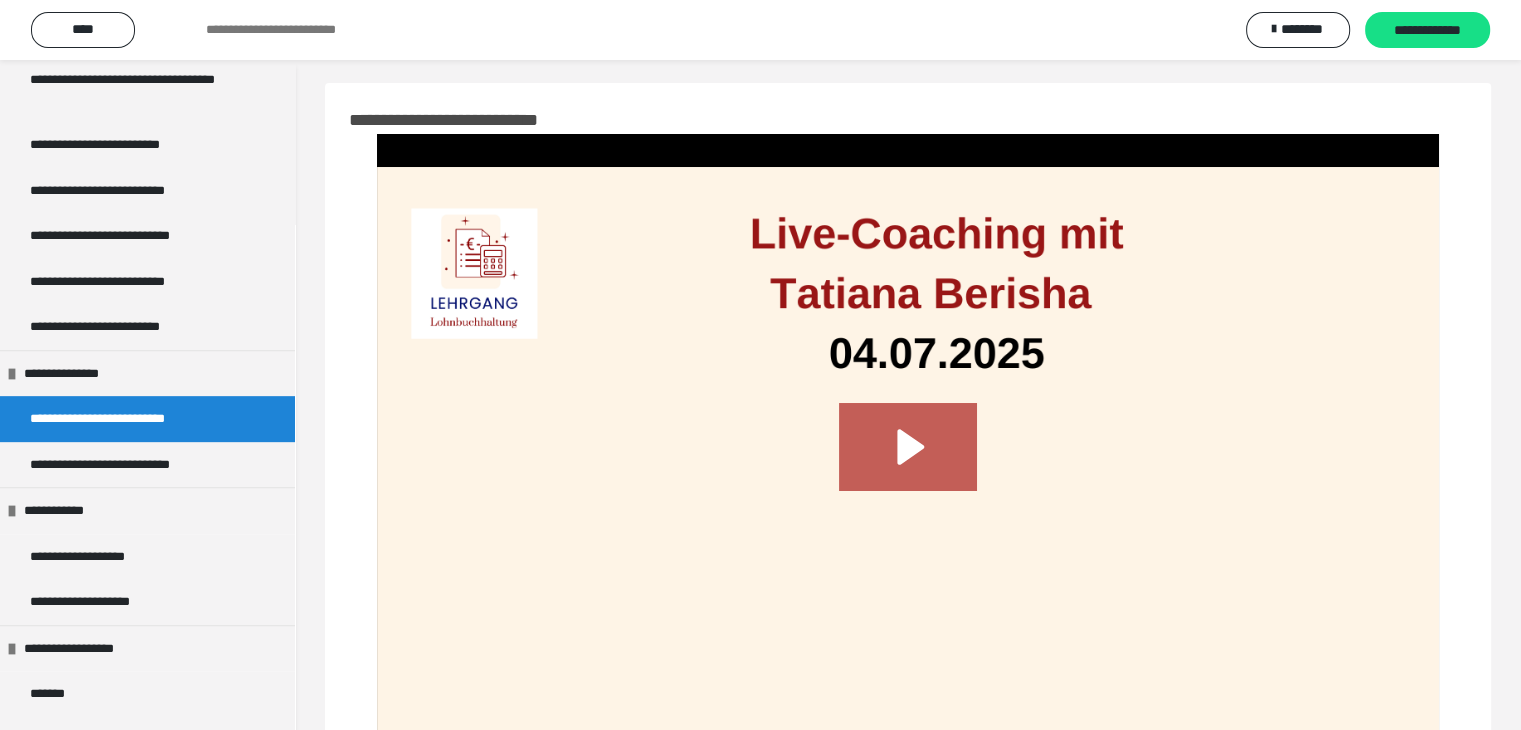 scroll, scrollTop: 0, scrollLeft: 0, axis: both 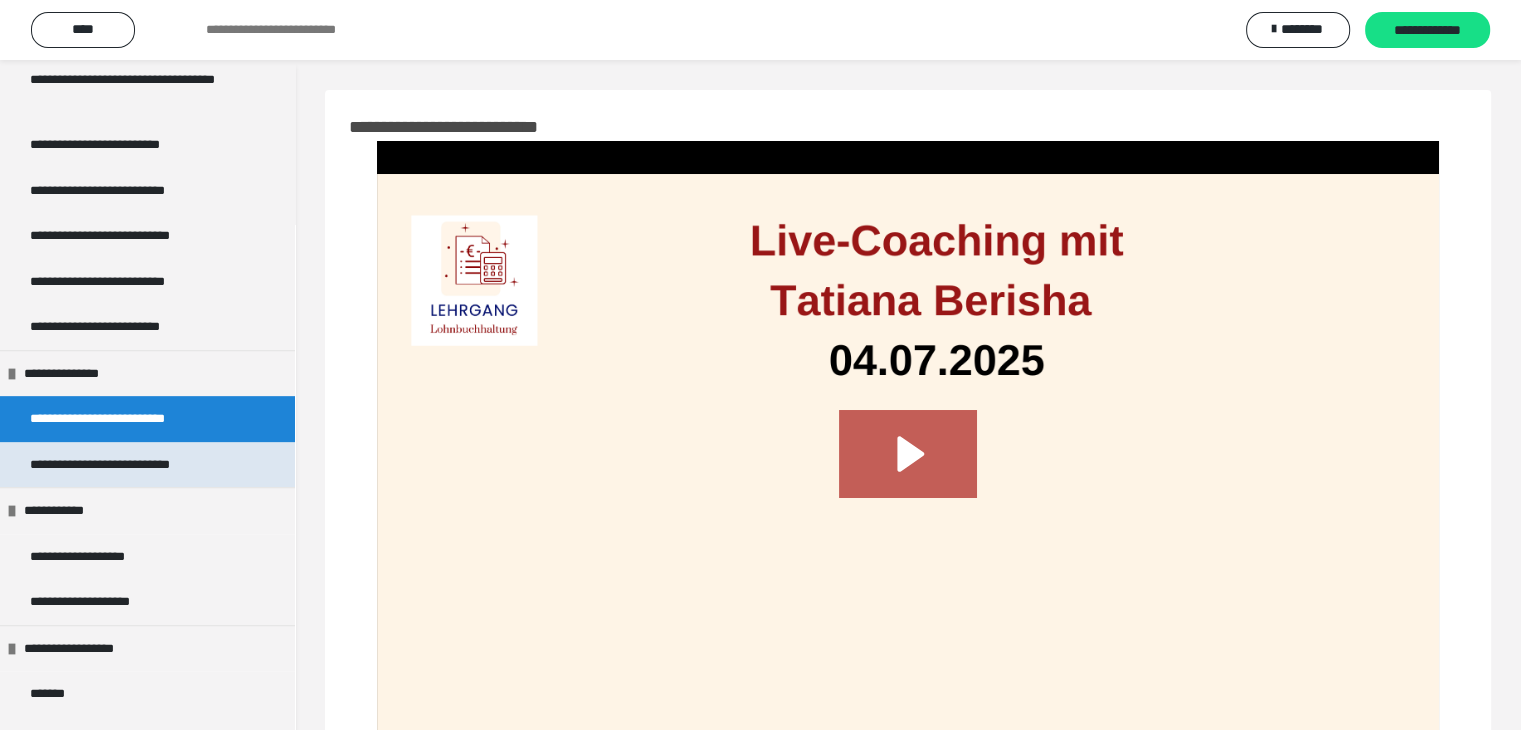 click on "**********" at bounding box center (130, 465) 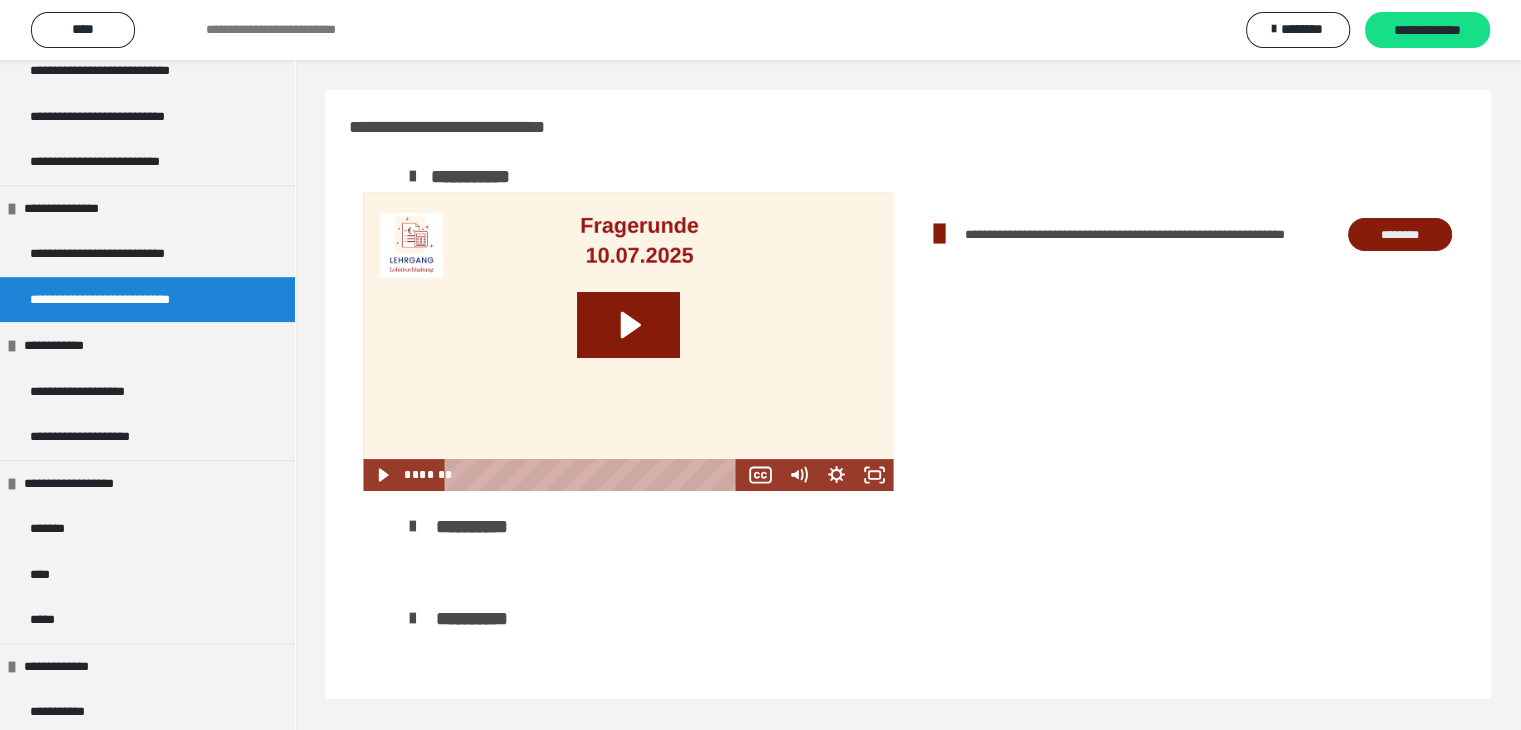 scroll, scrollTop: 1052, scrollLeft: 0, axis: vertical 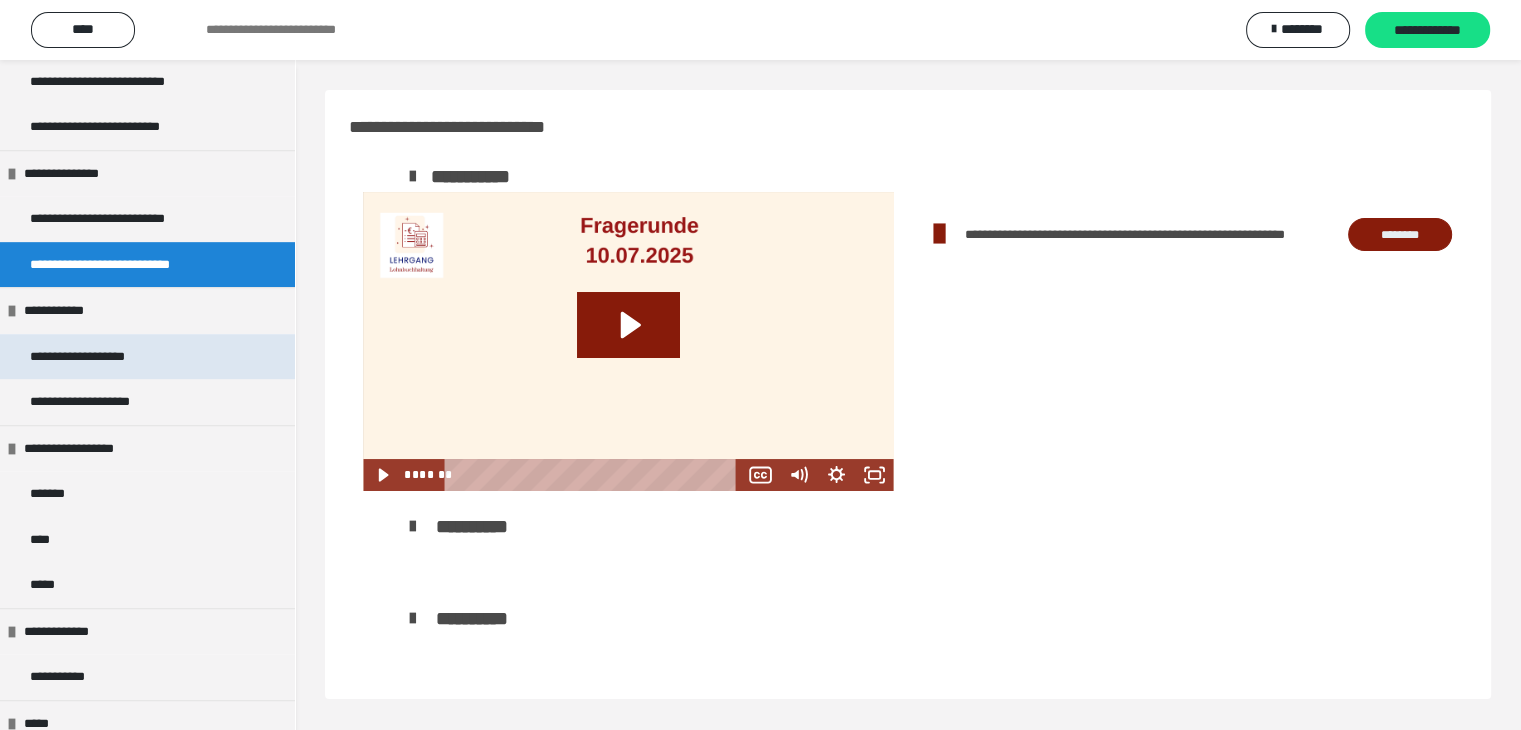 click on "**********" at bounding box center [89, 357] 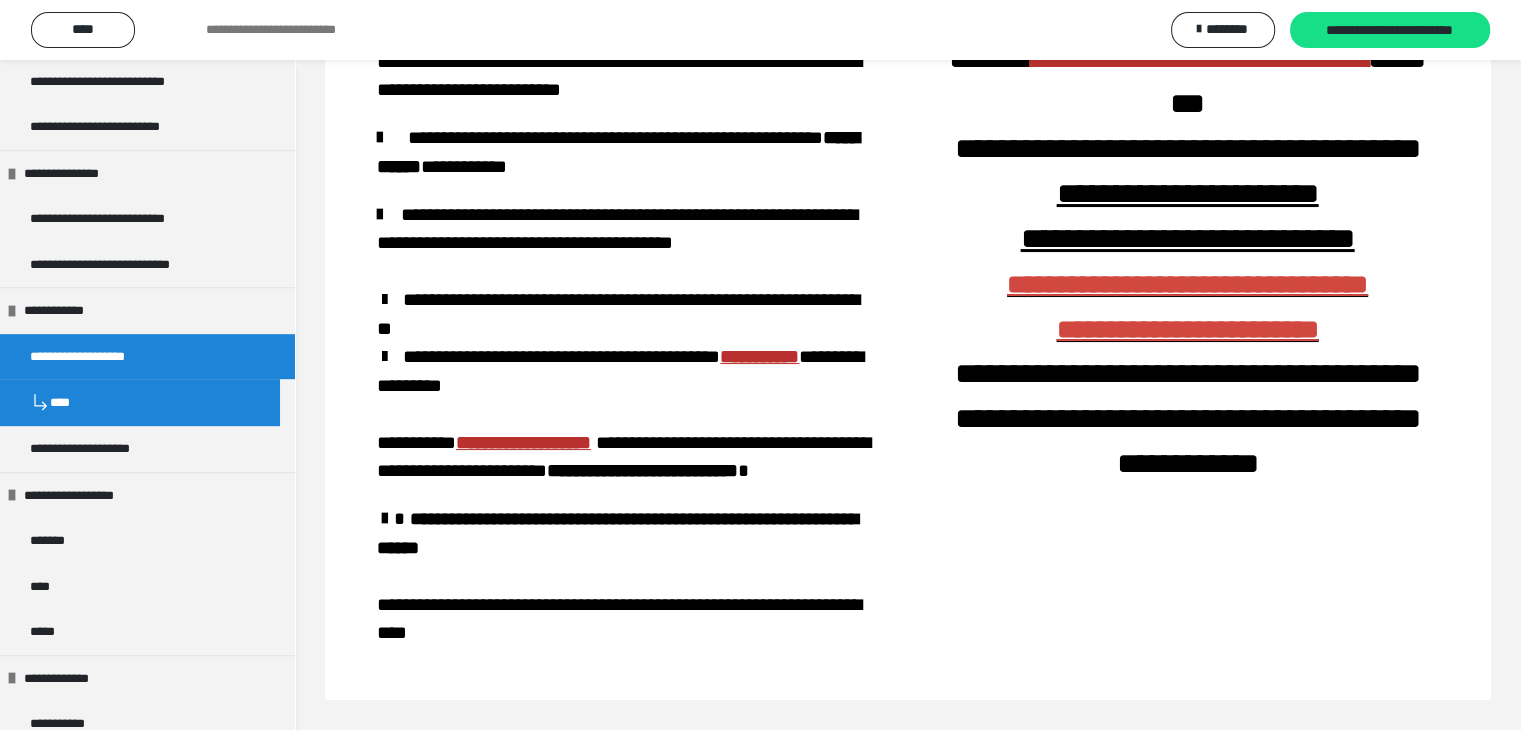 scroll, scrollTop: 235, scrollLeft: 0, axis: vertical 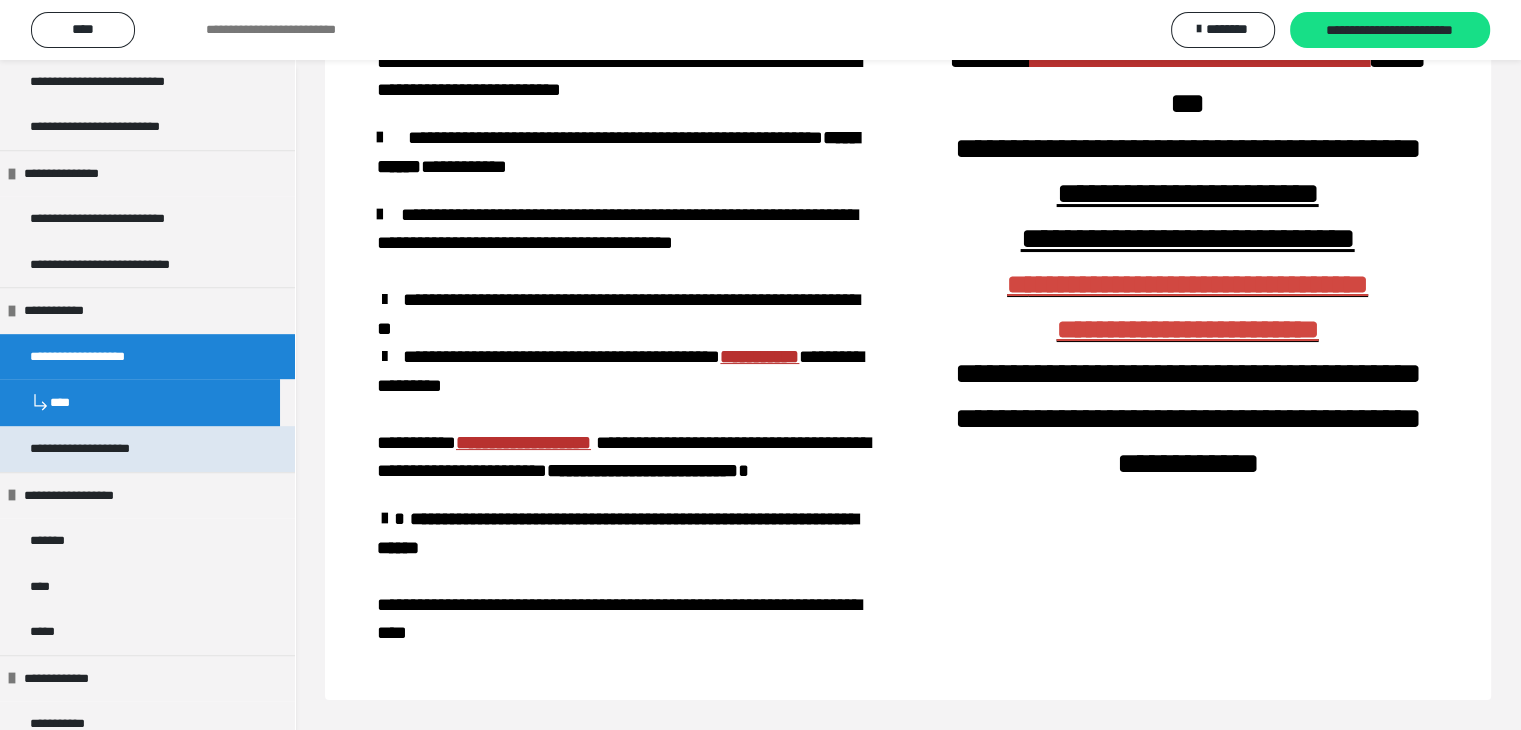 click on "**********" at bounding box center [91, 449] 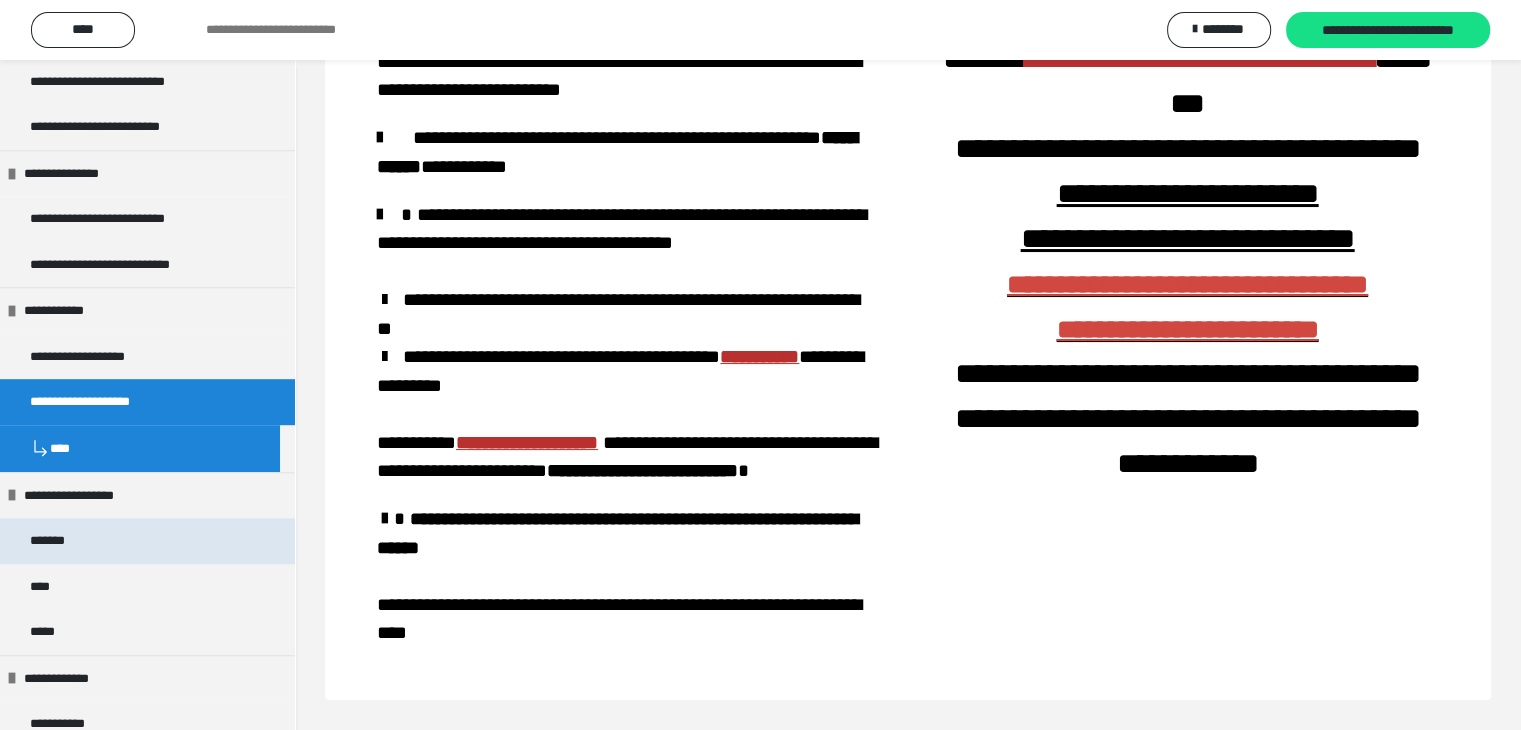 click on "*******" at bounding box center (147, 541) 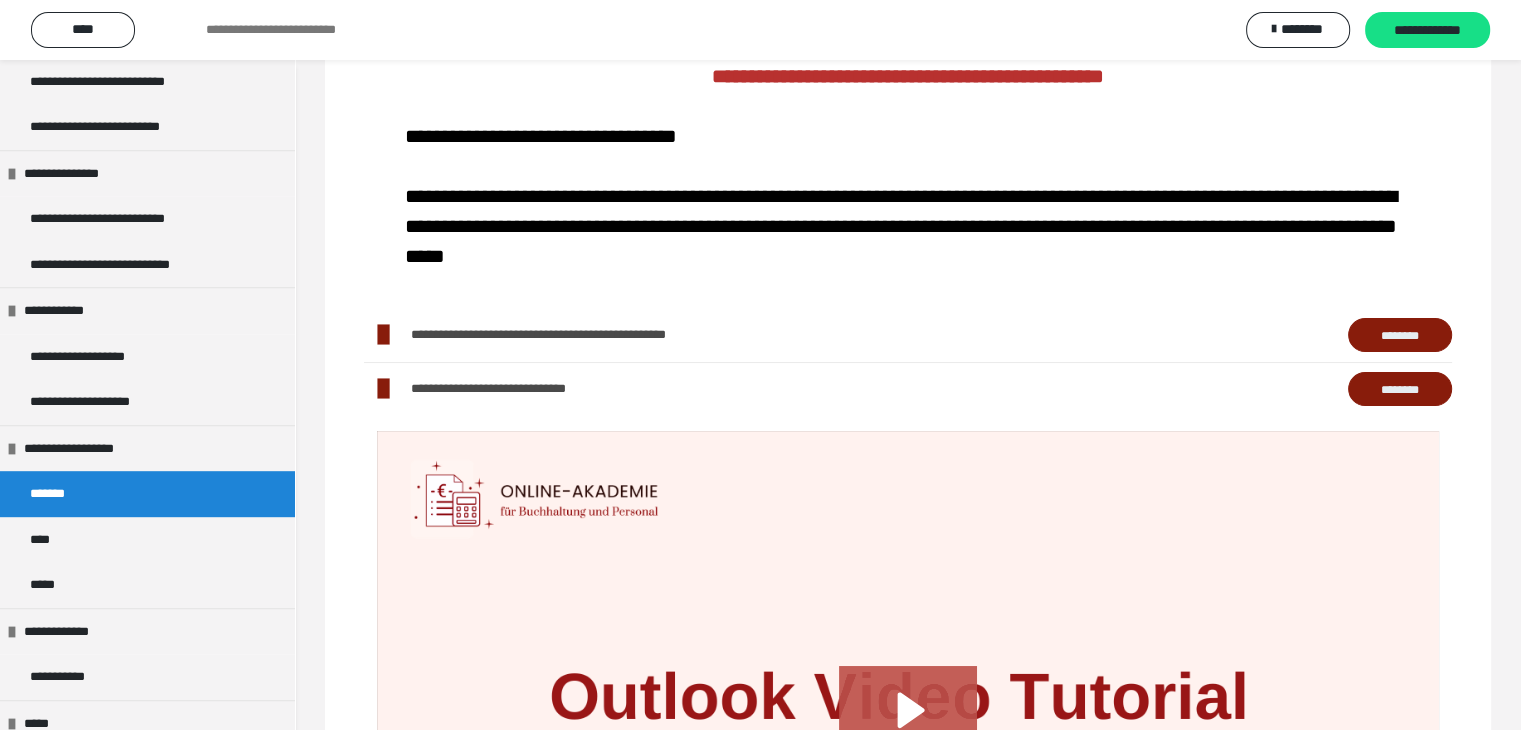 scroll, scrollTop: 200, scrollLeft: 0, axis: vertical 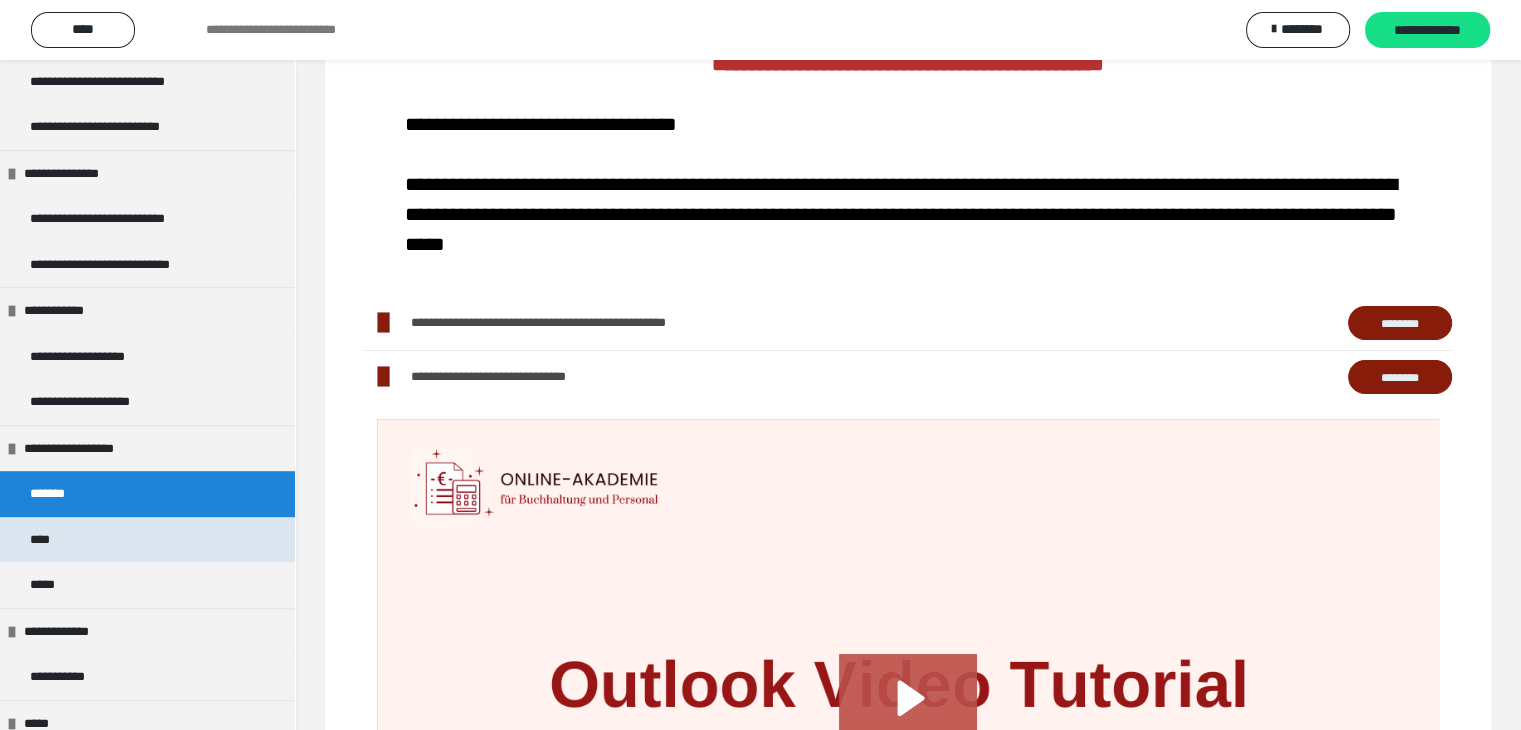 click on "****" at bounding box center (147, 540) 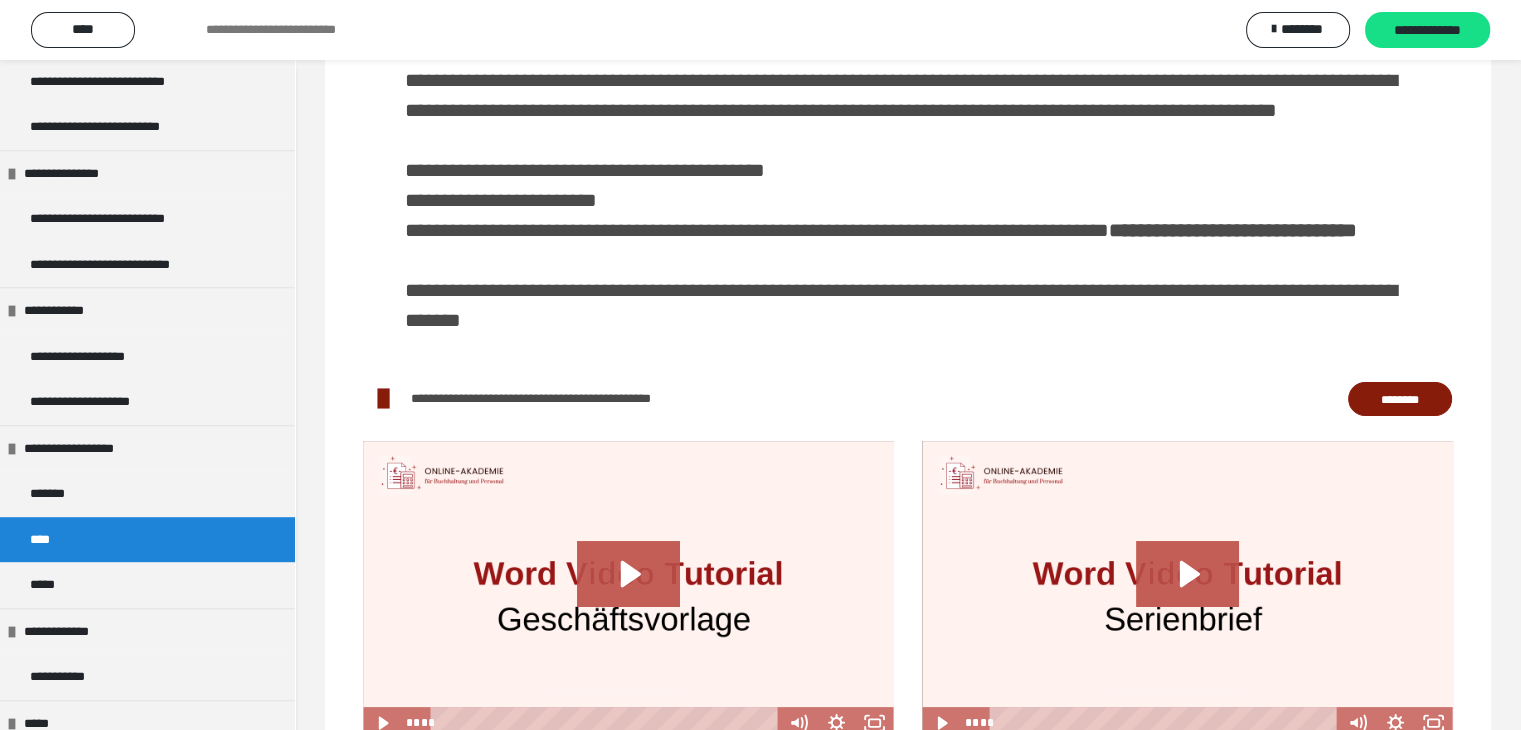 scroll, scrollTop: 293, scrollLeft: 0, axis: vertical 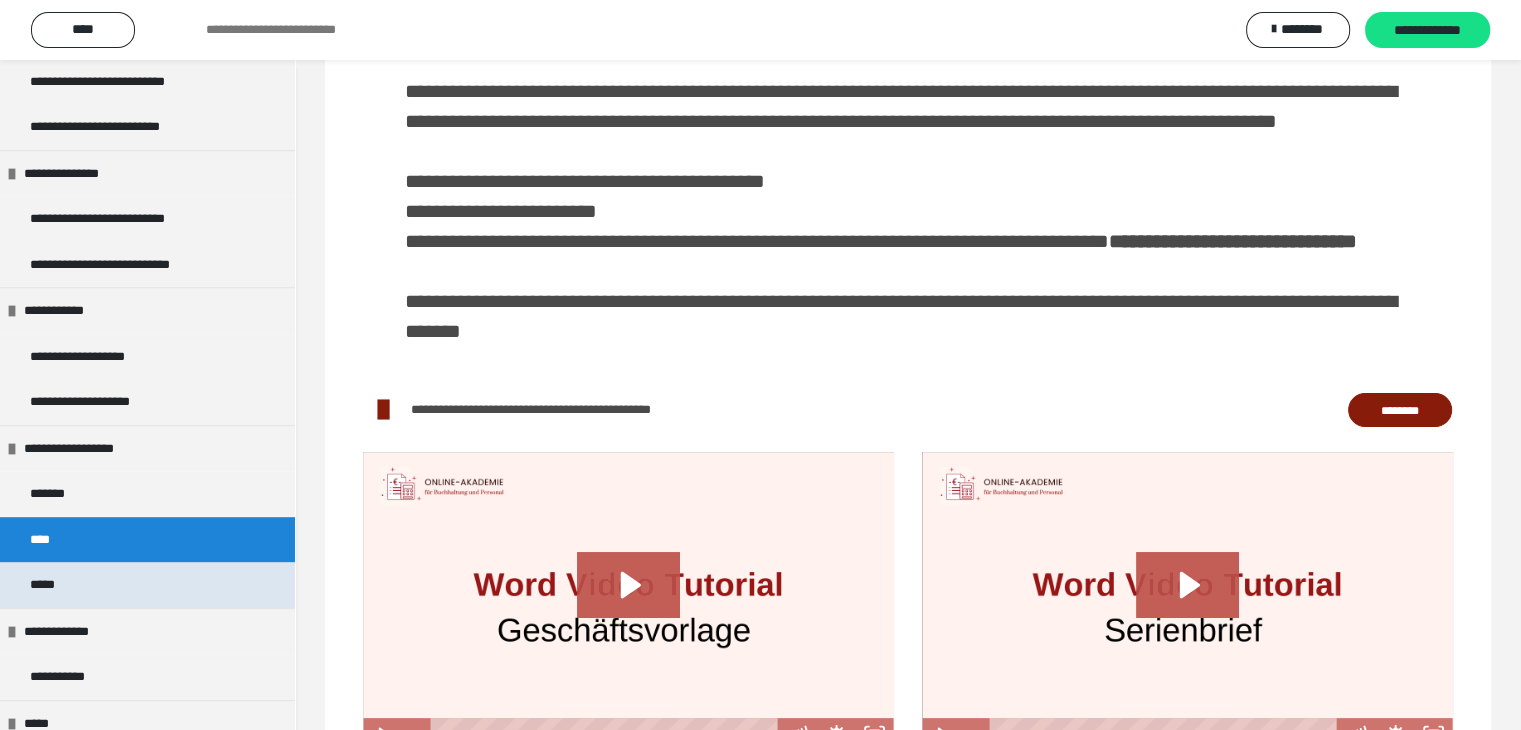 click on "*****" at bounding box center (147, 585) 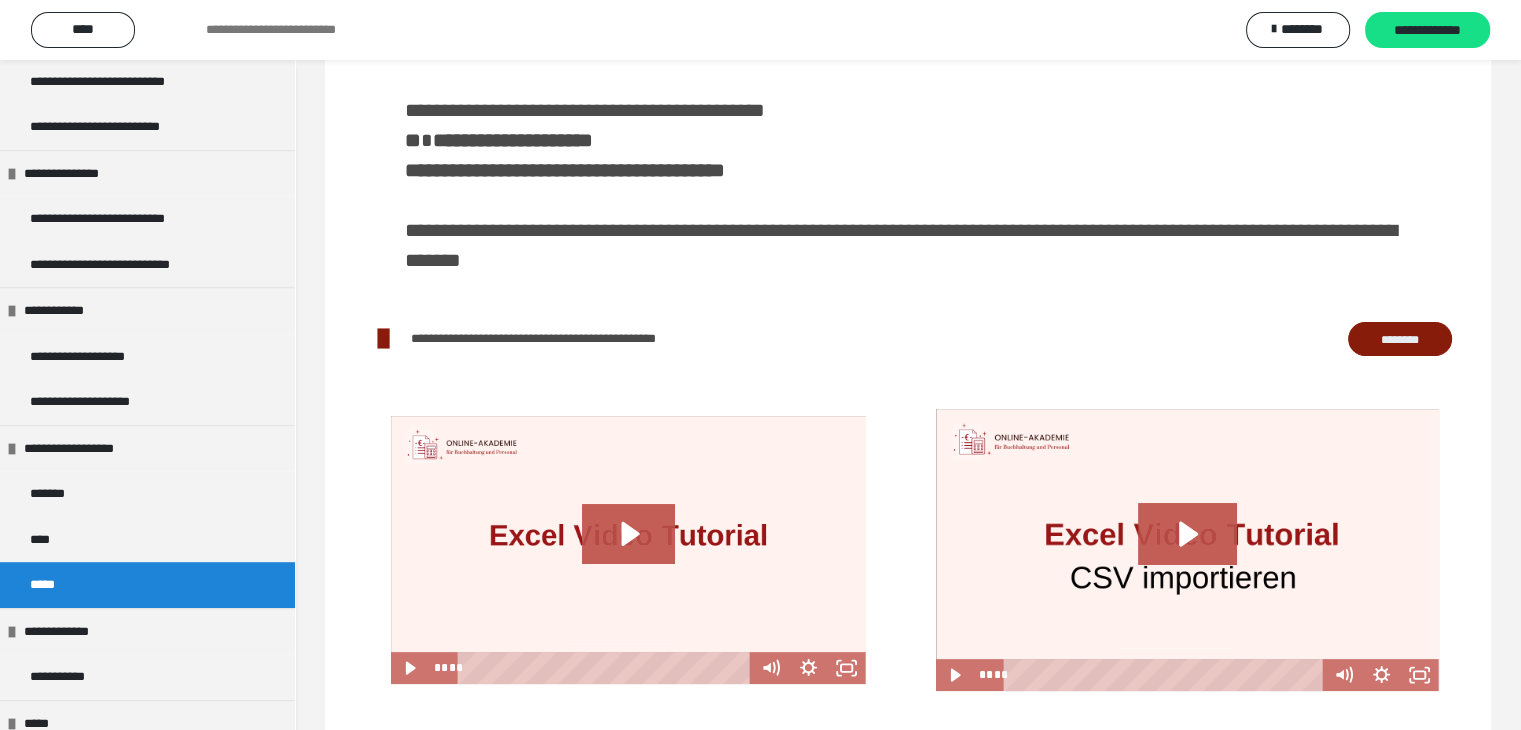 scroll, scrollTop: 320, scrollLeft: 0, axis: vertical 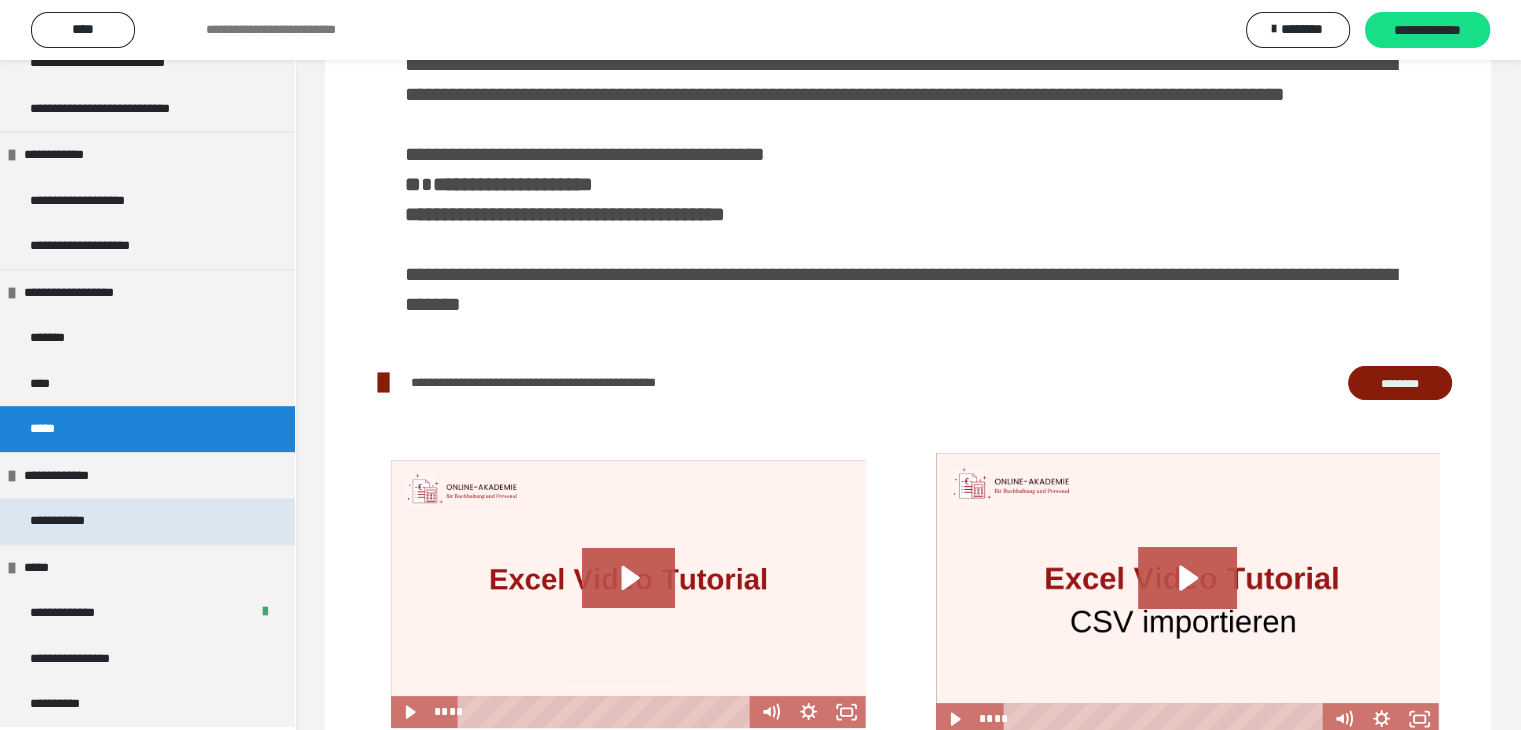 click on "**********" at bounding box center [68, 521] 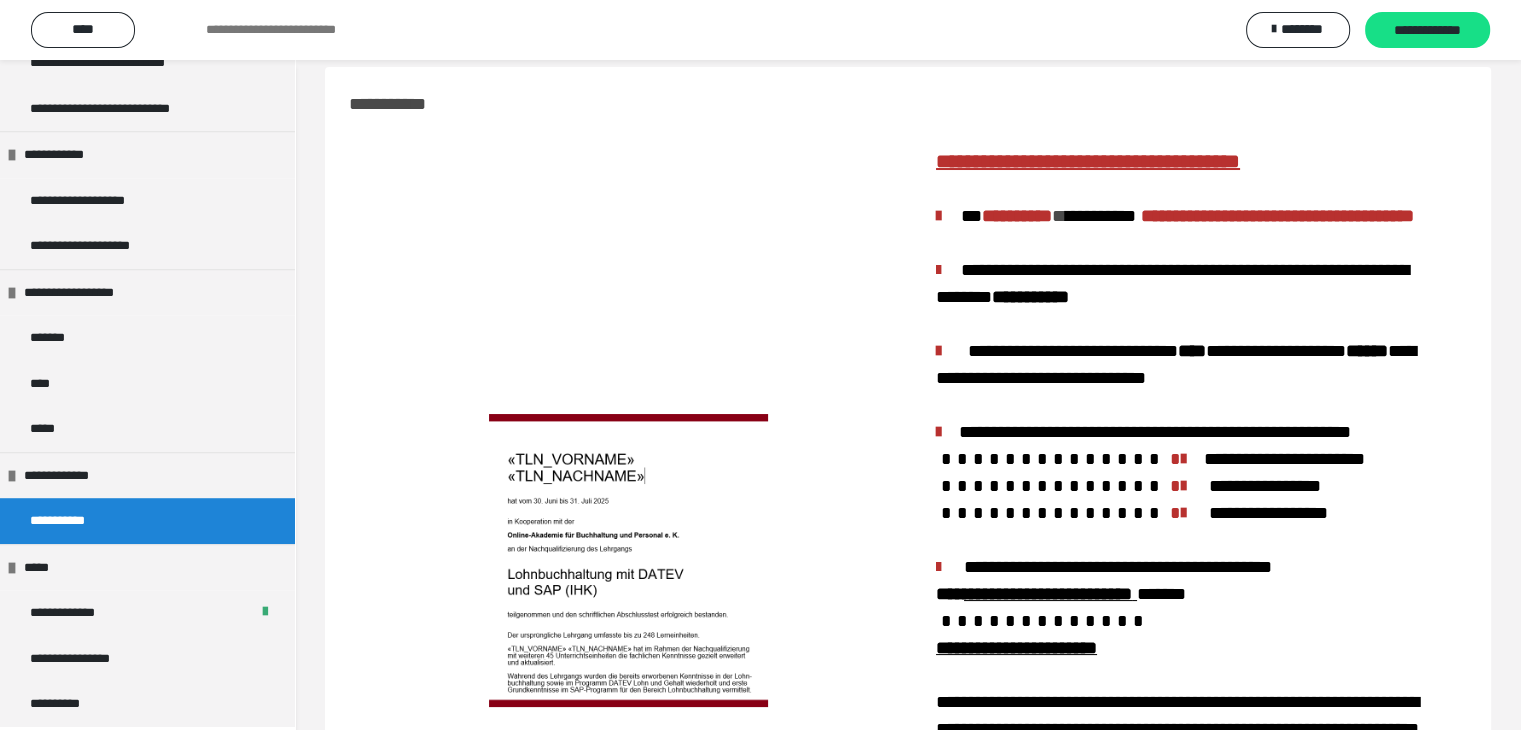 scroll, scrollTop: 0, scrollLeft: 0, axis: both 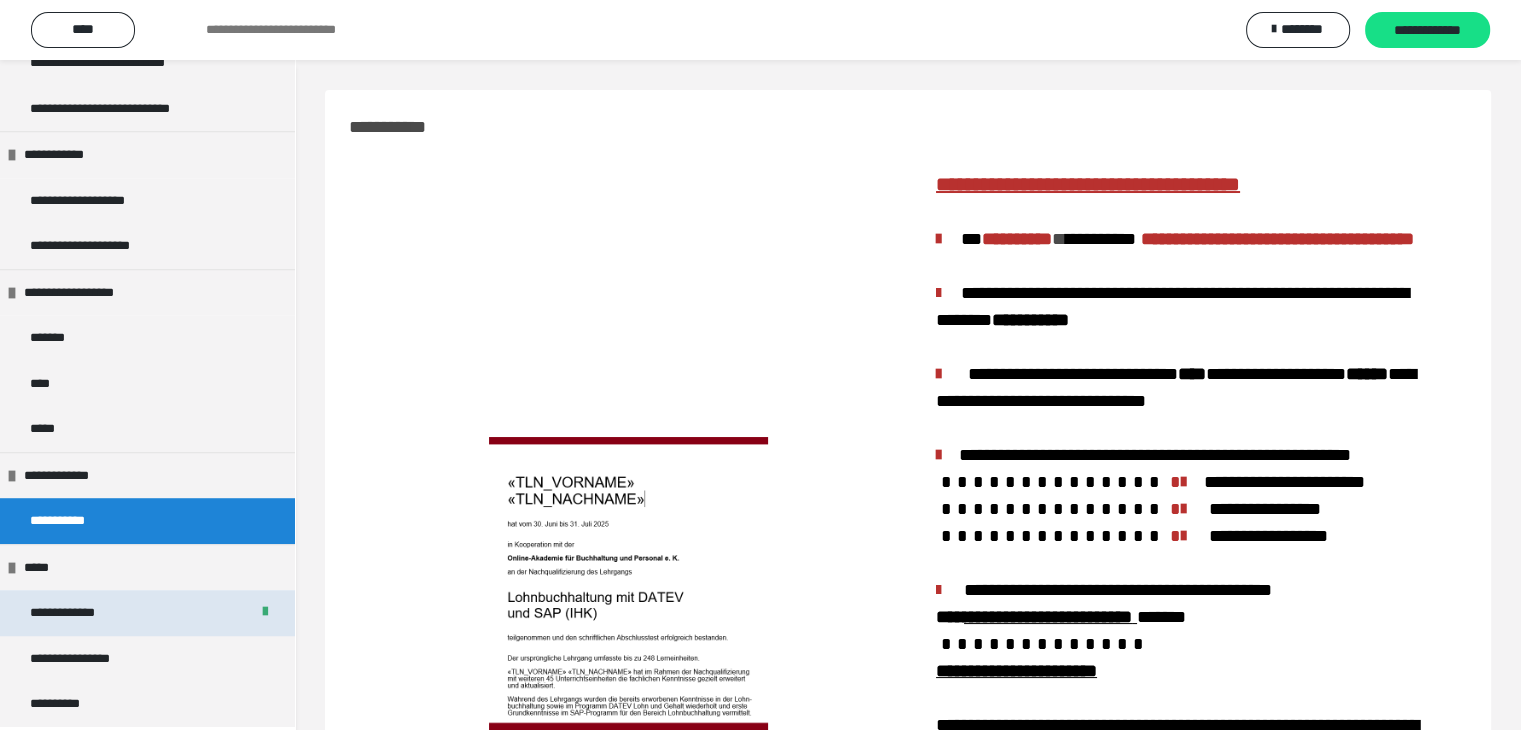 click on "**********" at bounding box center (77, 613) 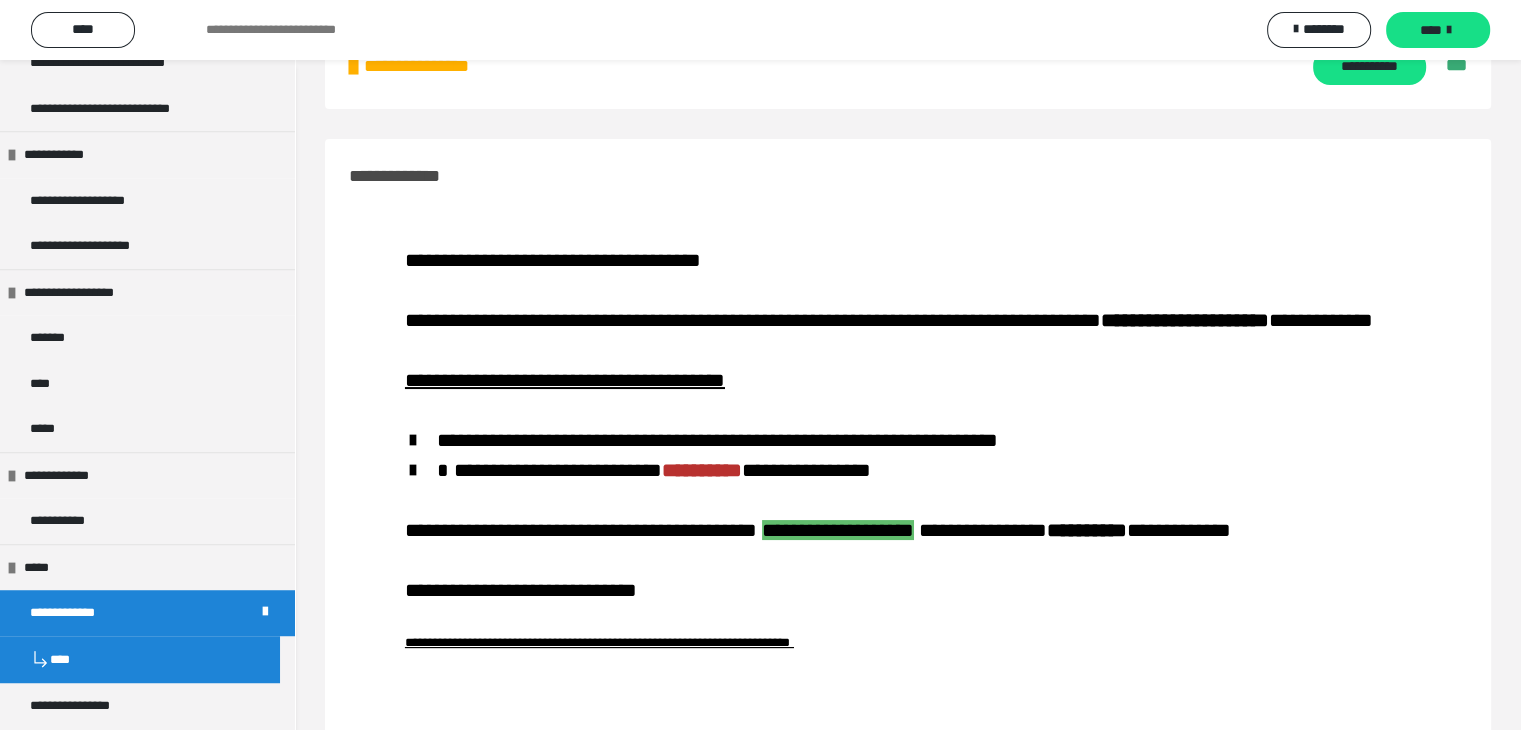 scroll, scrollTop: 100, scrollLeft: 0, axis: vertical 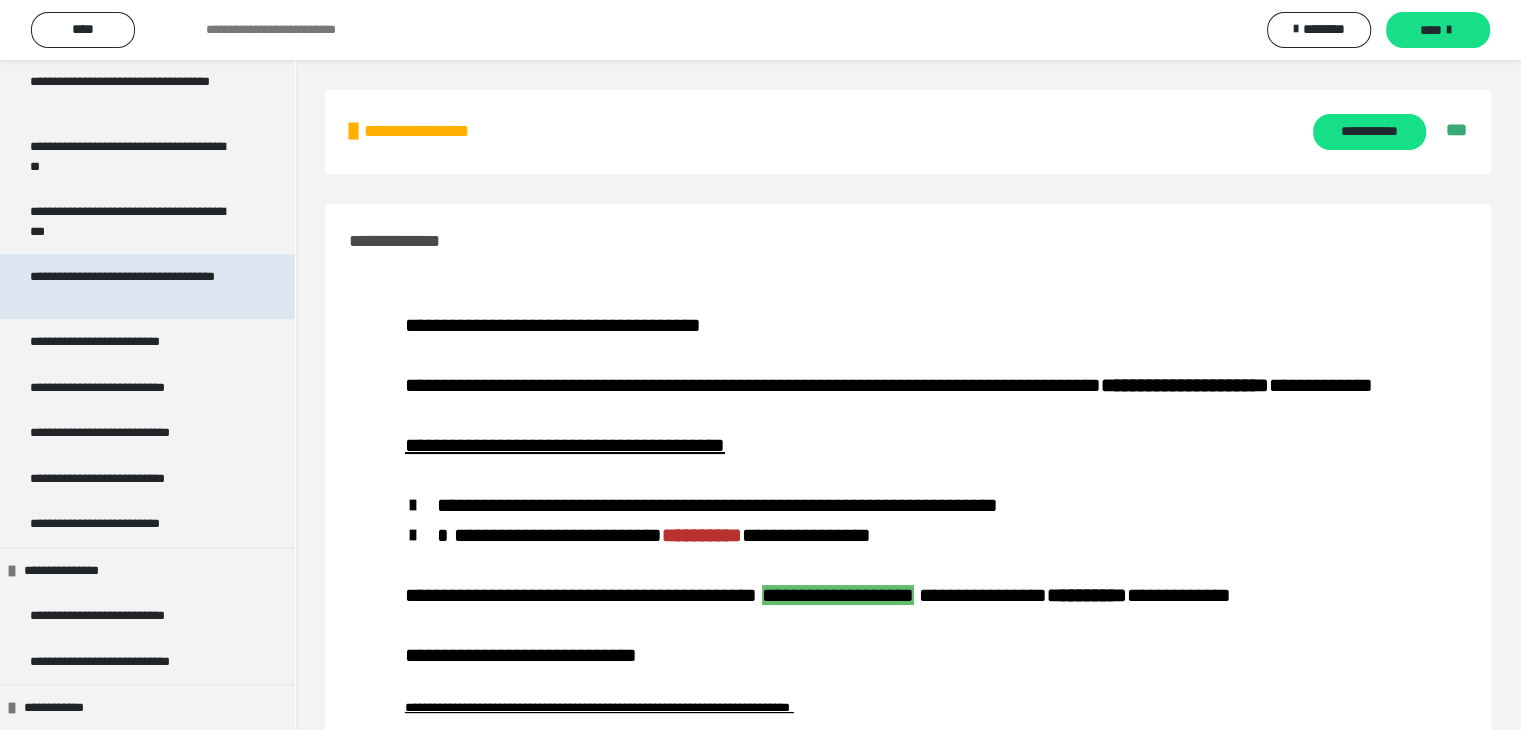 click on "**********" at bounding box center [132, 286] 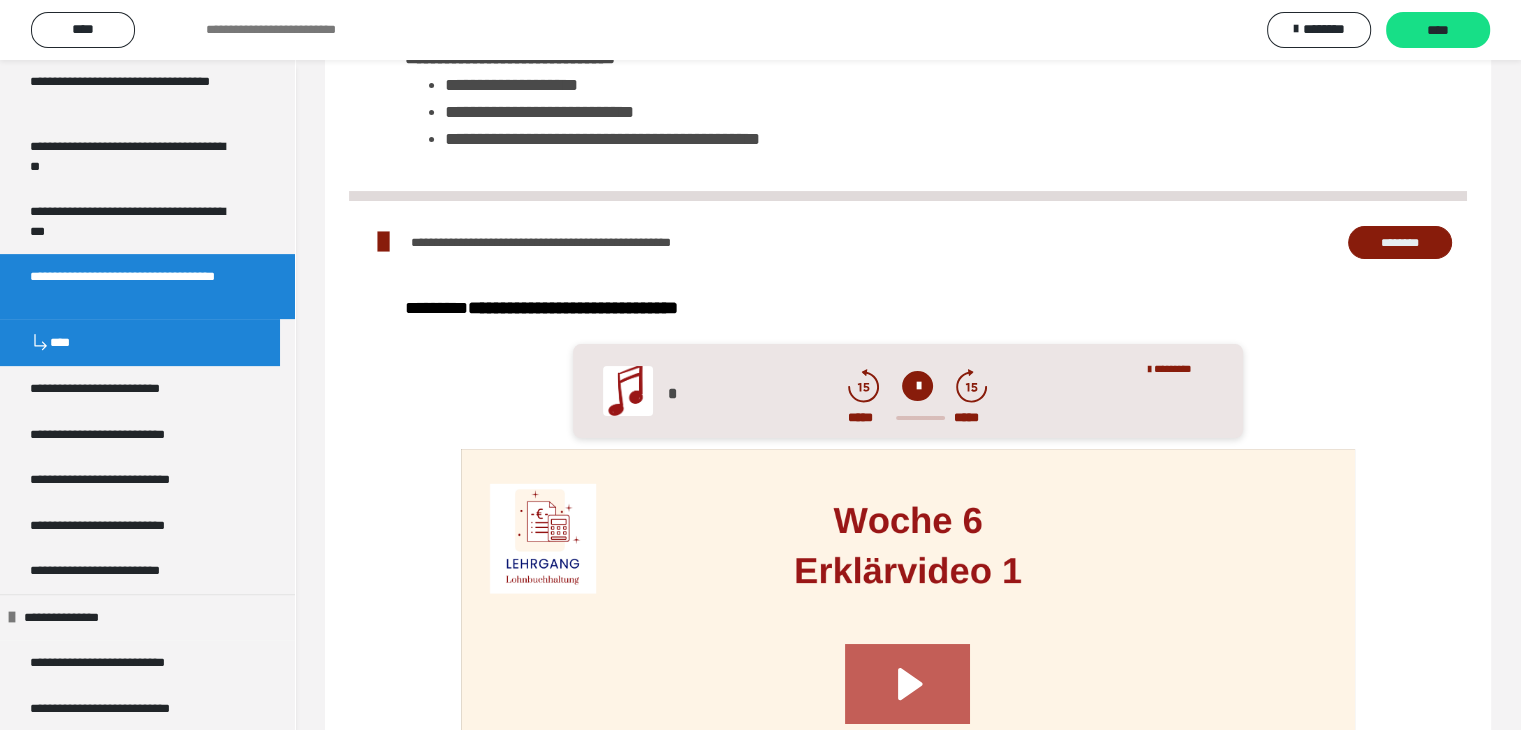 scroll, scrollTop: 0, scrollLeft: 0, axis: both 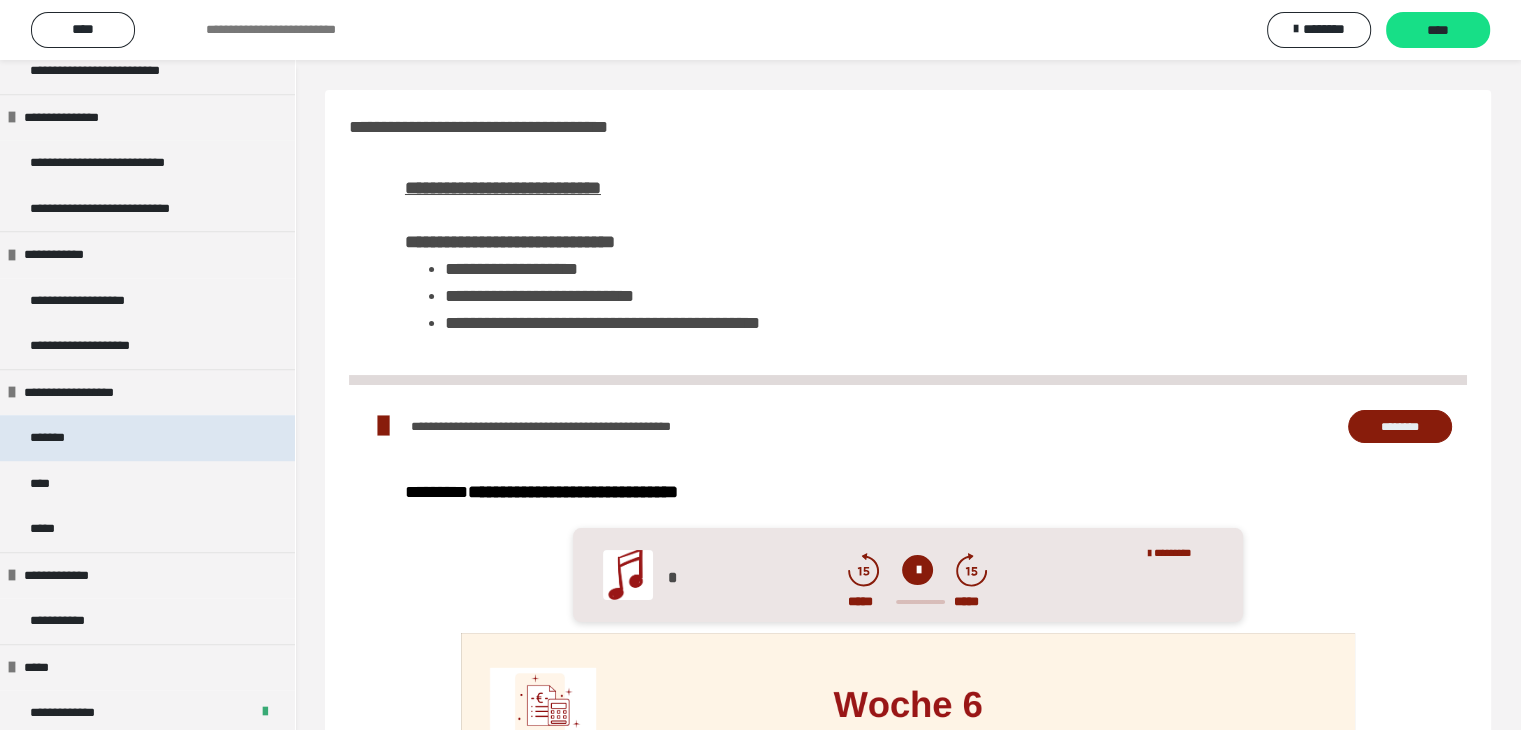 click on "*******" at bounding box center [147, 438] 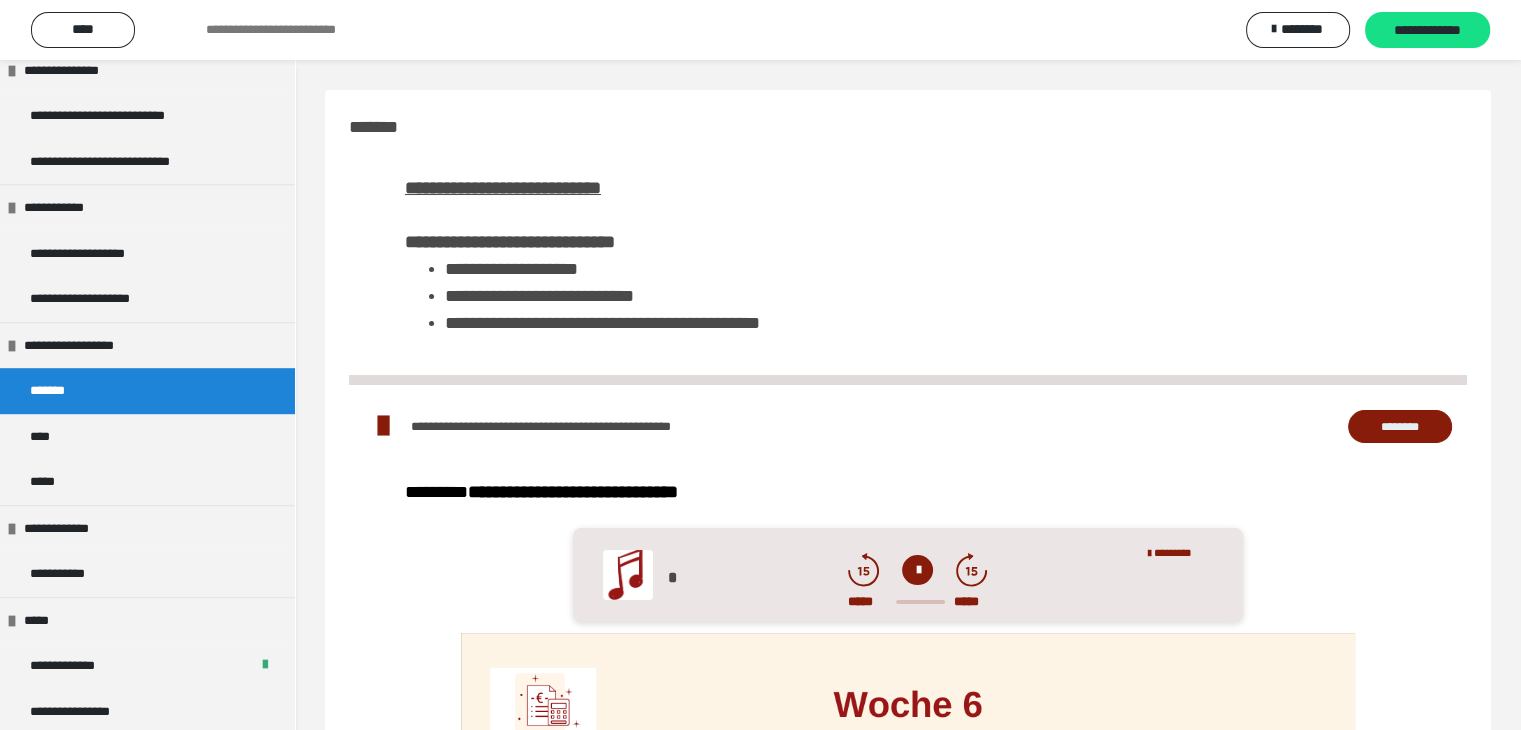 scroll, scrollTop: 1108, scrollLeft: 0, axis: vertical 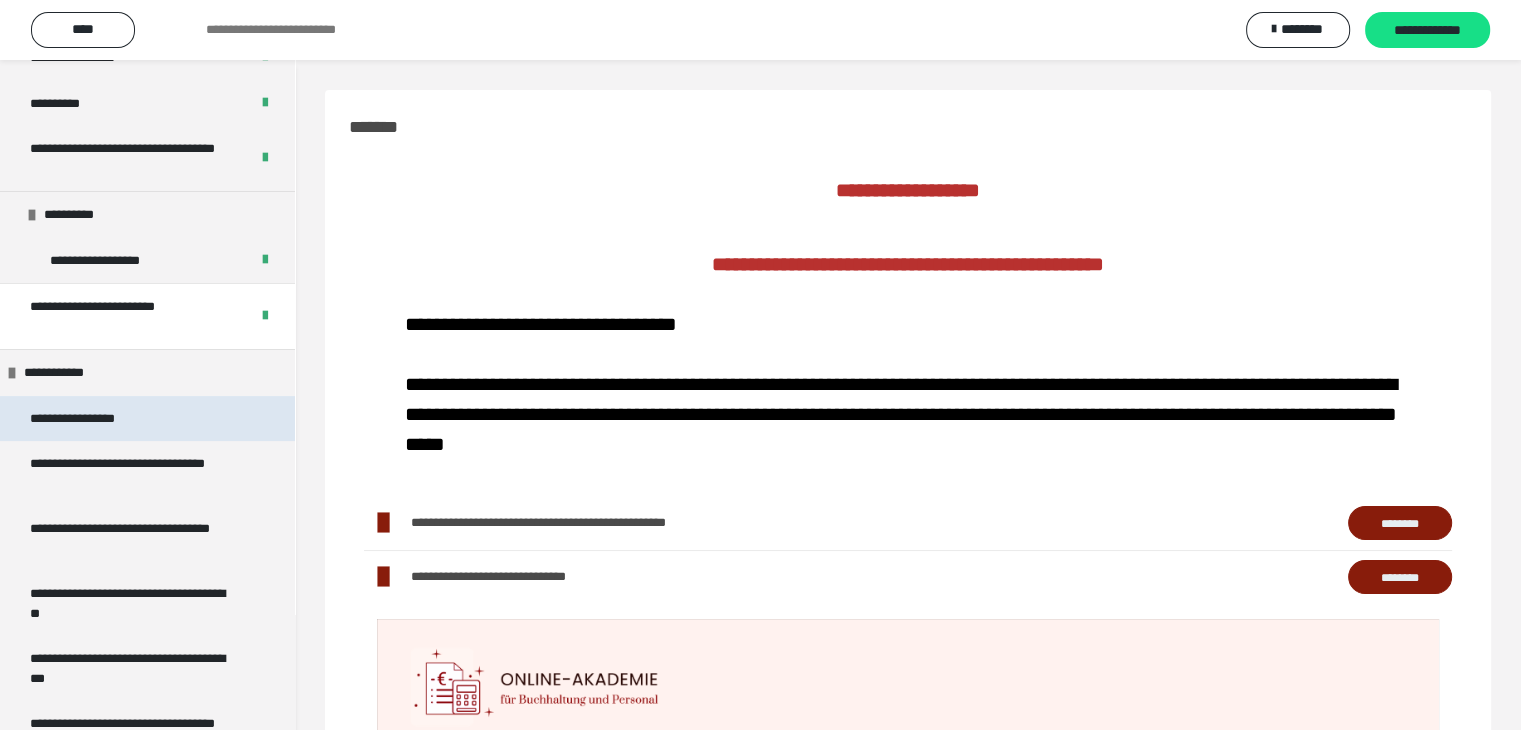 click on "**********" at bounding box center (93, 419) 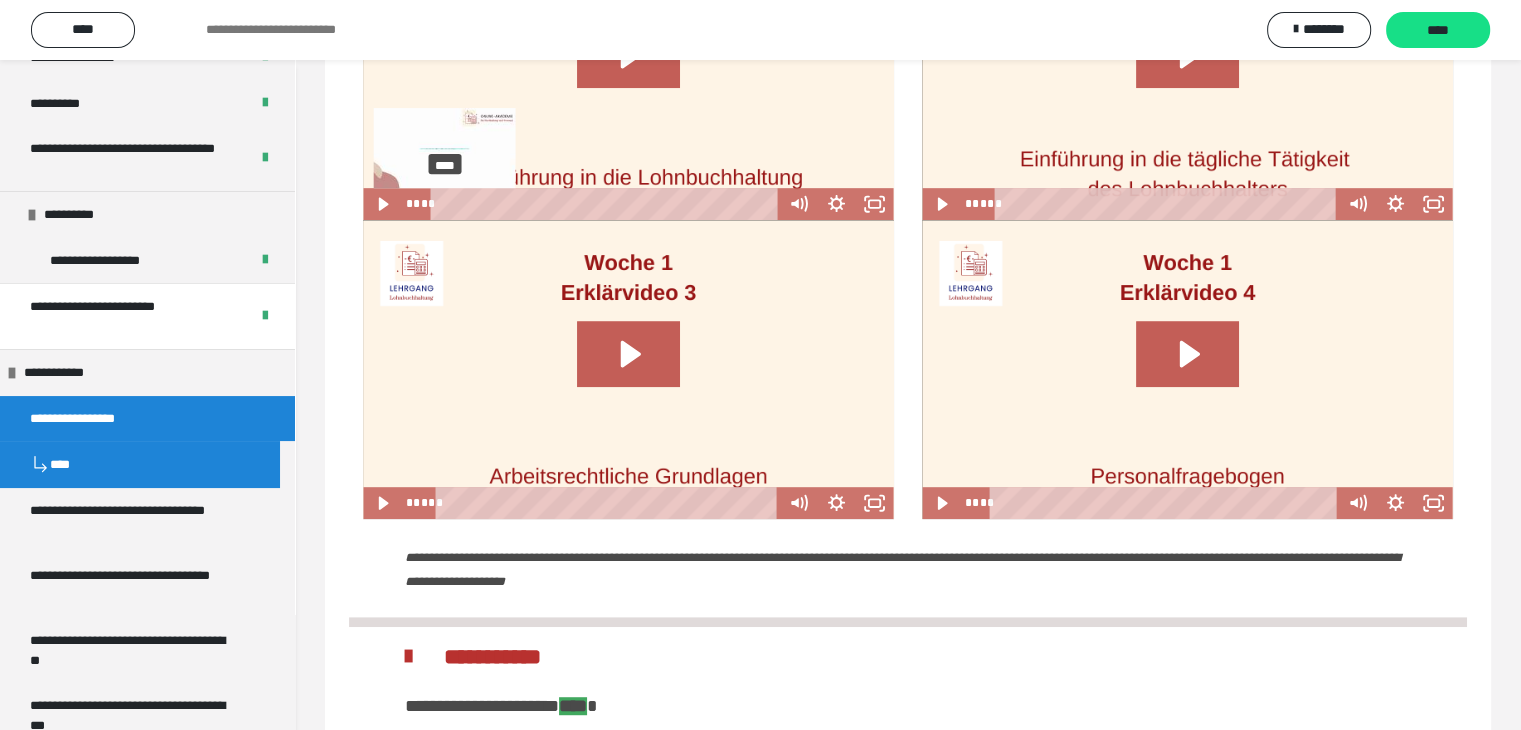 scroll, scrollTop: 1278, scrollLeft: 0, axis: vertical 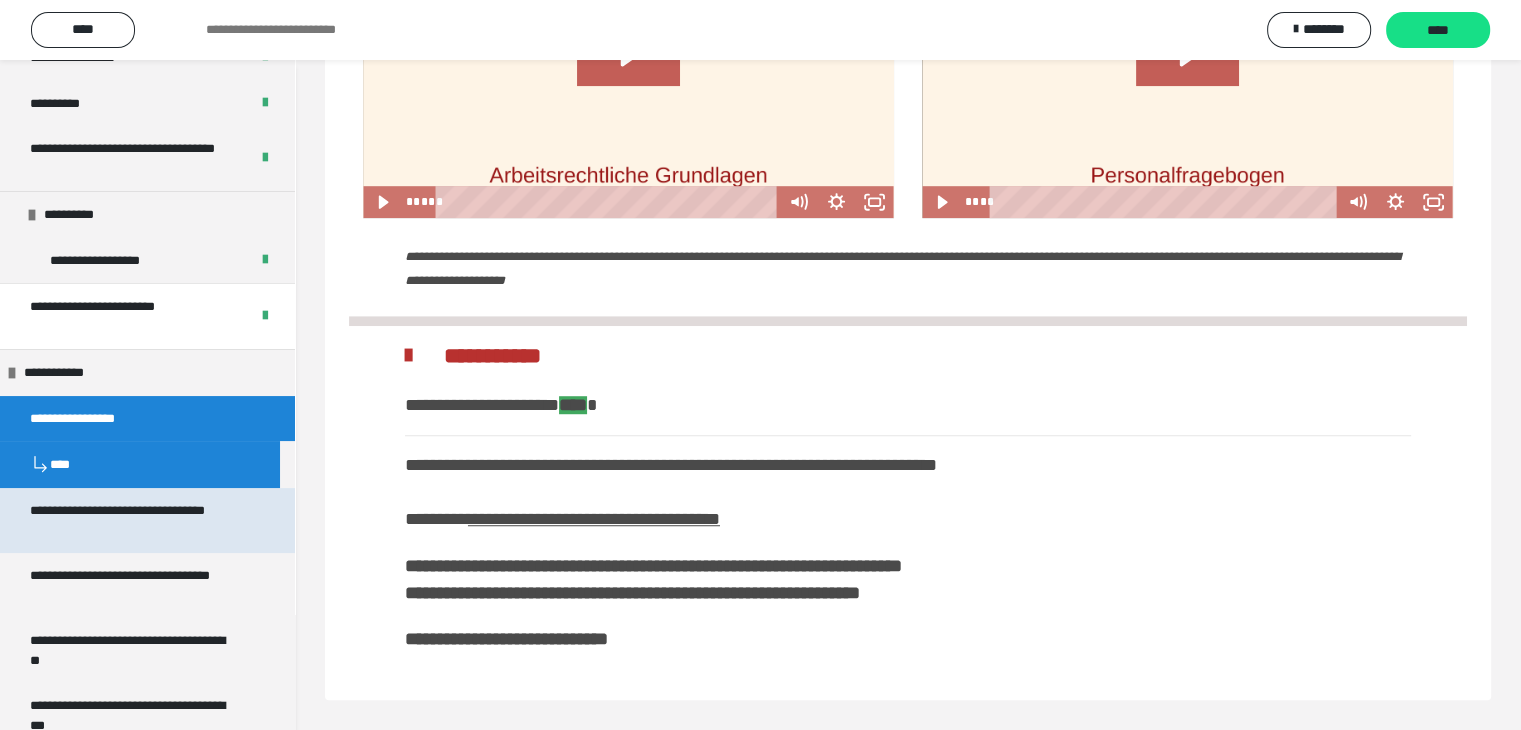 click on "**********" at bounding box center [132, 520] 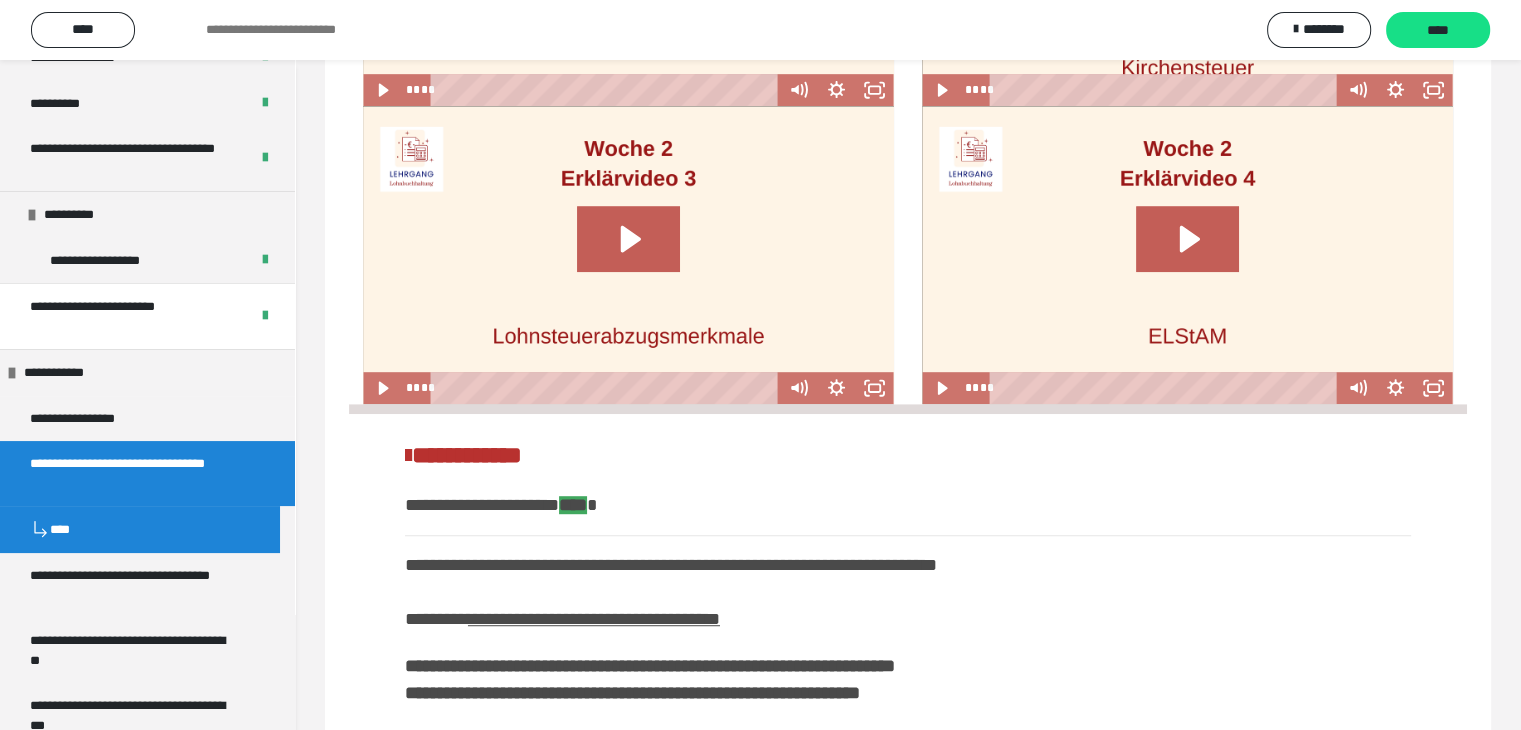 scroll, scrollTop: 1124, scrollLeft: 0, axis: vertical 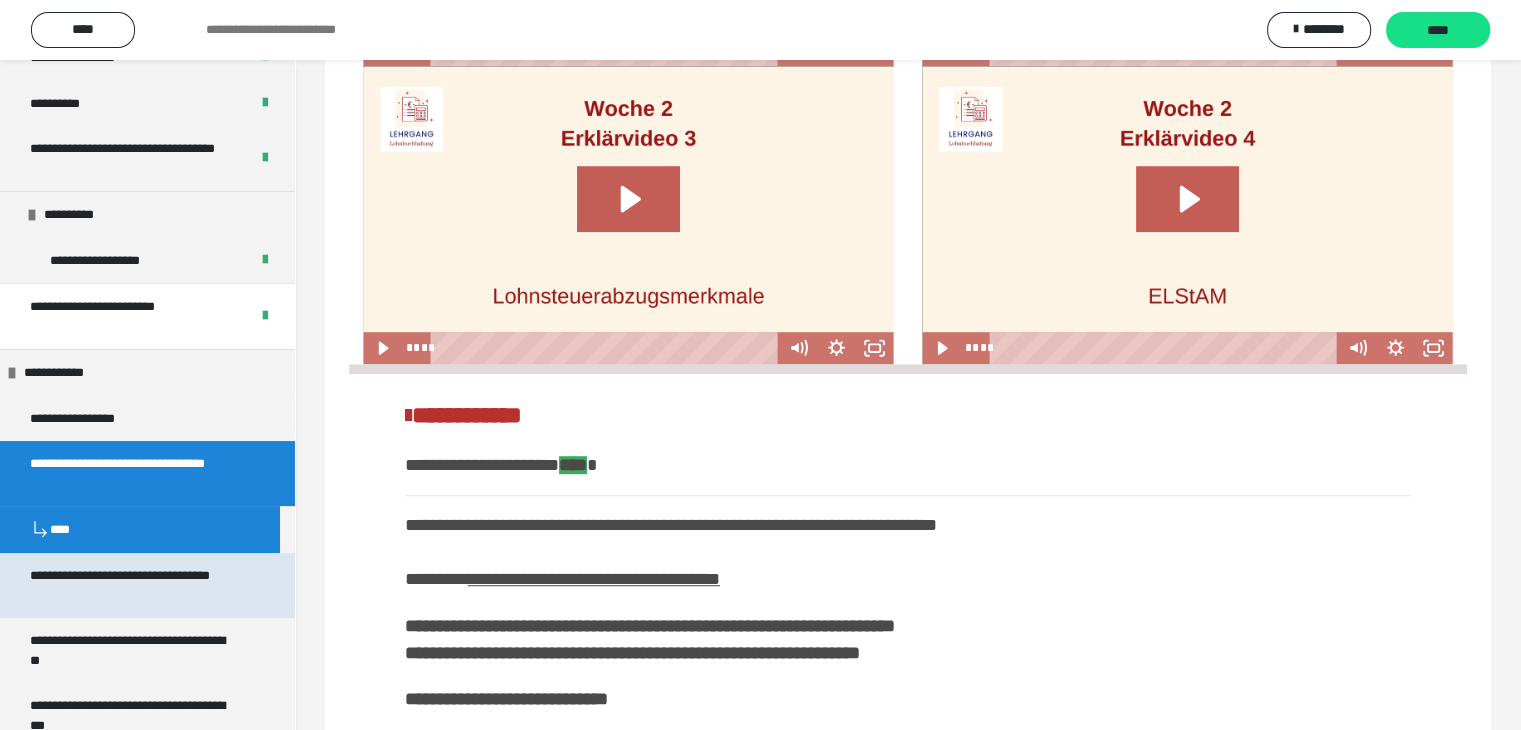 click on "**********" at bounding box center (132, 585) 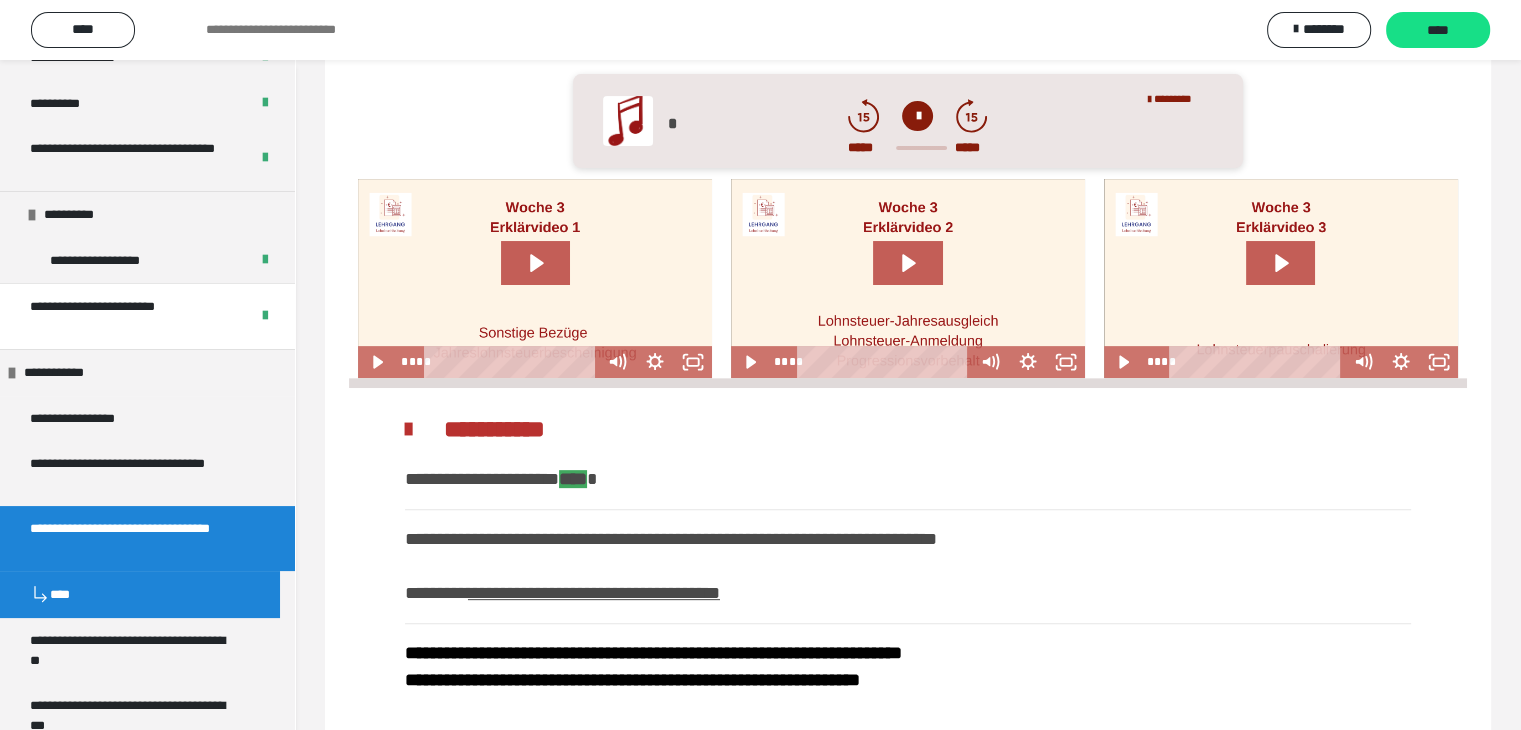 scroll, scrollTop: 658, scrollLeft: 0, axis: vertical 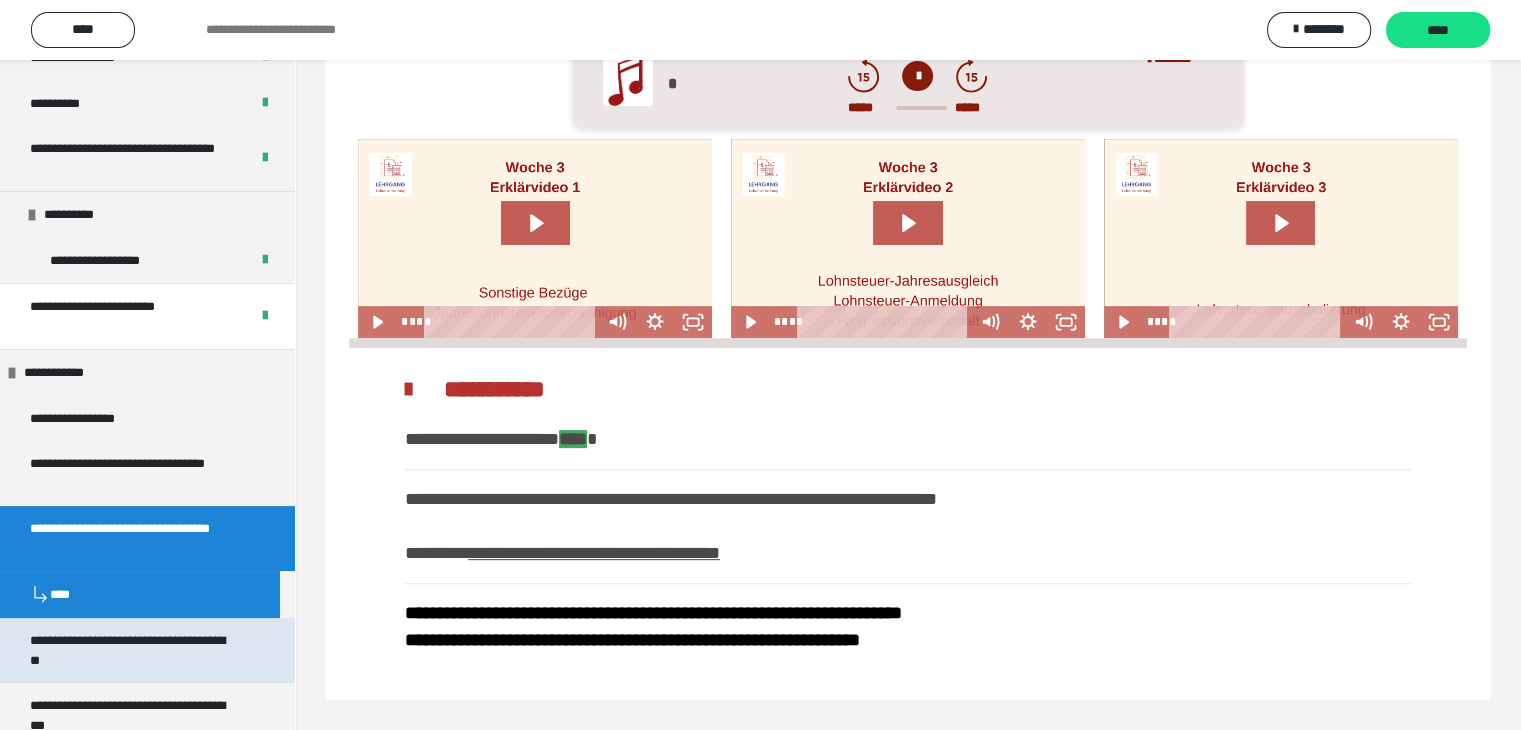 click on "**********" at bounding box center [132, 650] 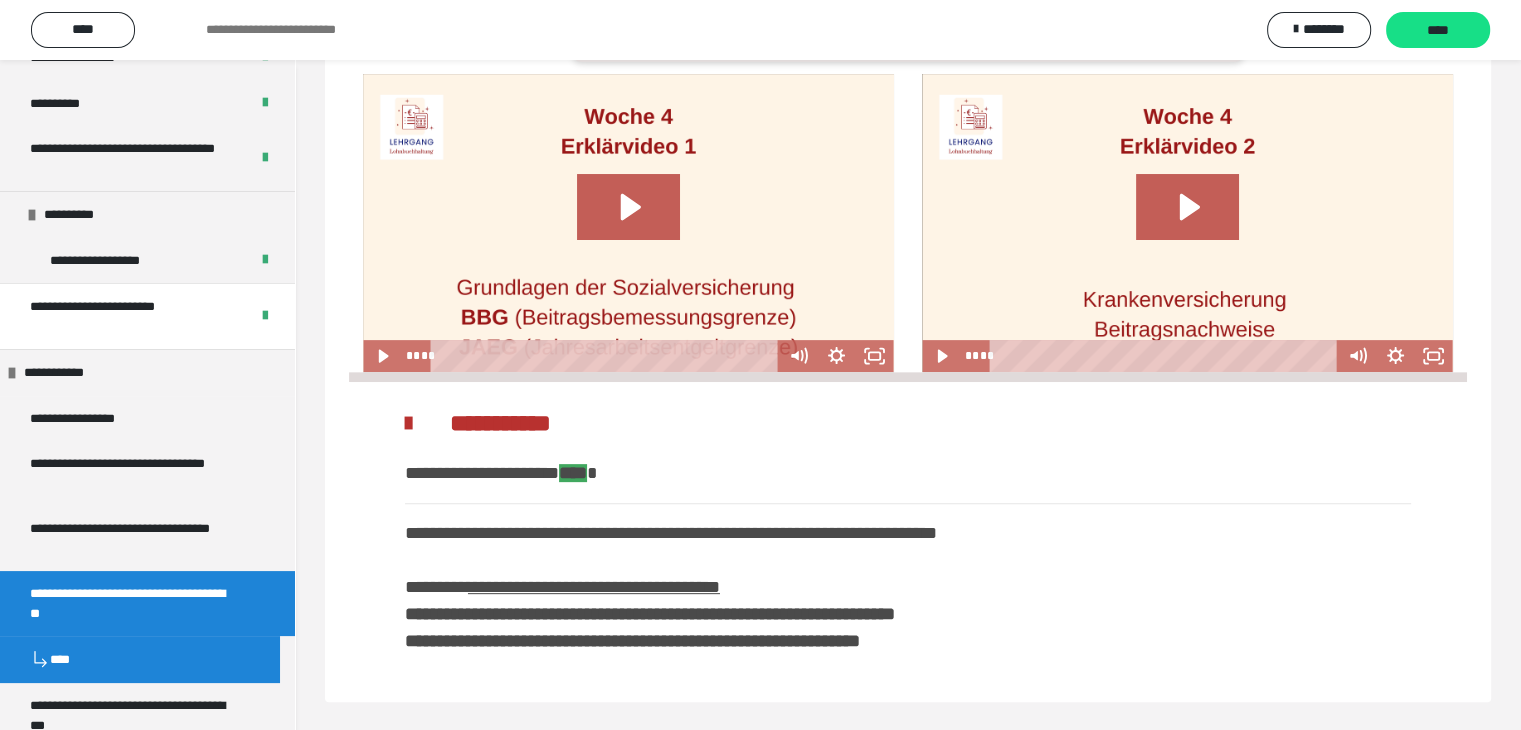 scroll, scrollTop: 589, scrollLeft: 0, axis: vertical 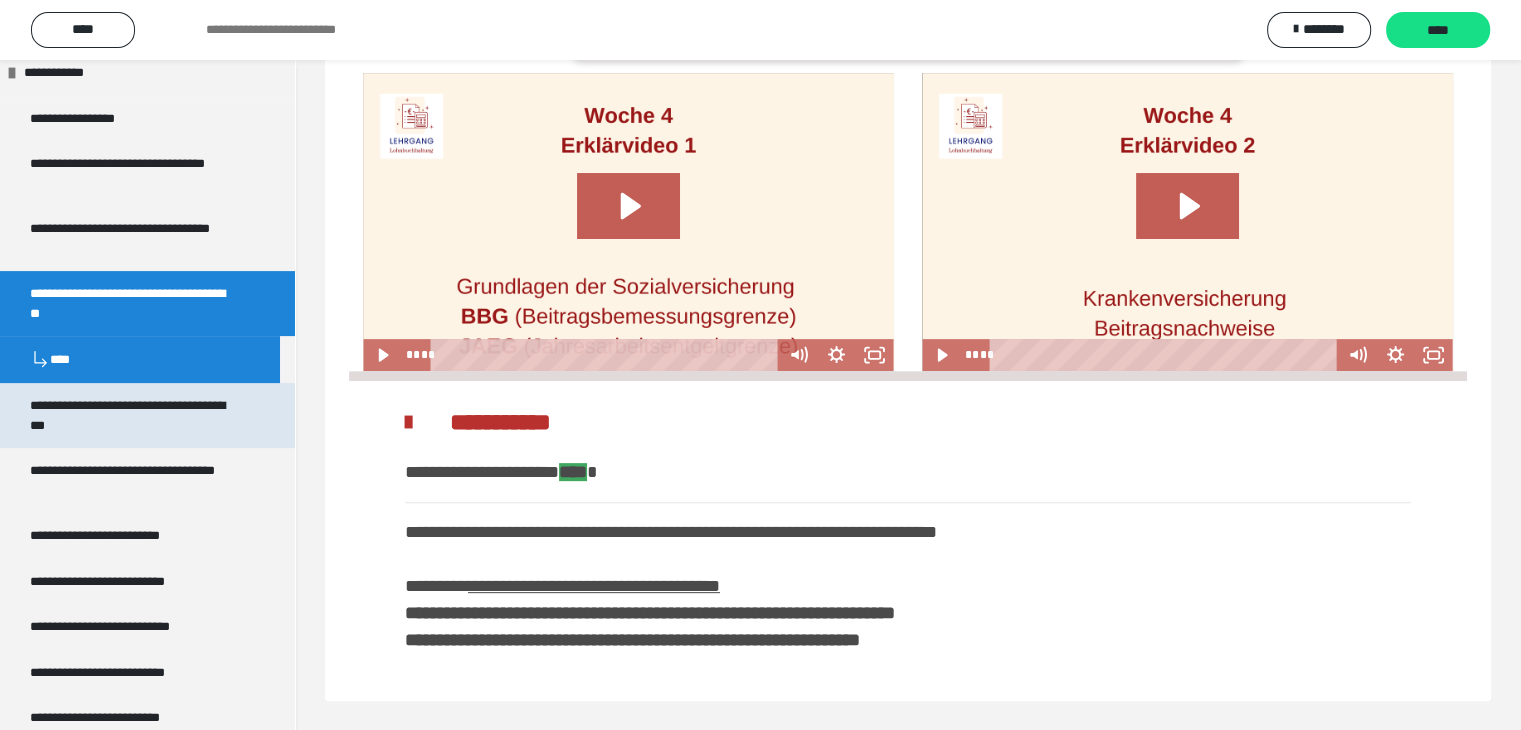 click on "**********" at bounding box center (132, 415) 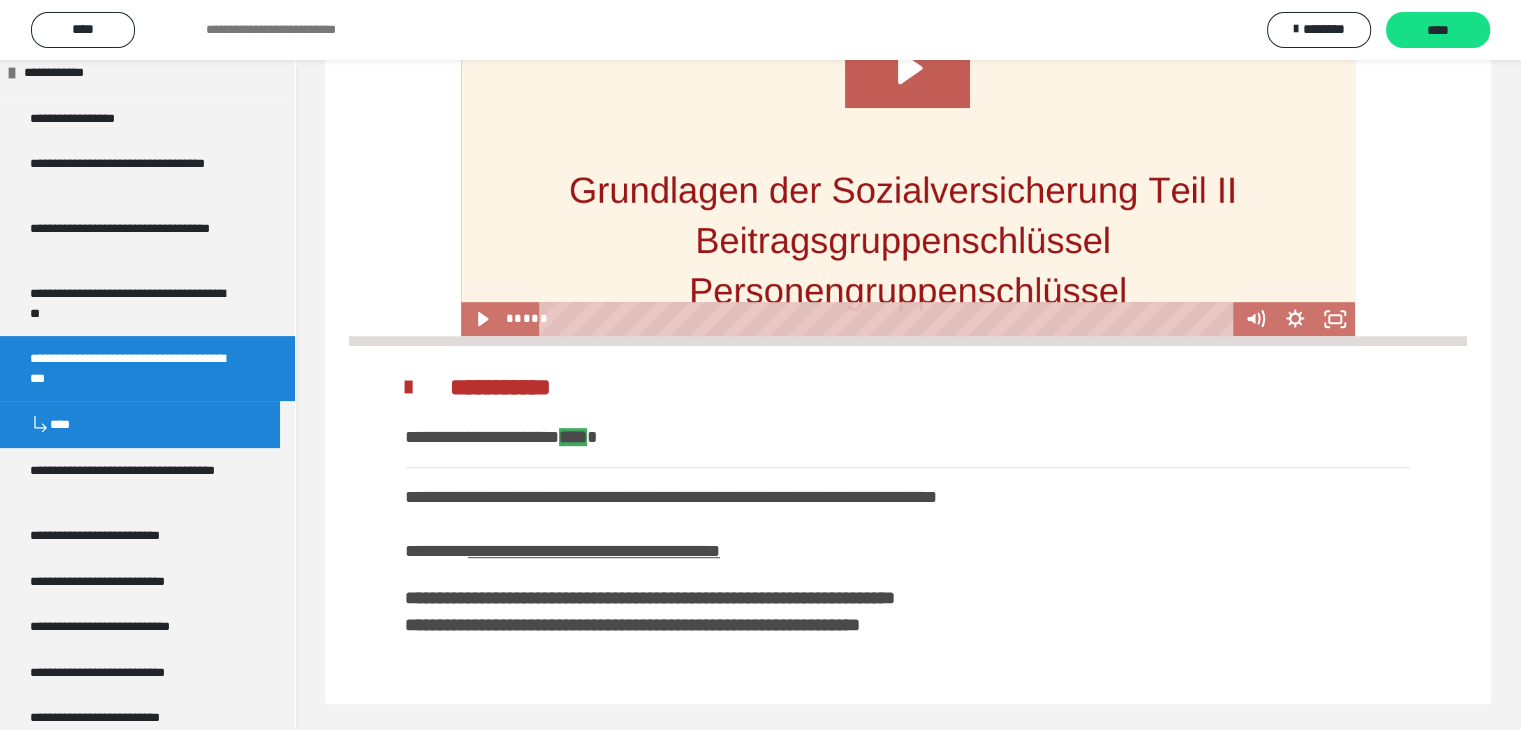 scroll, scrollTop: 941, scrollLeft: 0, axis: vertical 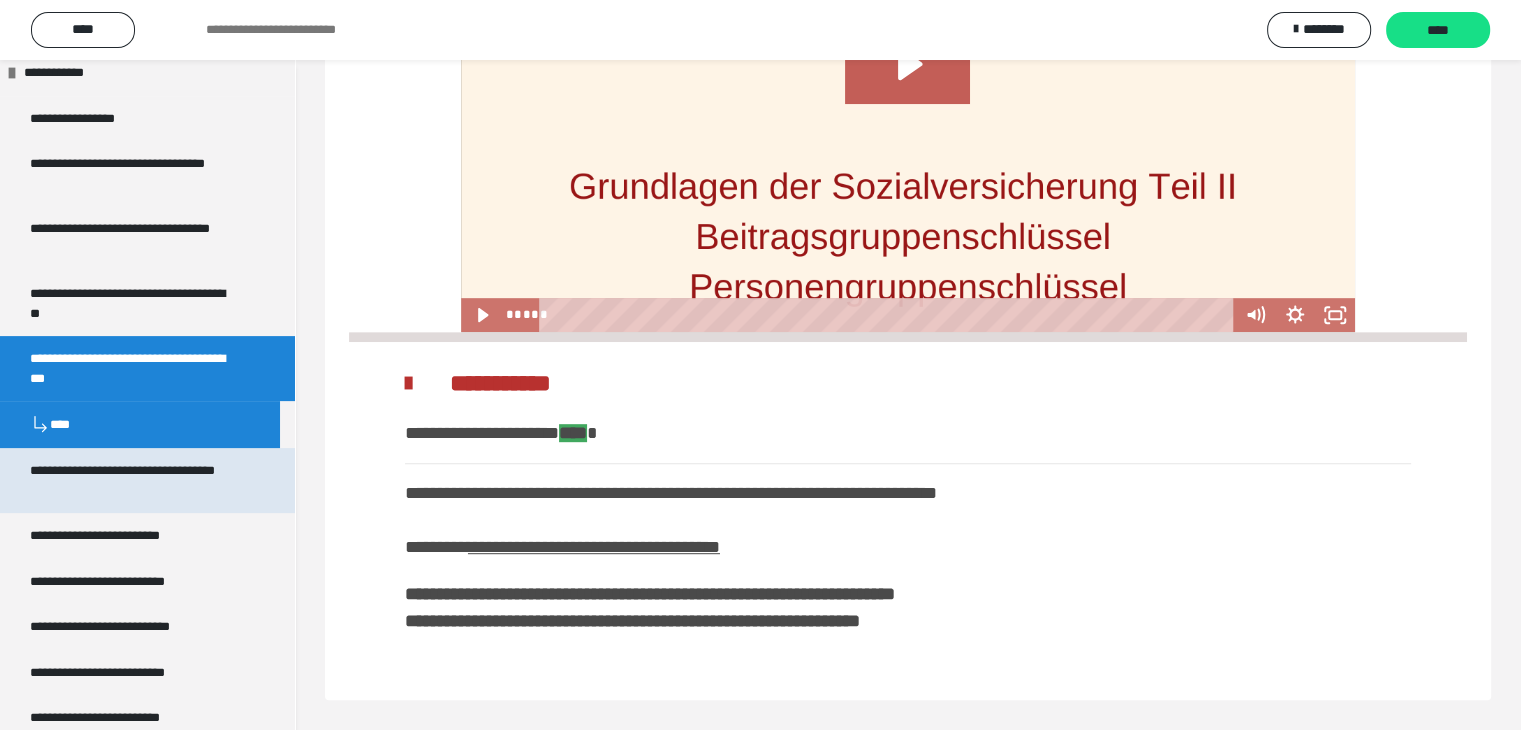 click on "**********" at bounding box center [132, 480] 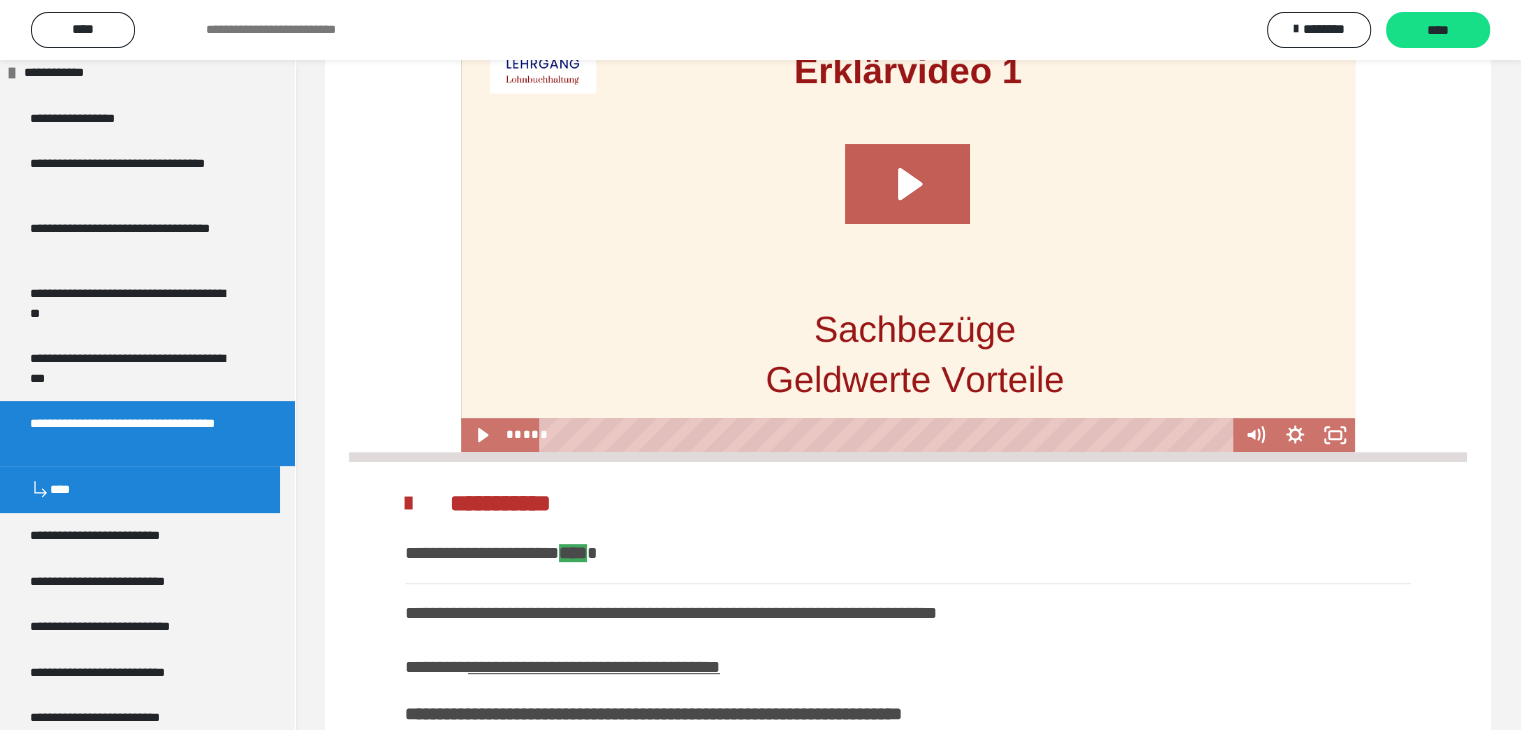 scroll, scrollTop: 784, scrollLeft: 0, axis: vertical 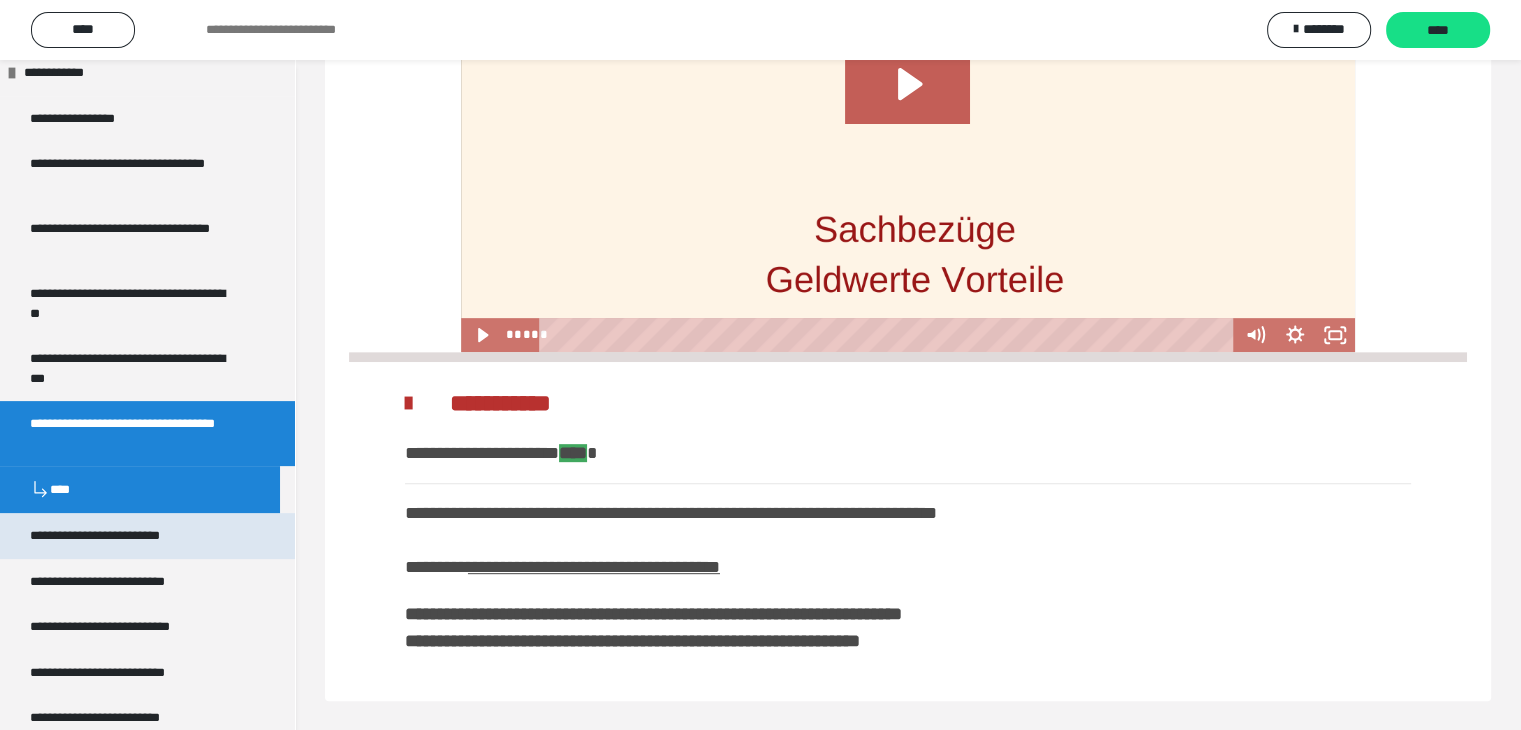 click on "**********" at bounding box center (124, 536) 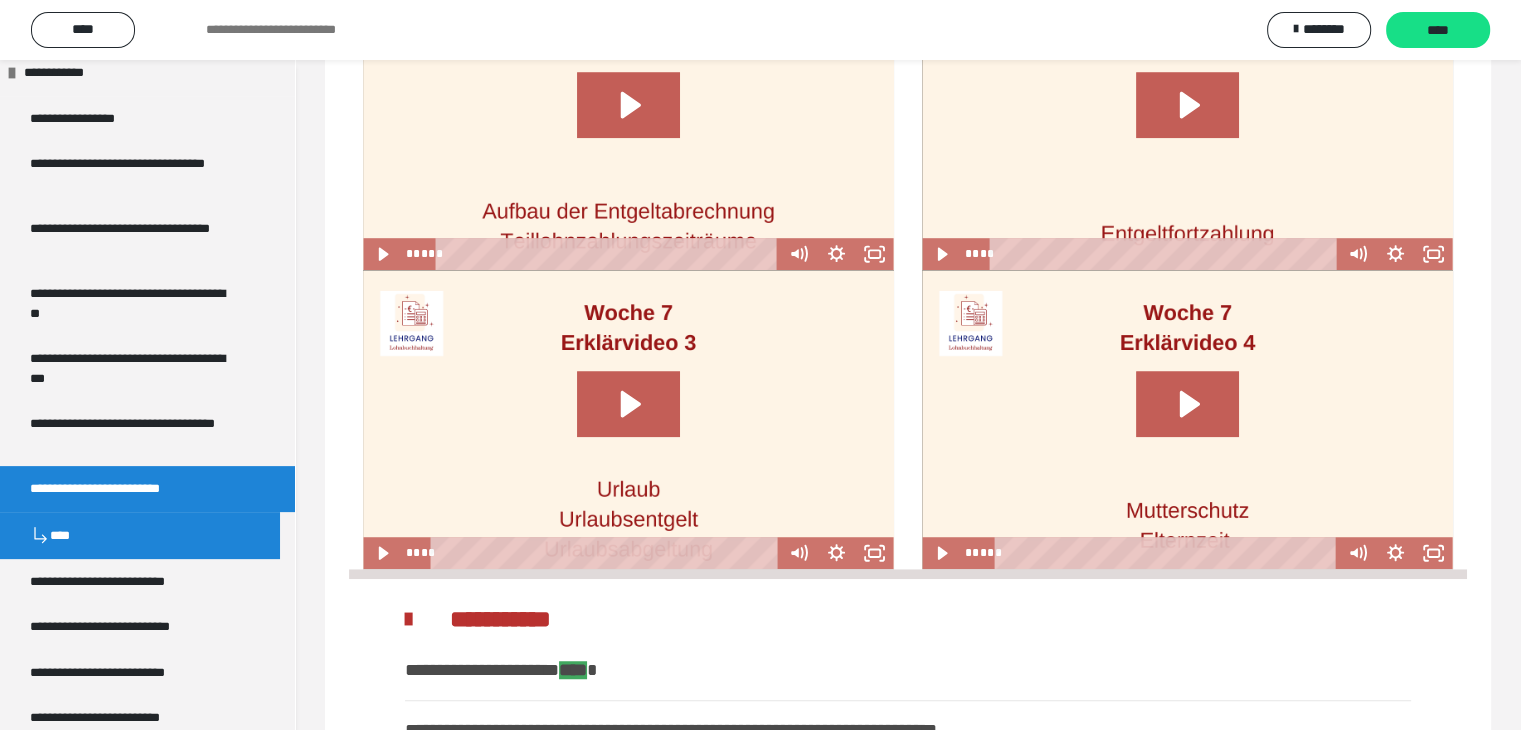 scroll, scrollTop: 1284, scrollLeft: 0, axis: vertical 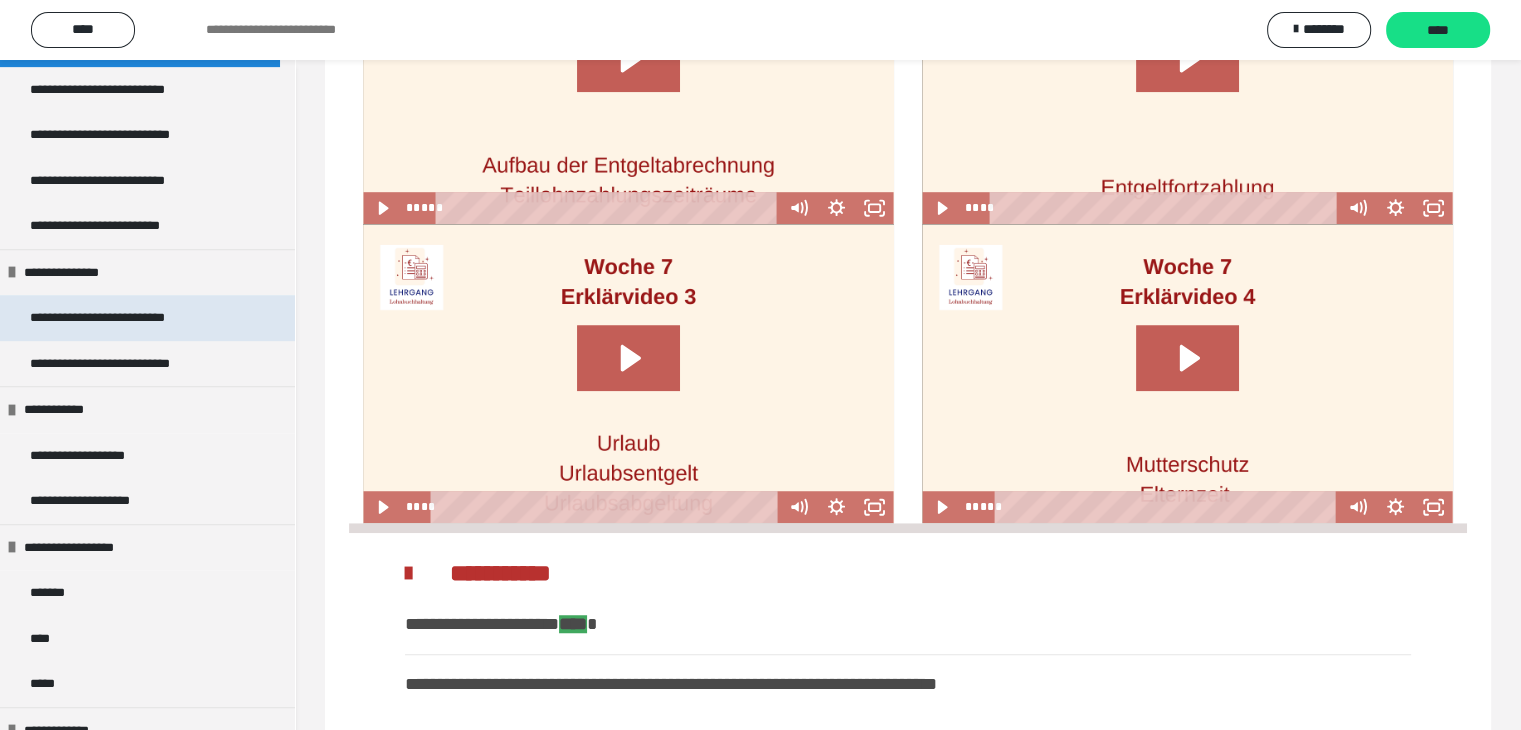 click on "**********" at bounding box center [122, 318] 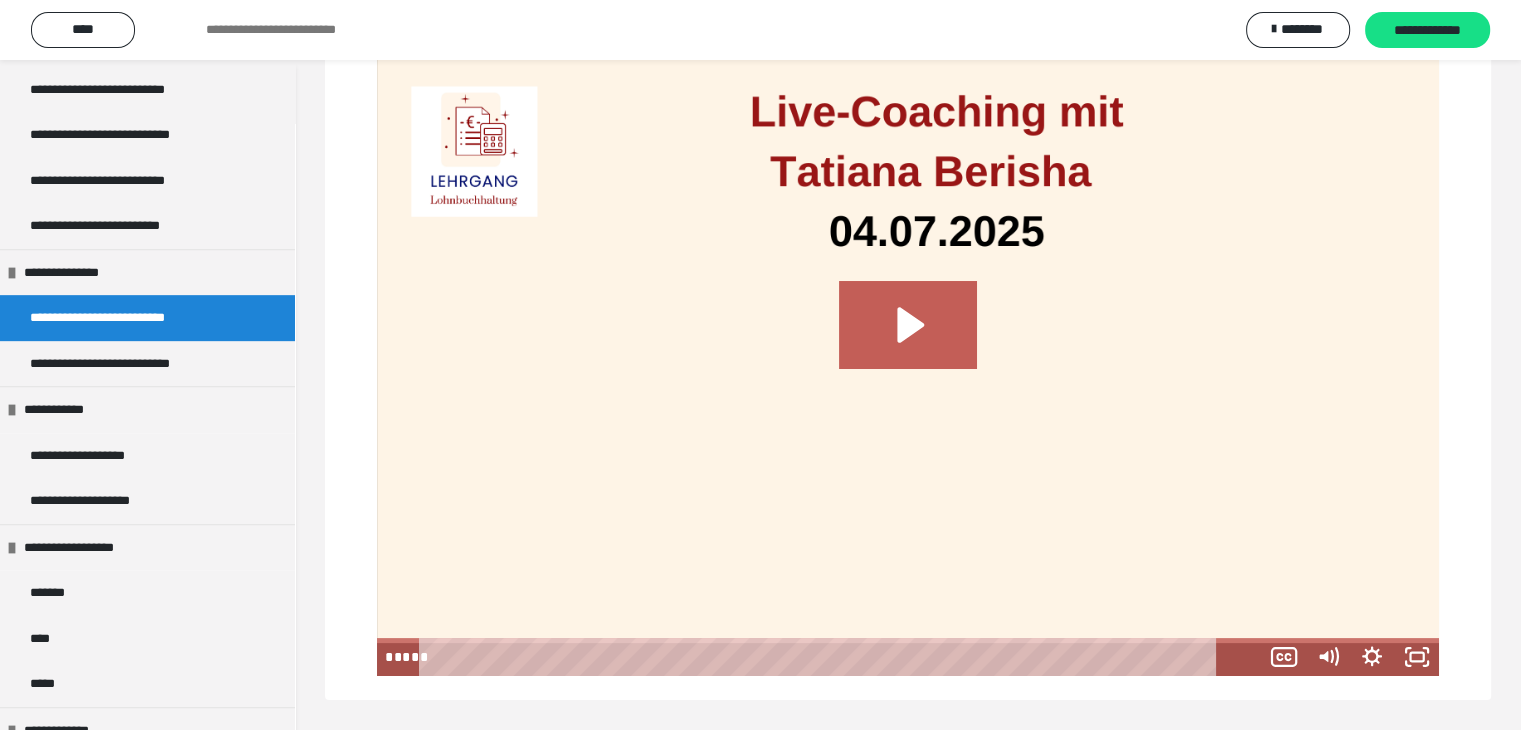 scroll, scrollTop: 60, scrollLeft: 0, axis: vertical 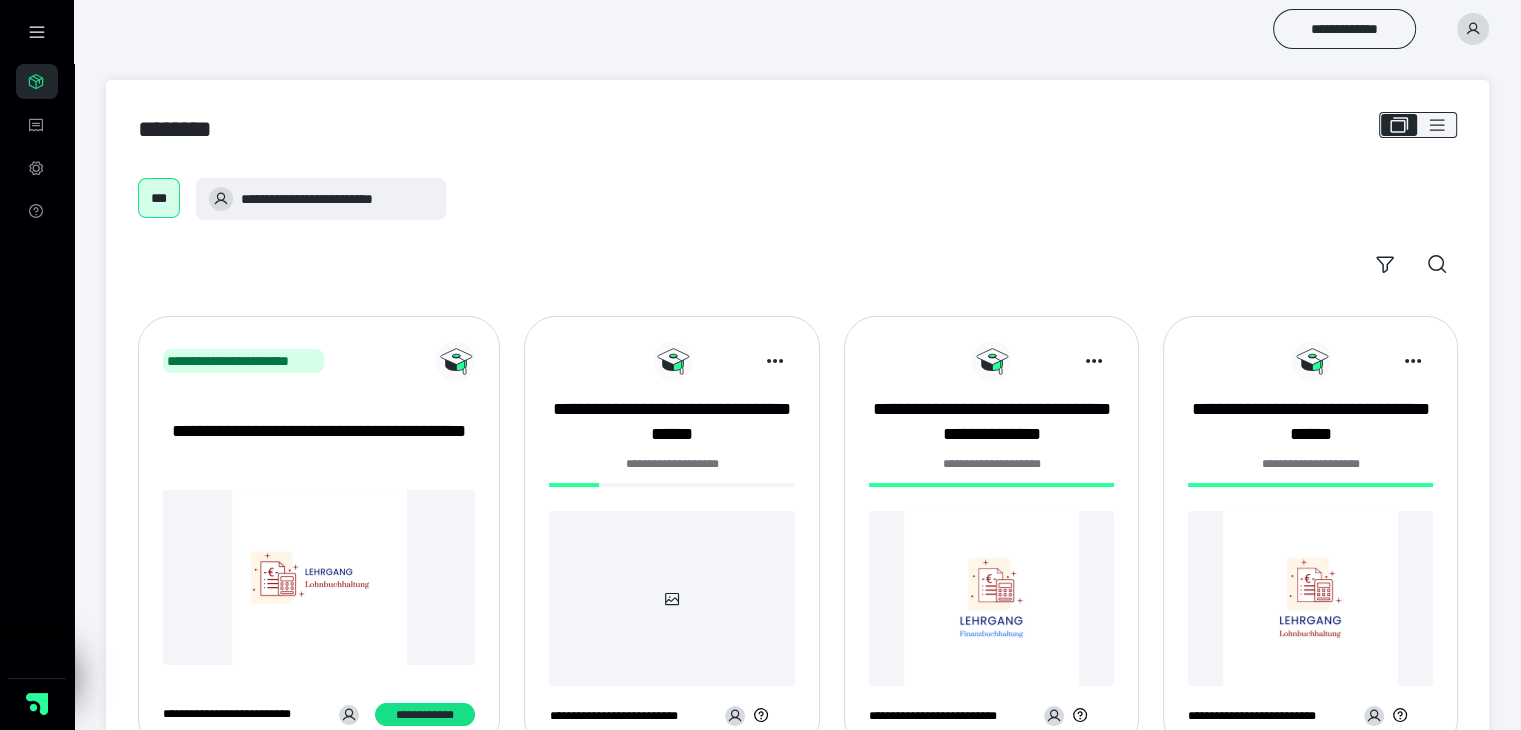 click 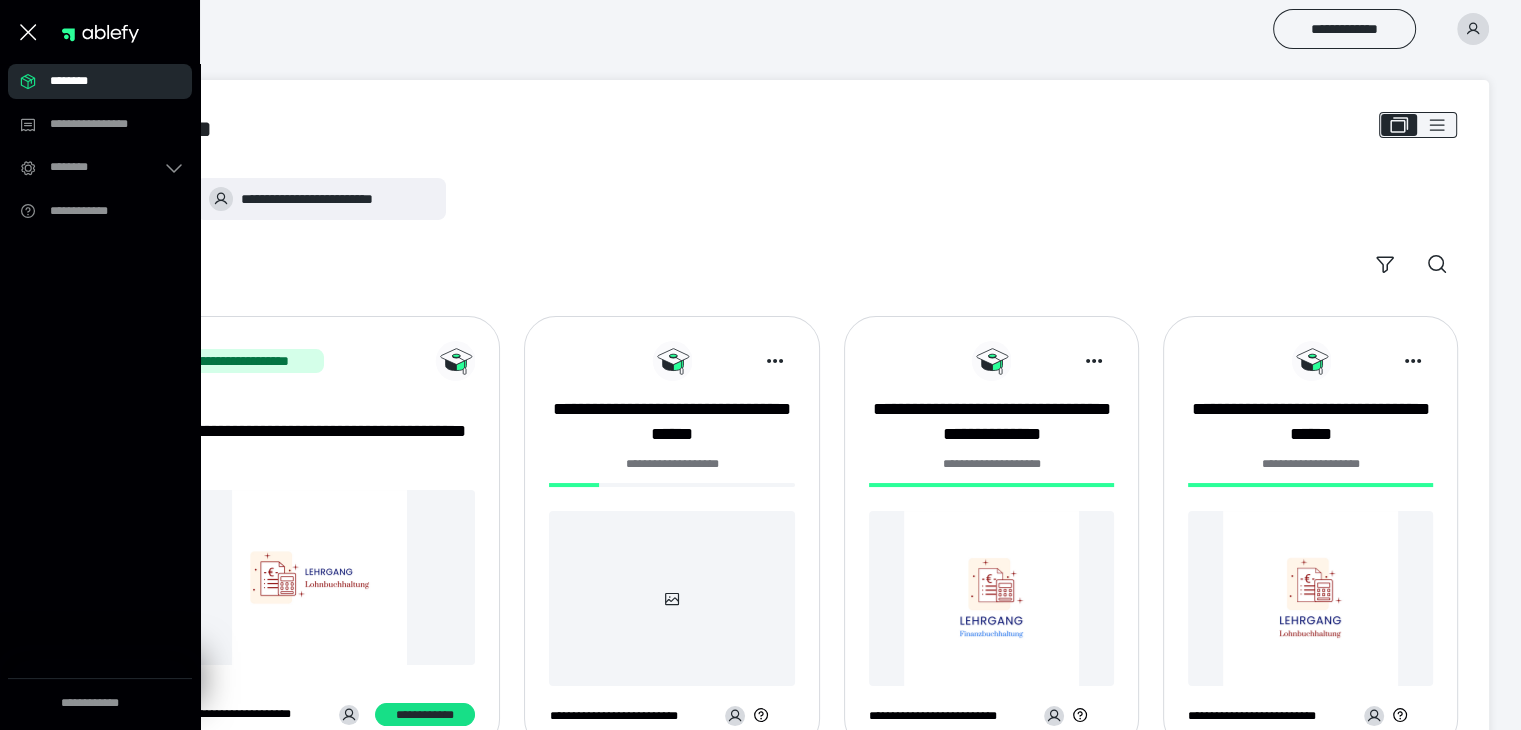 drag, startPoint x: 109, startPoint y: 33, endPoint x: 85, endPoint y: 34, distance: 24.020824 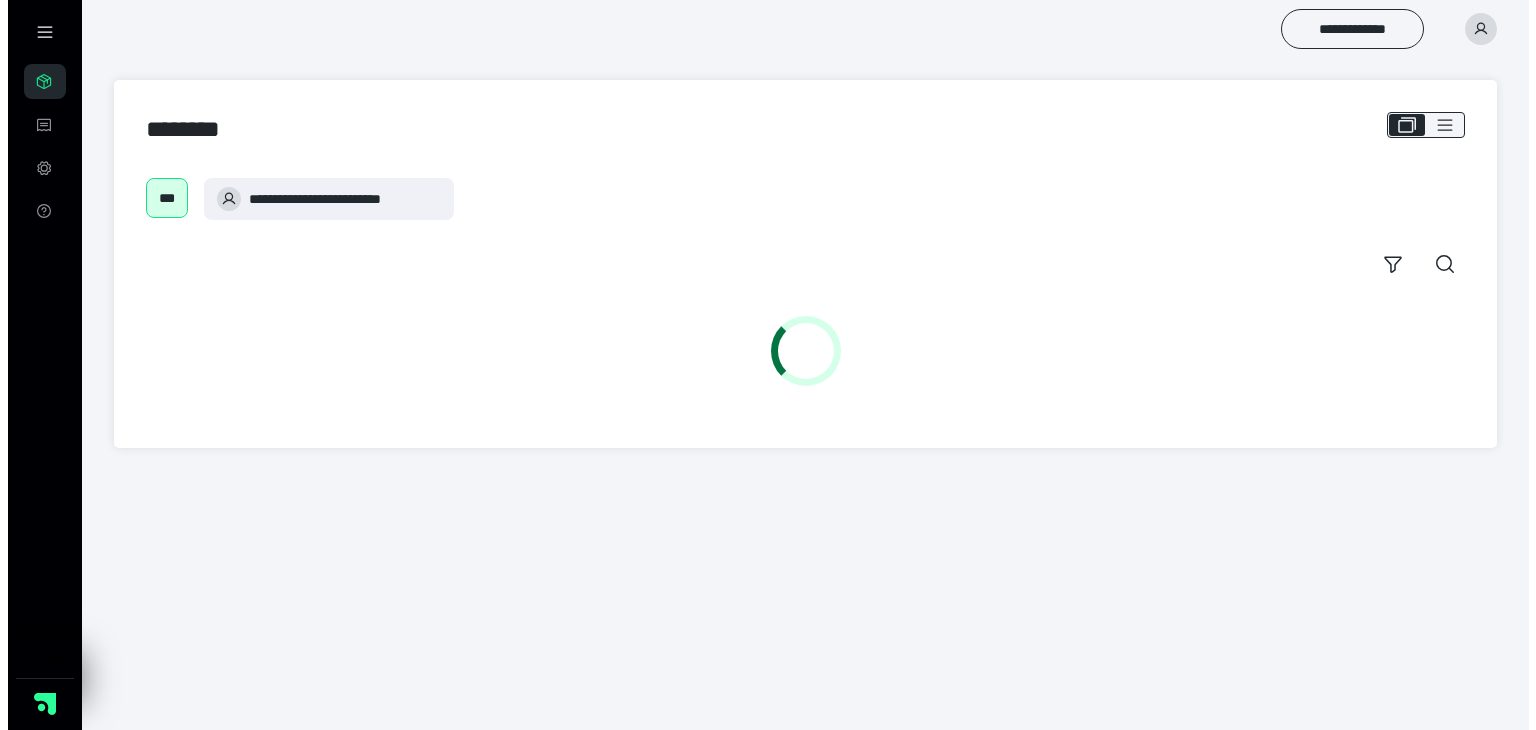 scroll, scrollTop: 0, scrollLeft: 0, axis: both 